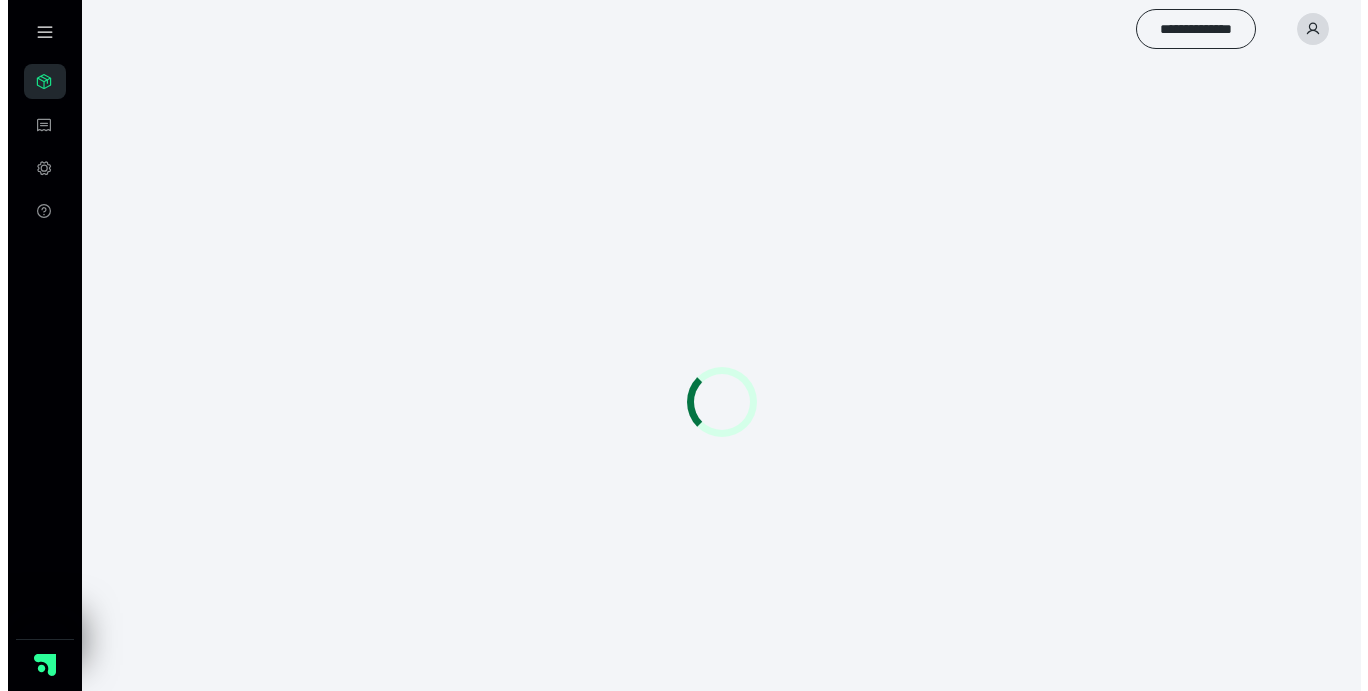 scroll, scrollTop: 0, scrollLeft: 0, axis: both 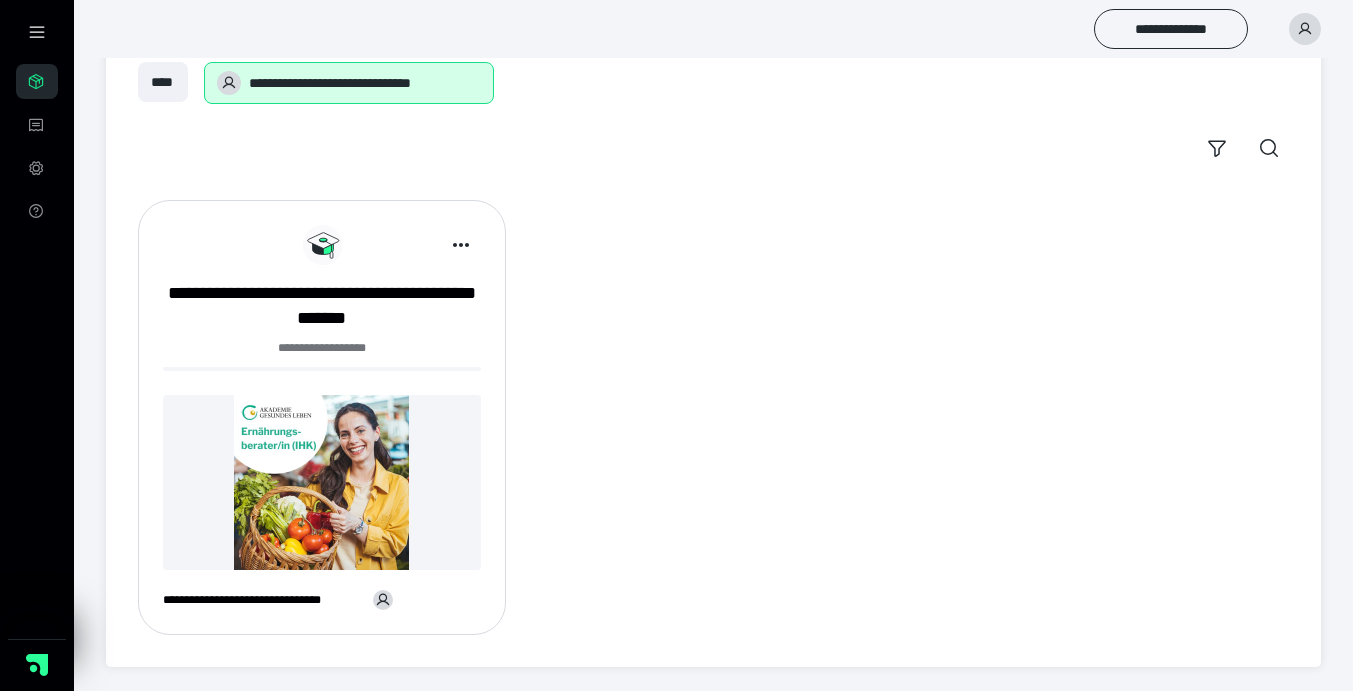 click at bounding box center [322, 482] 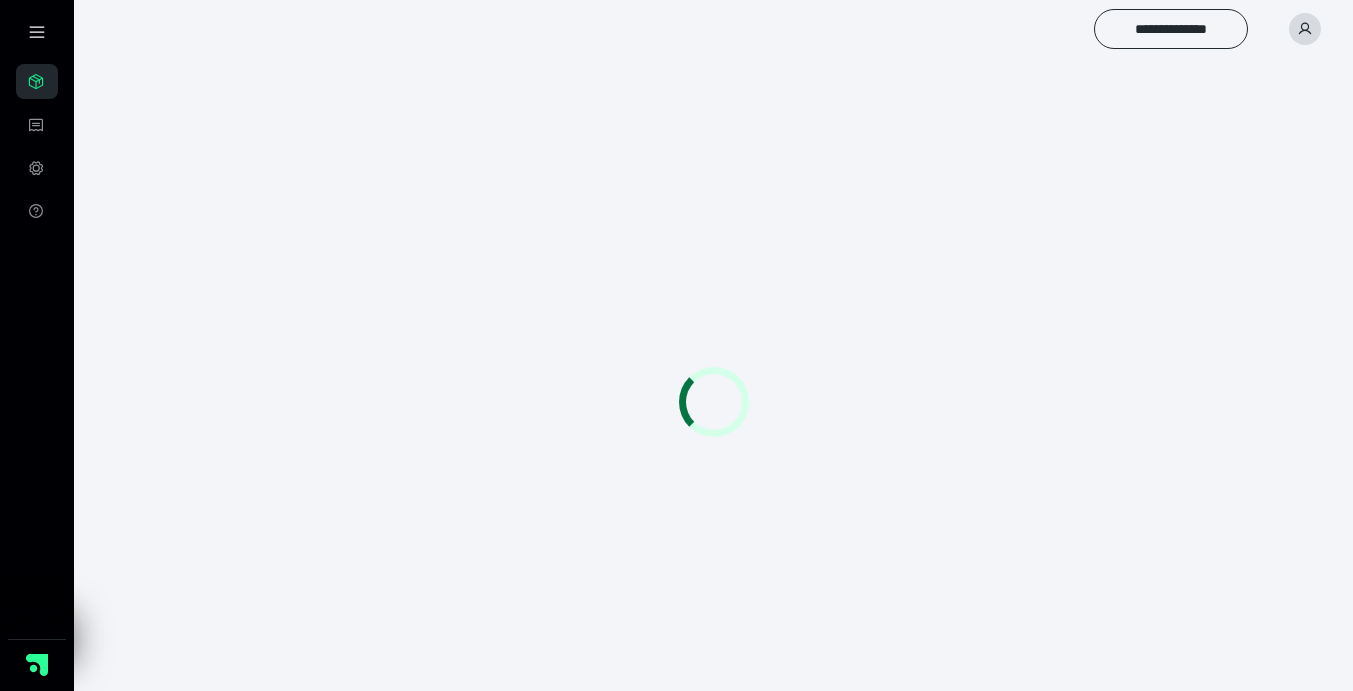 scroll, scrollTop: 0, scrollLeft: 0, axis: both 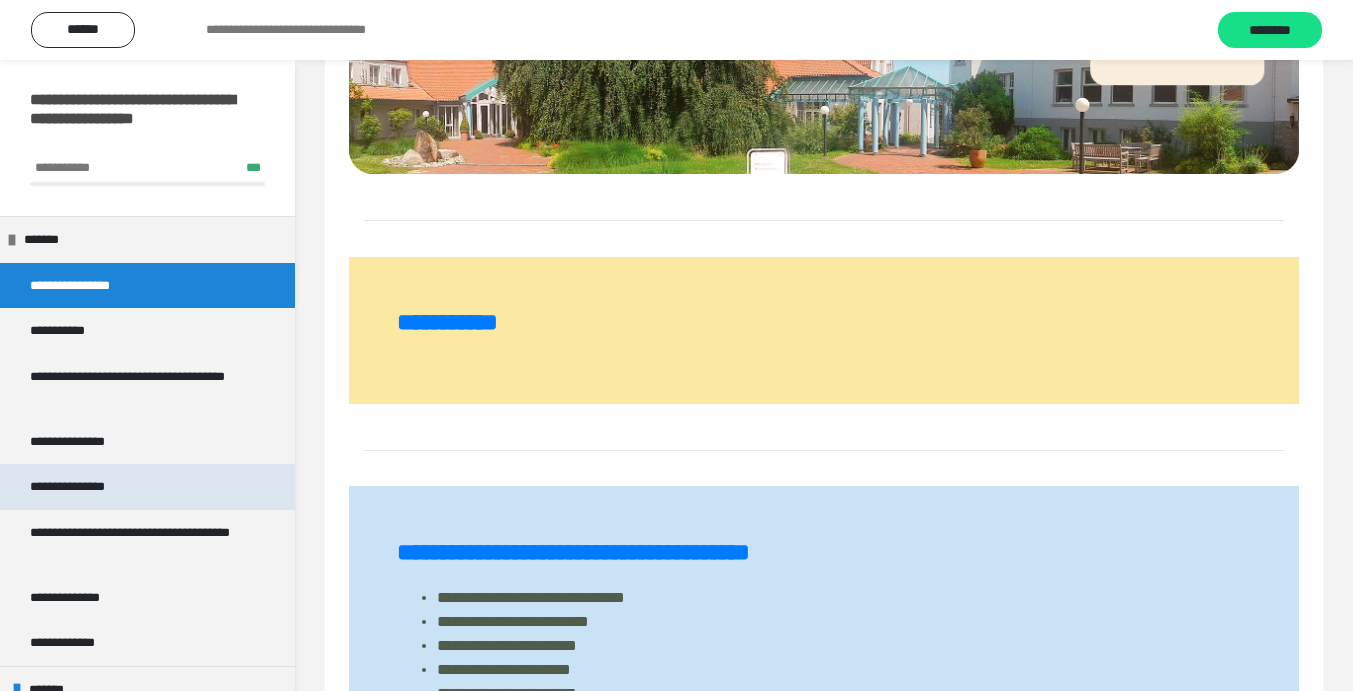 click on "**********" at bounding box center [85, 487] 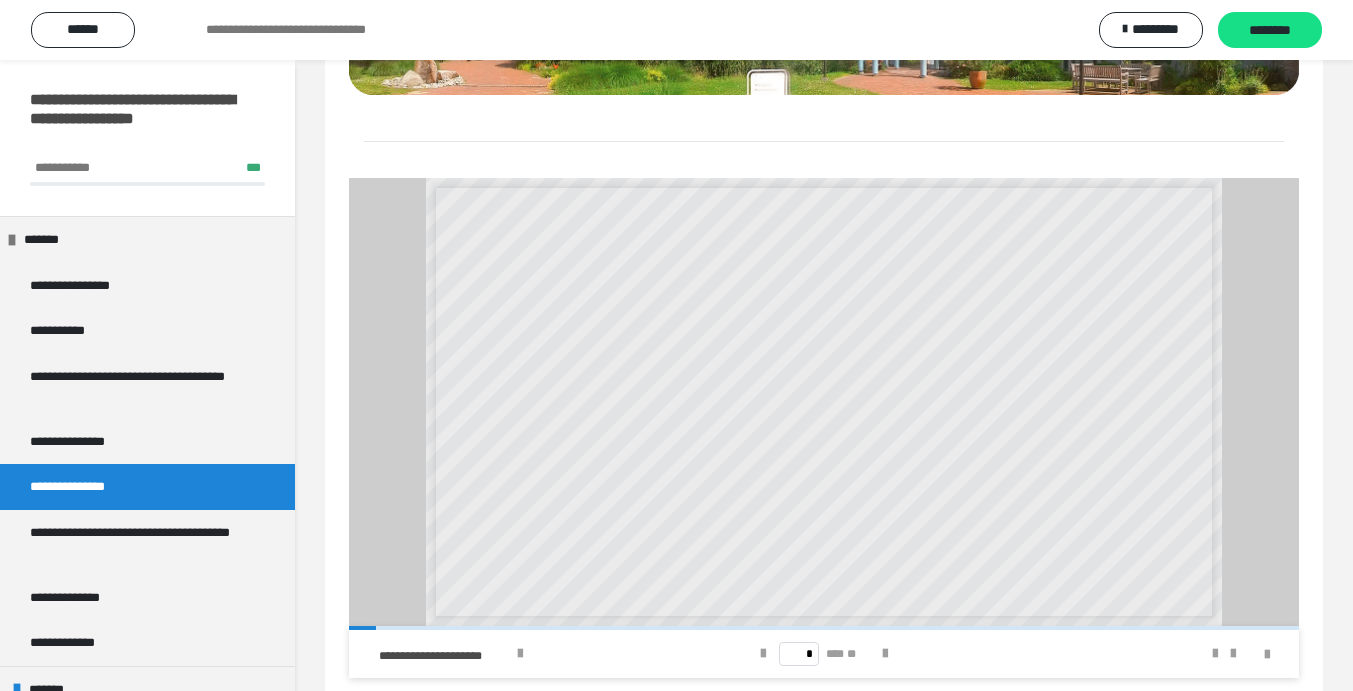 scroll, scrollTop: 286, scrollLeft: 0, axis: vertical 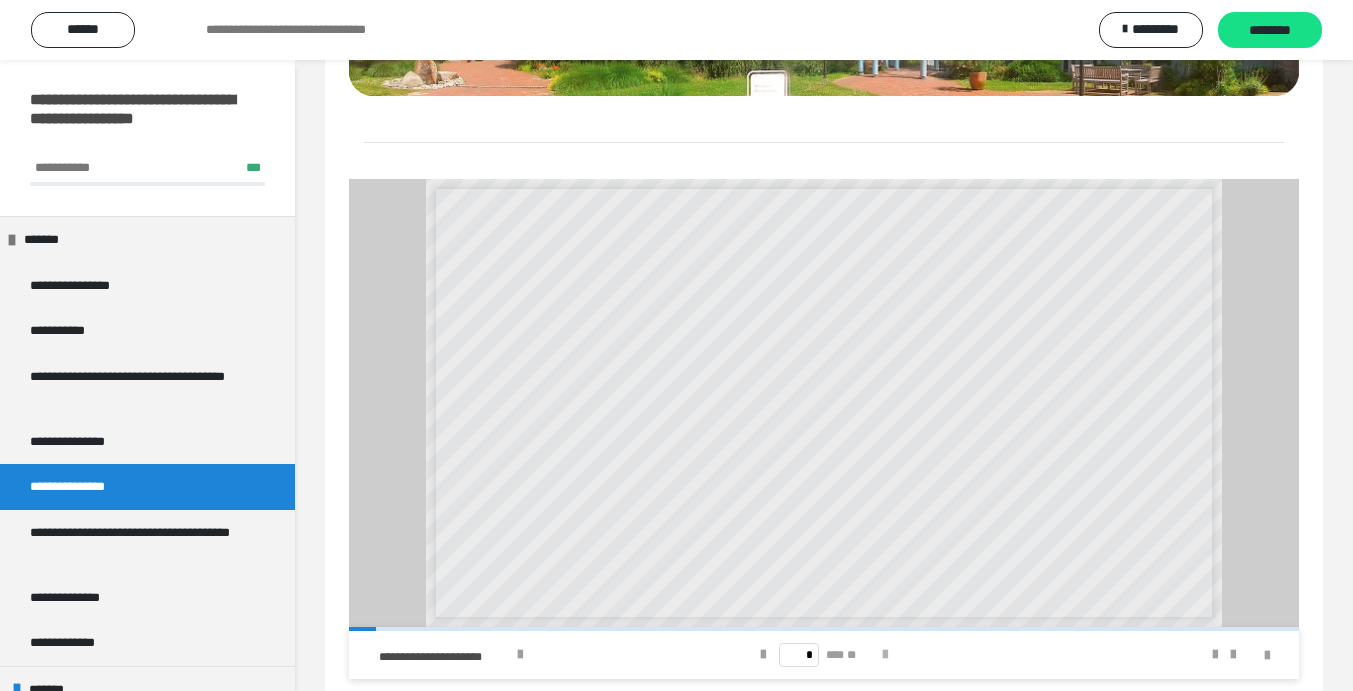 click at bounding box center [885, 655] 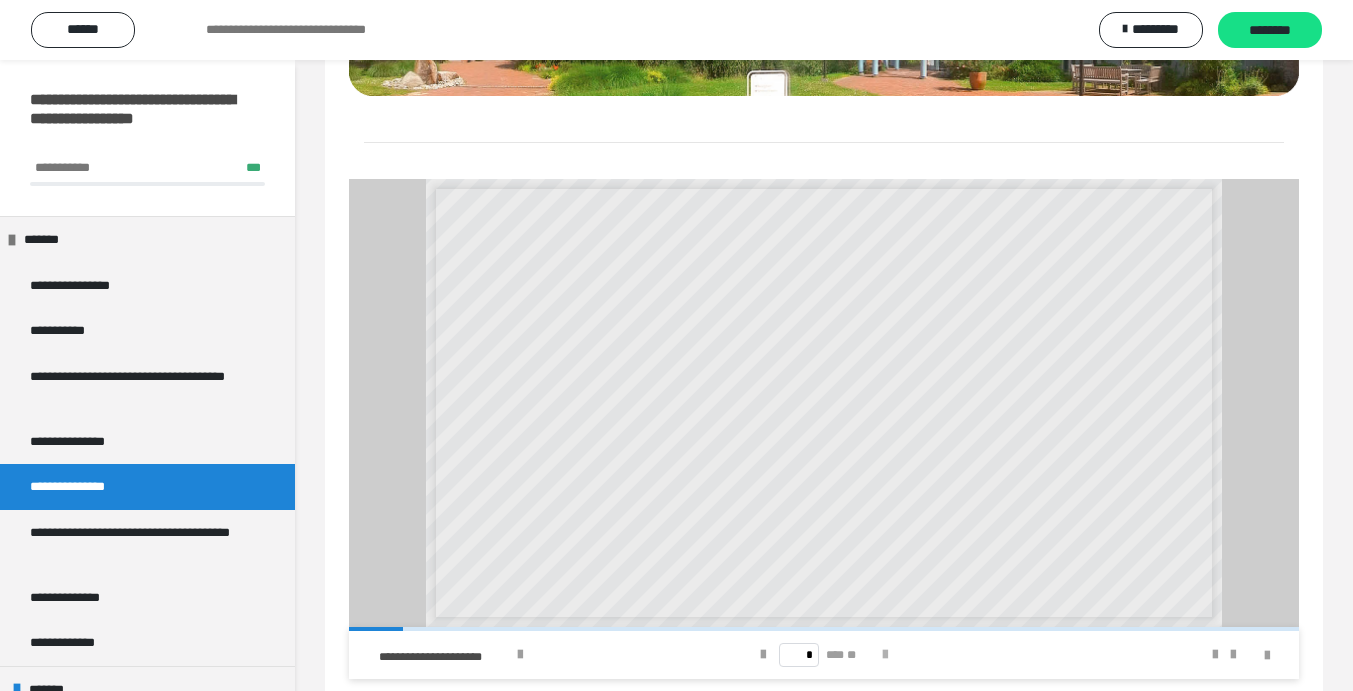 click at bounding box center [885, 655] 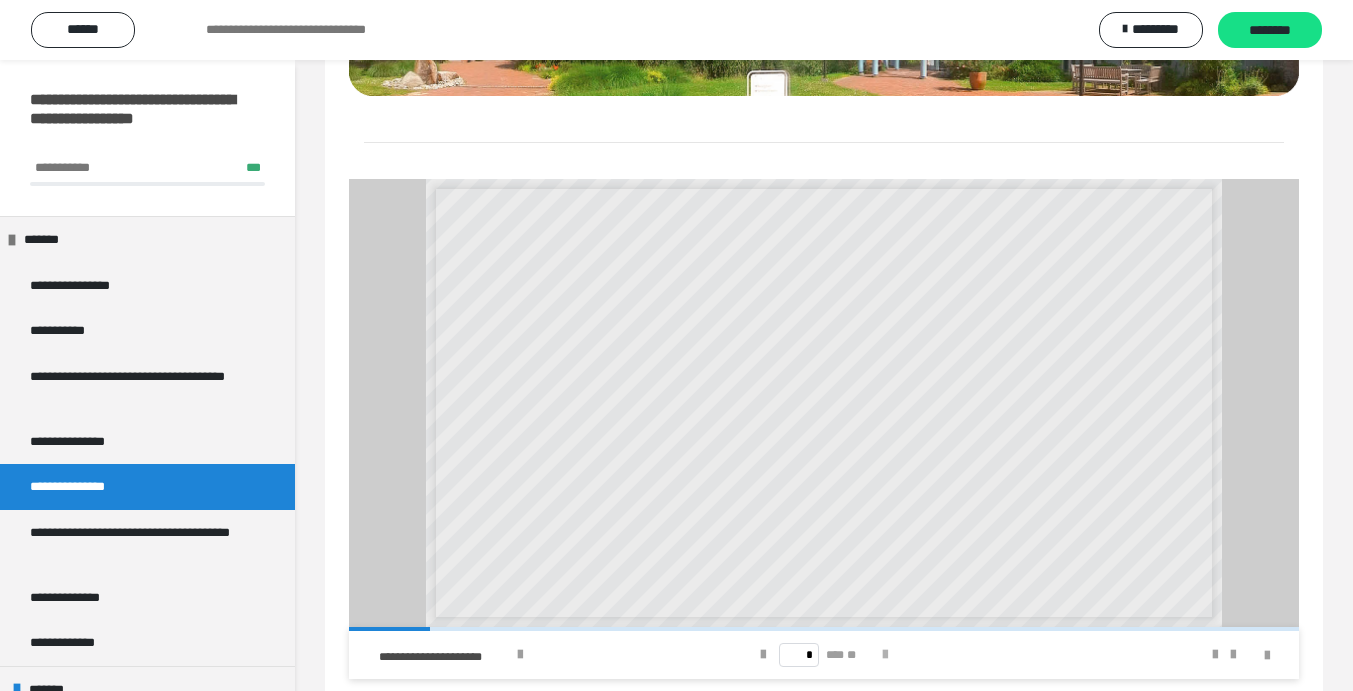 click at bounding box center (885, 655) 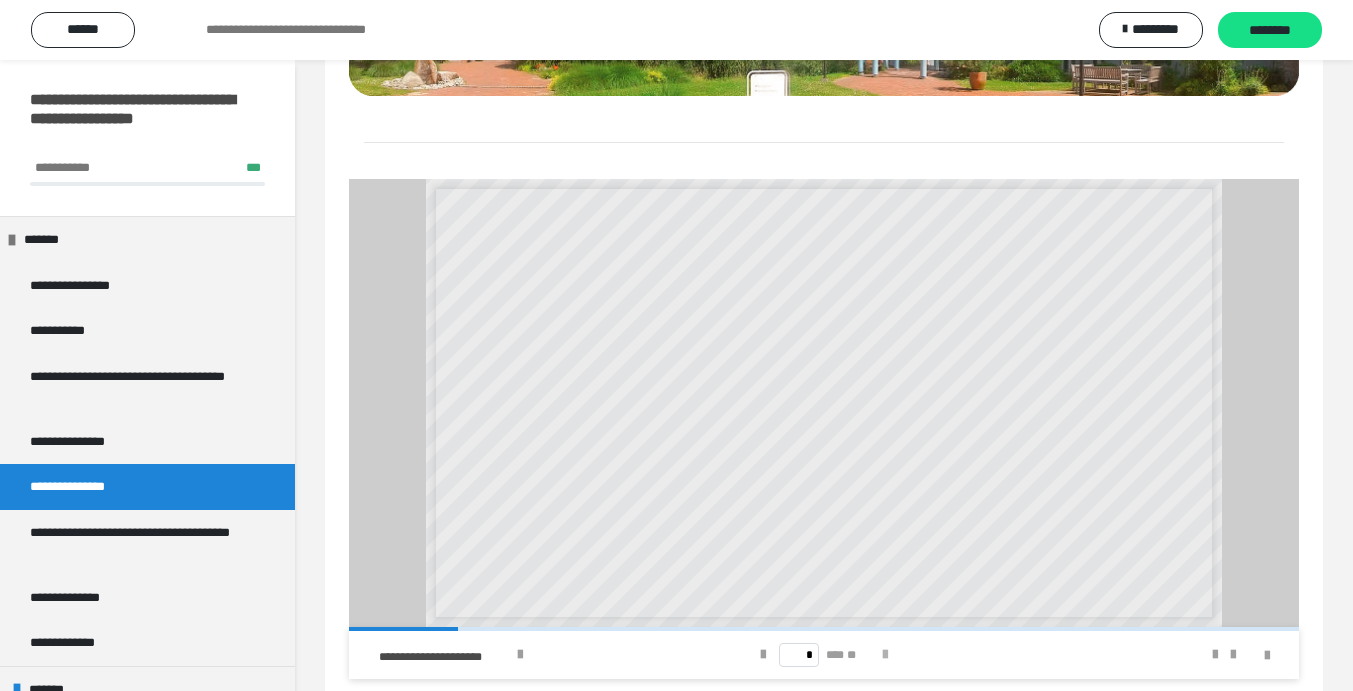 click at bounding box center [885, 655] 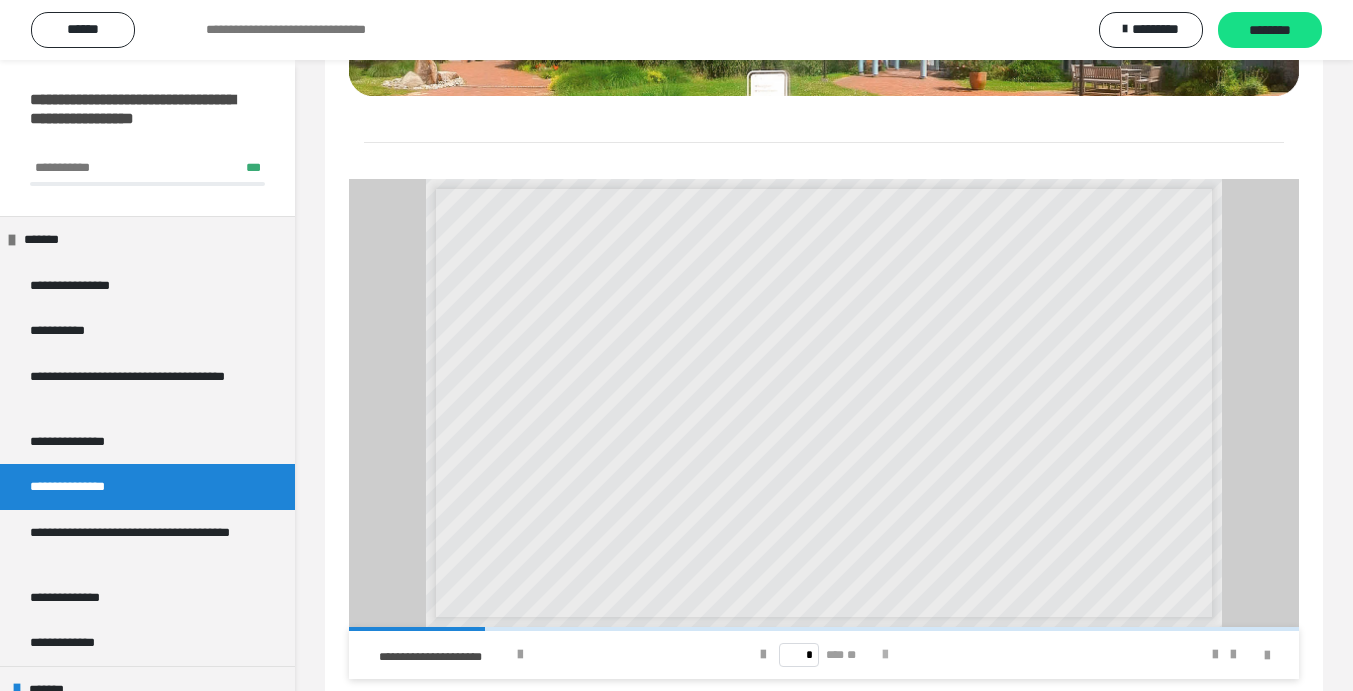 click at bounding box center (885, 655) 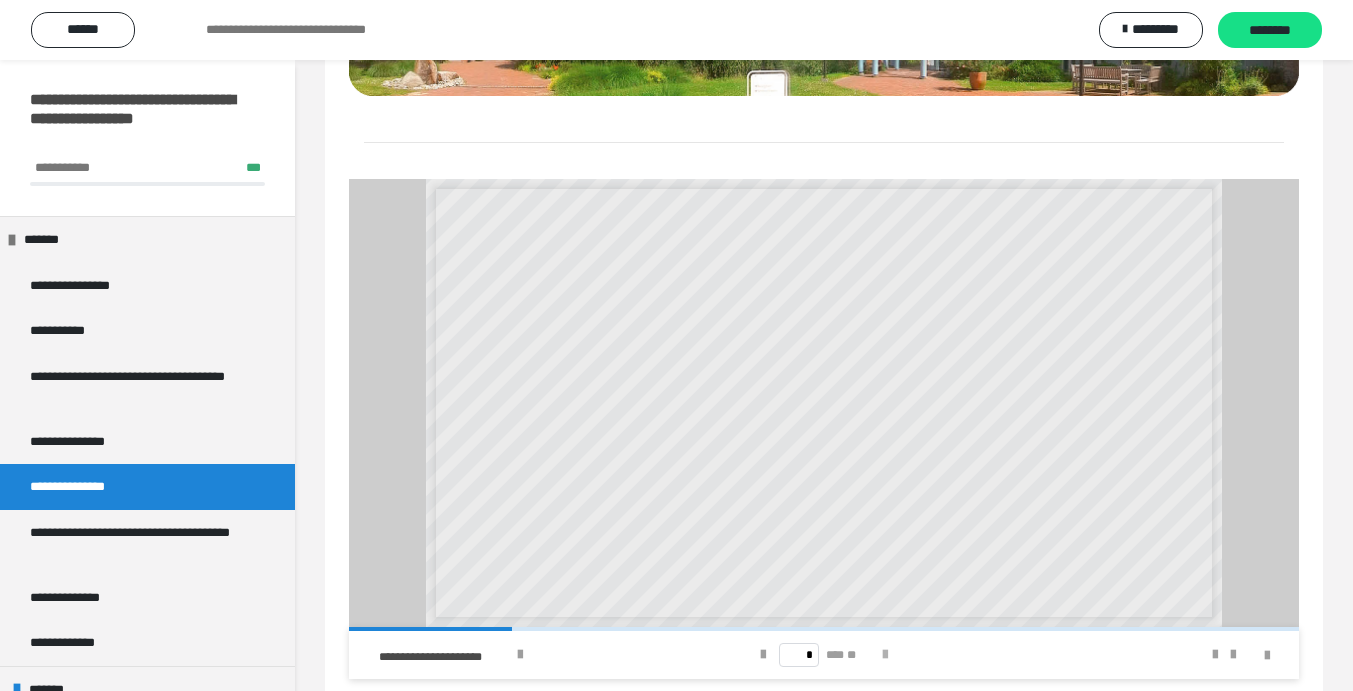 click at bounding box center (885, 655) 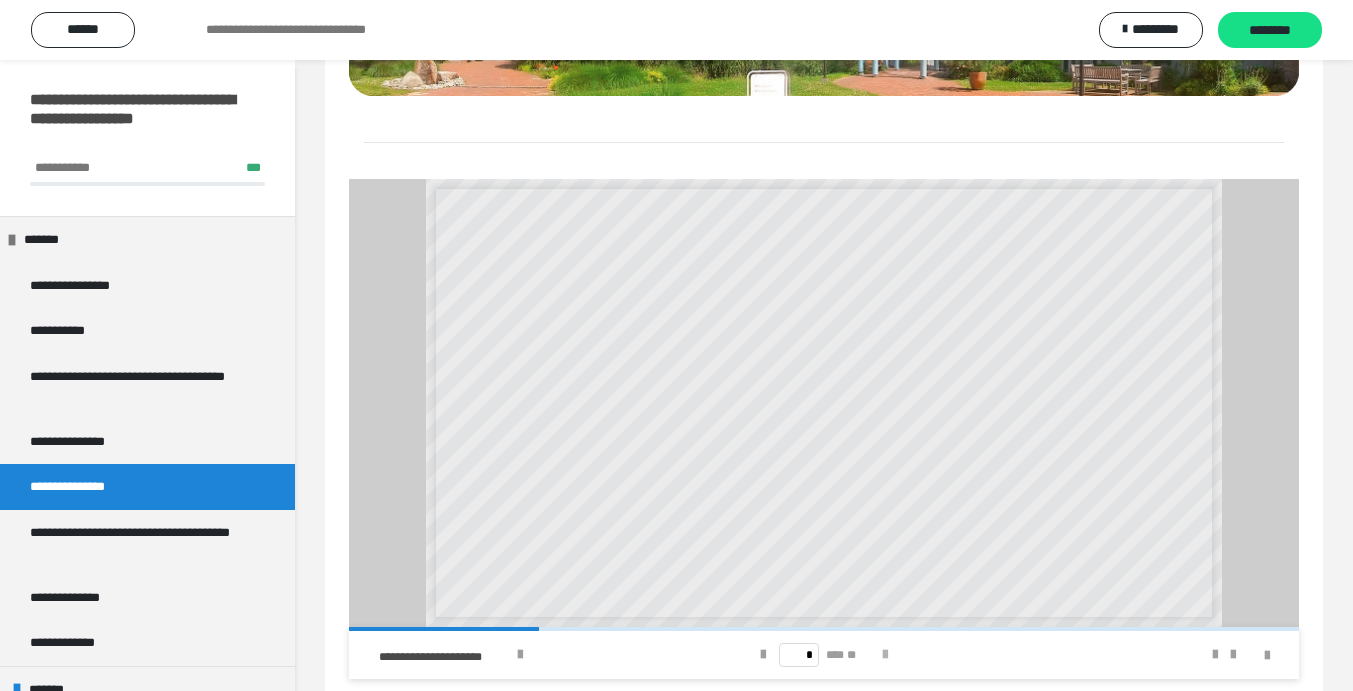 click at bounding box center (885, 655) 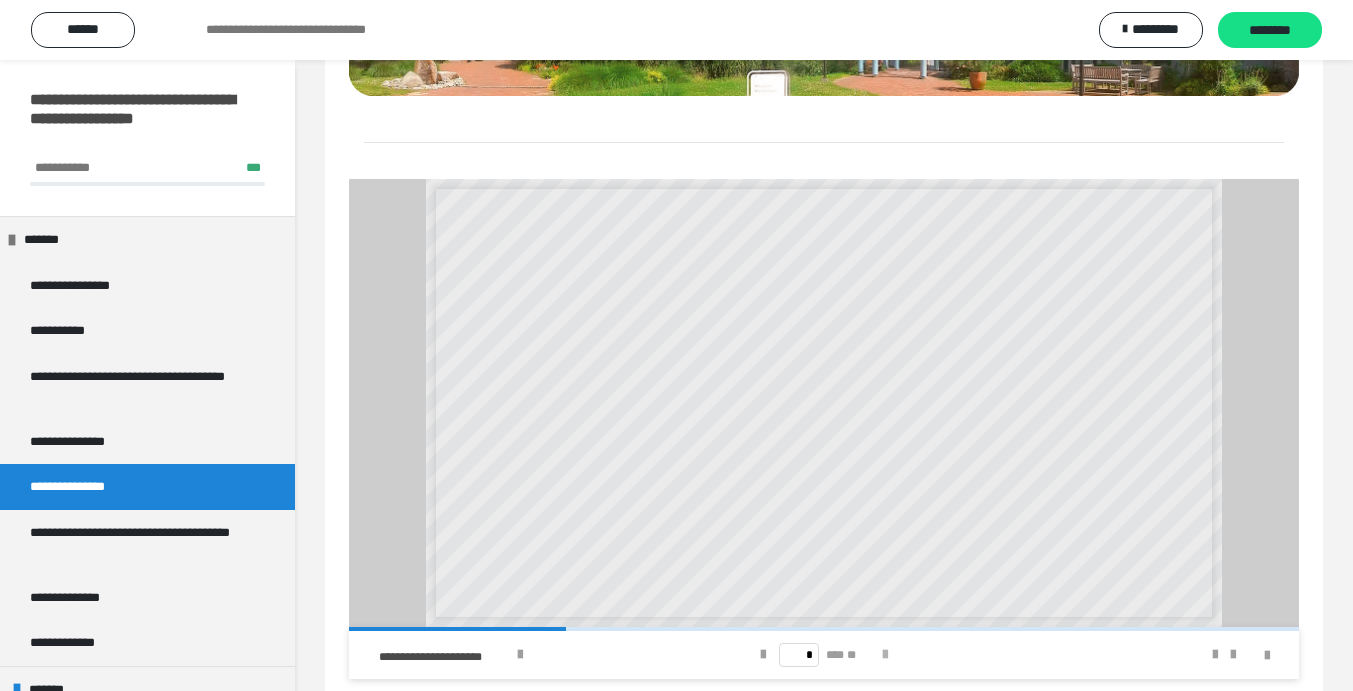click at bounding box center [885, 655] 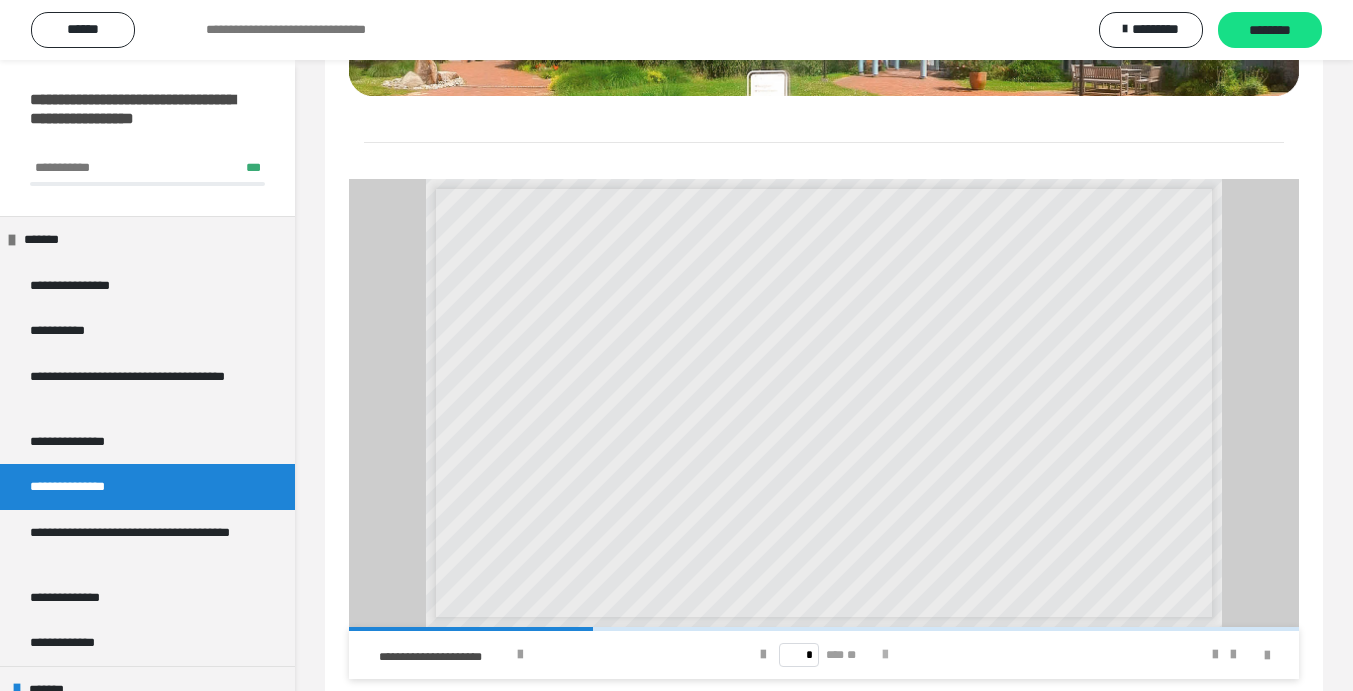 click at bounding box center [885, 655] 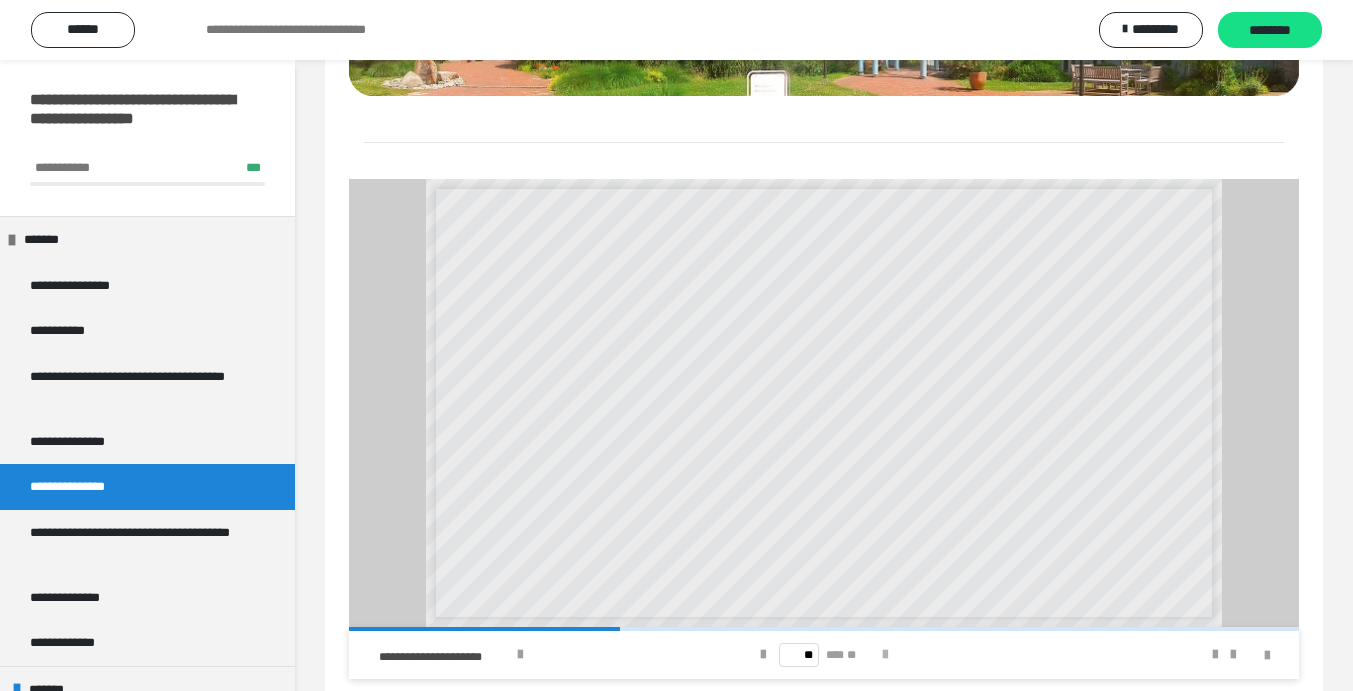 click at bounding box center (885, 655) 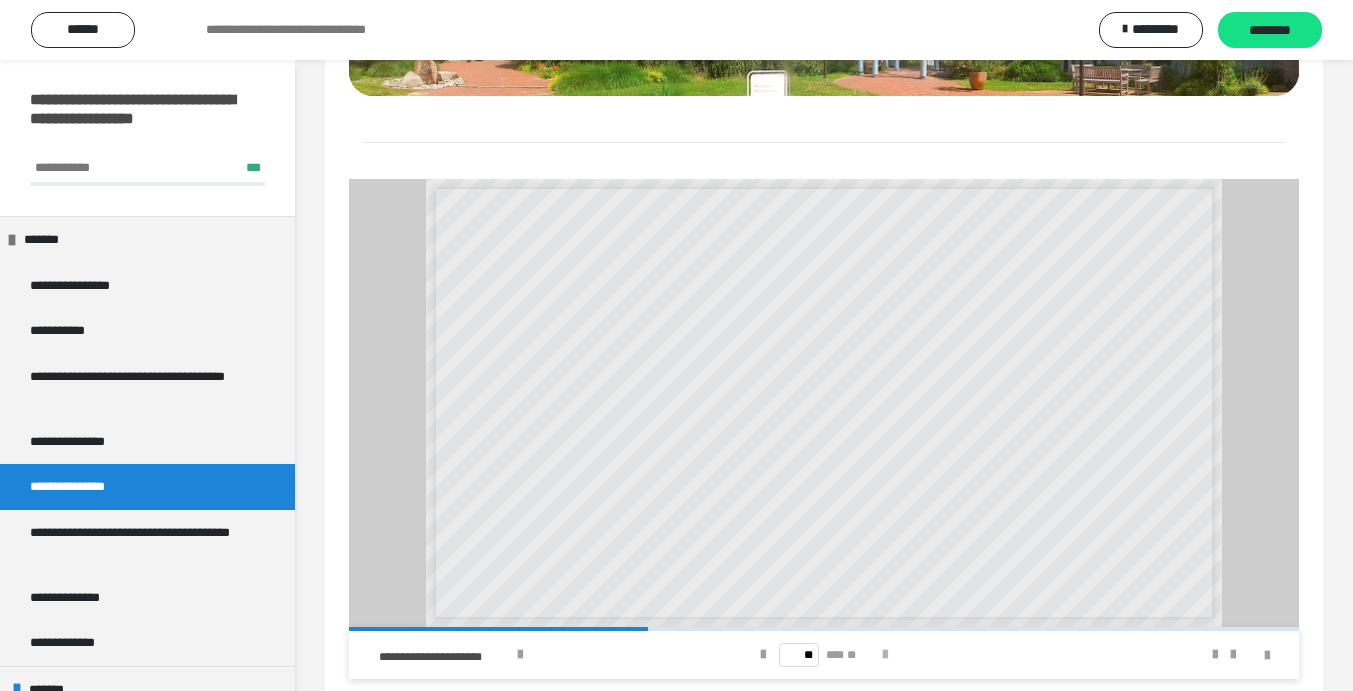 click at bounding box center (885, 655) 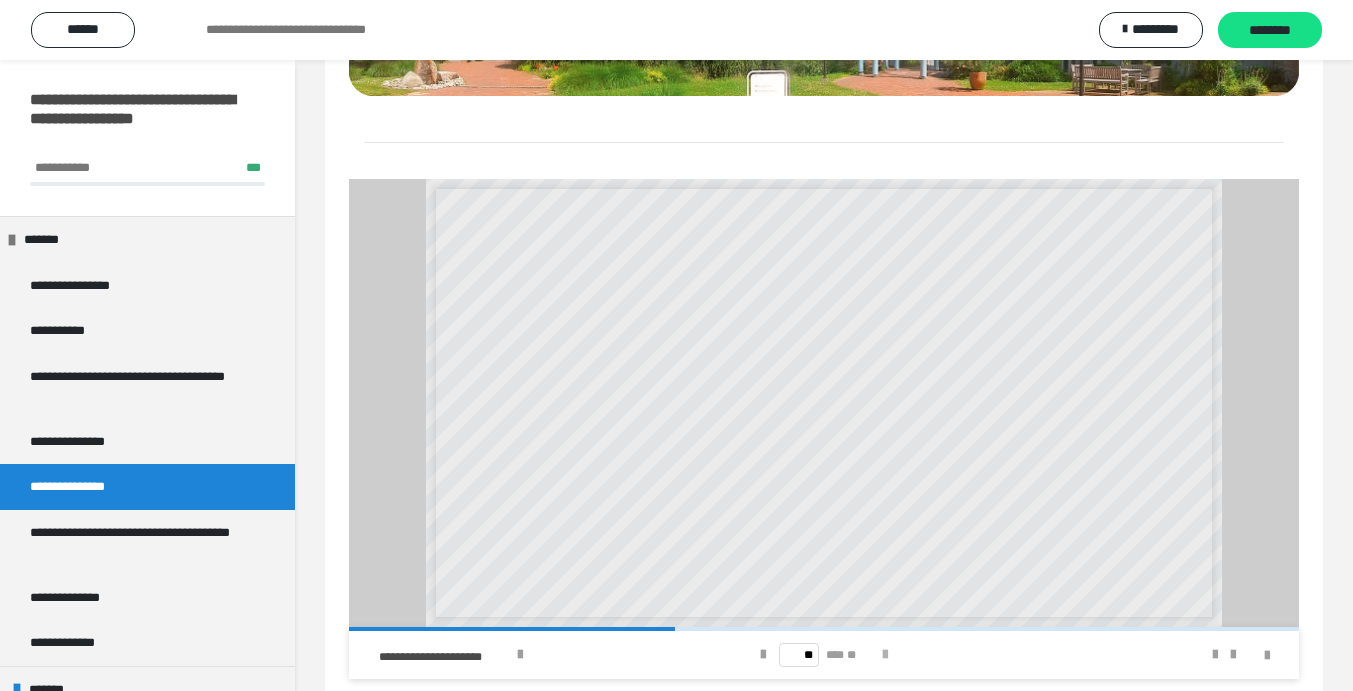 click at bounding box center [885, 655] 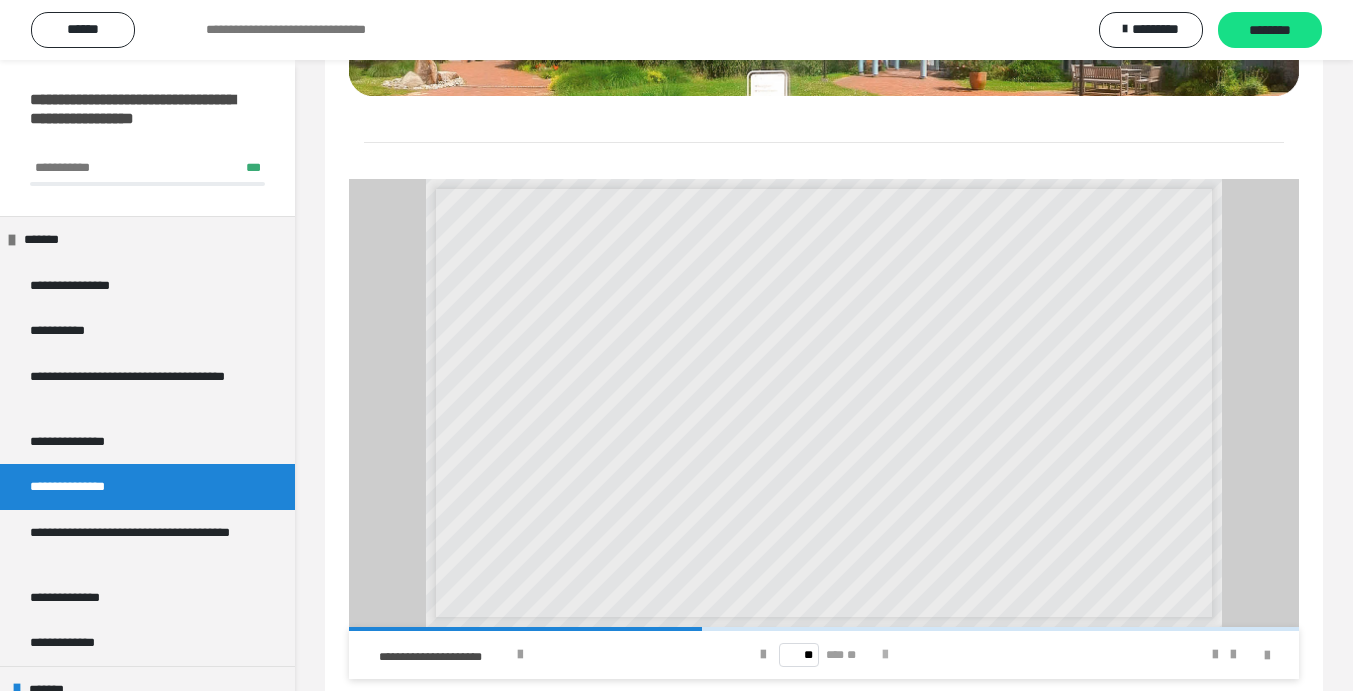 click at bounding box center (885, 655) 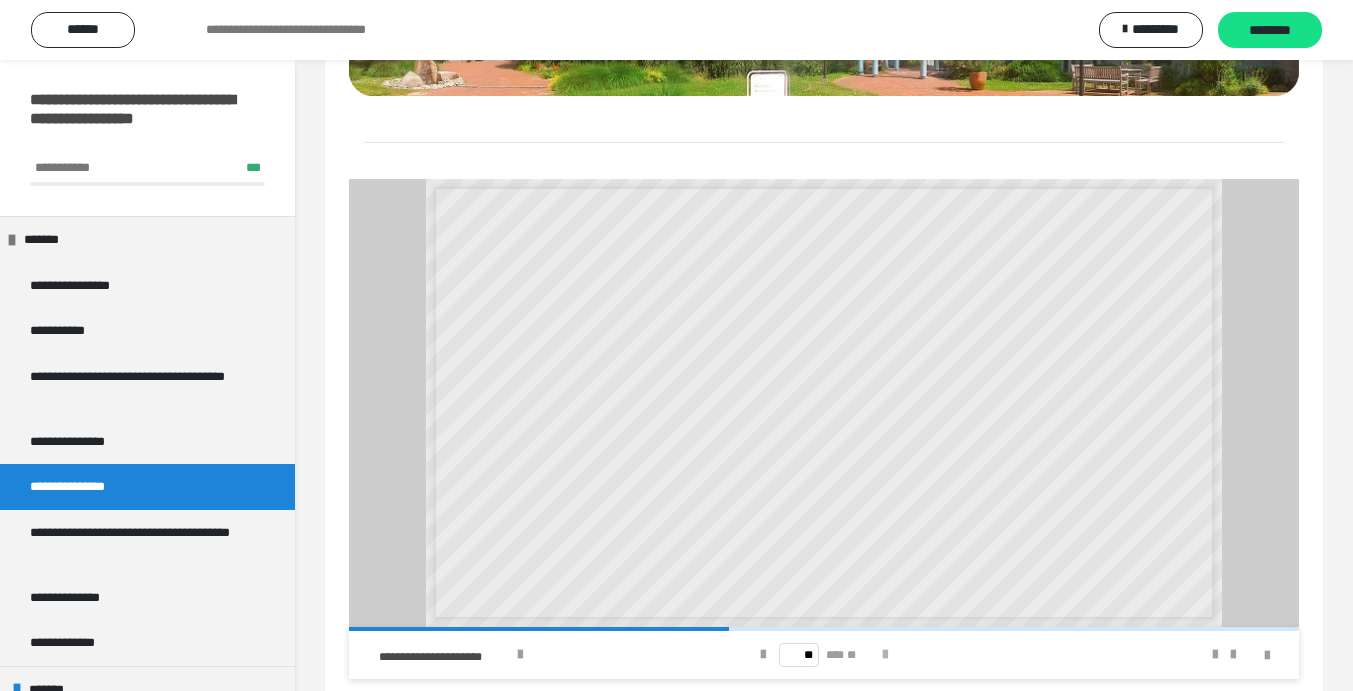 click at bounding box center (885, 655) 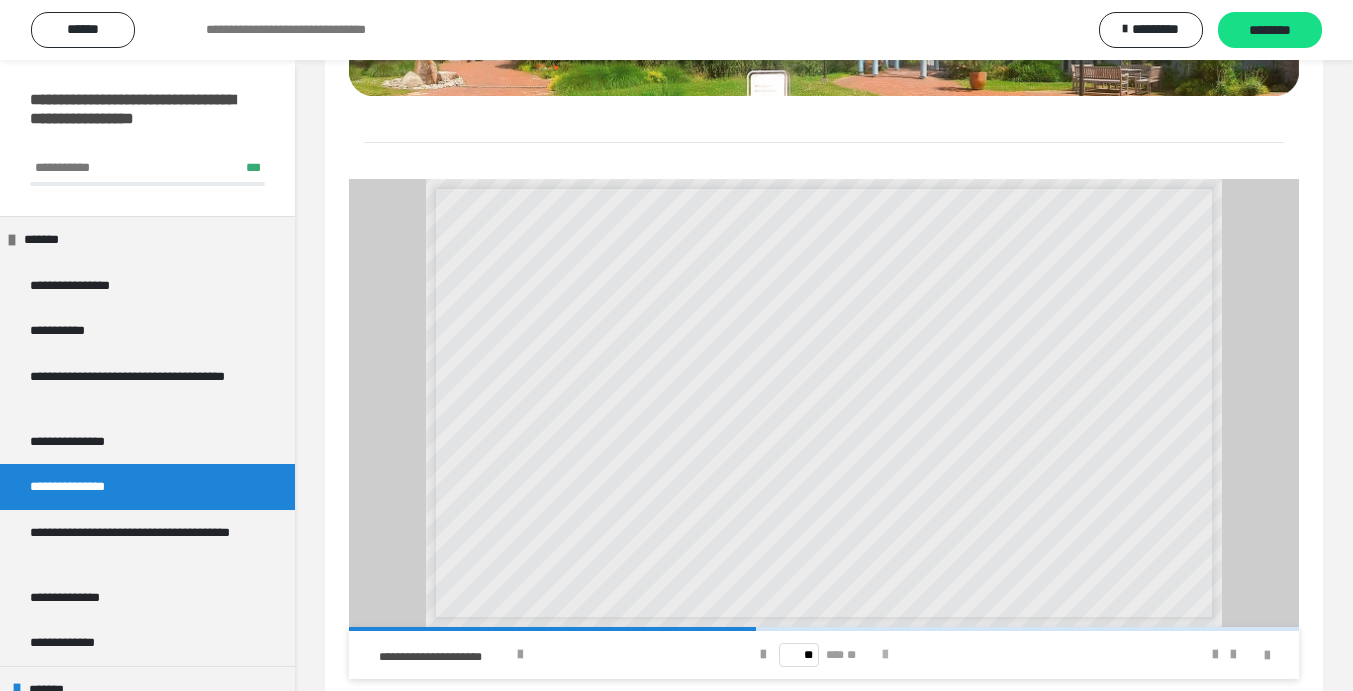 click at bounding box center [885, 655] 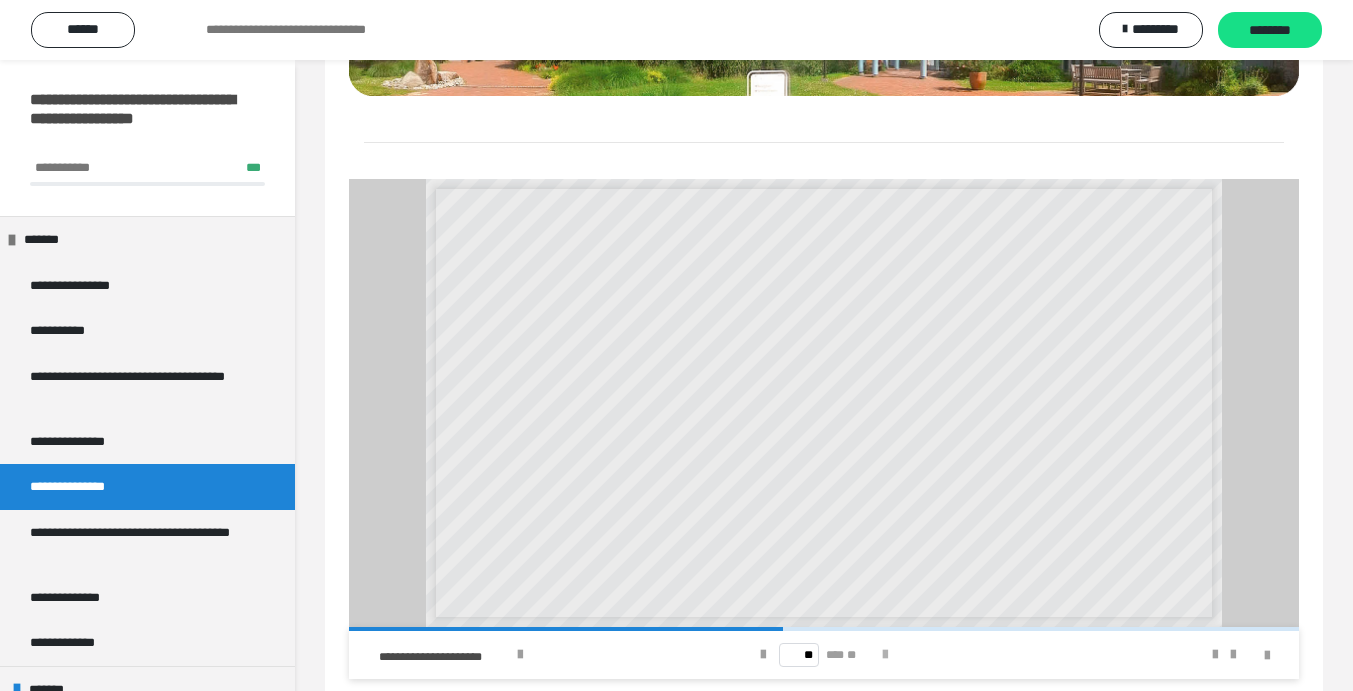 click at bounding box center (885, 655) 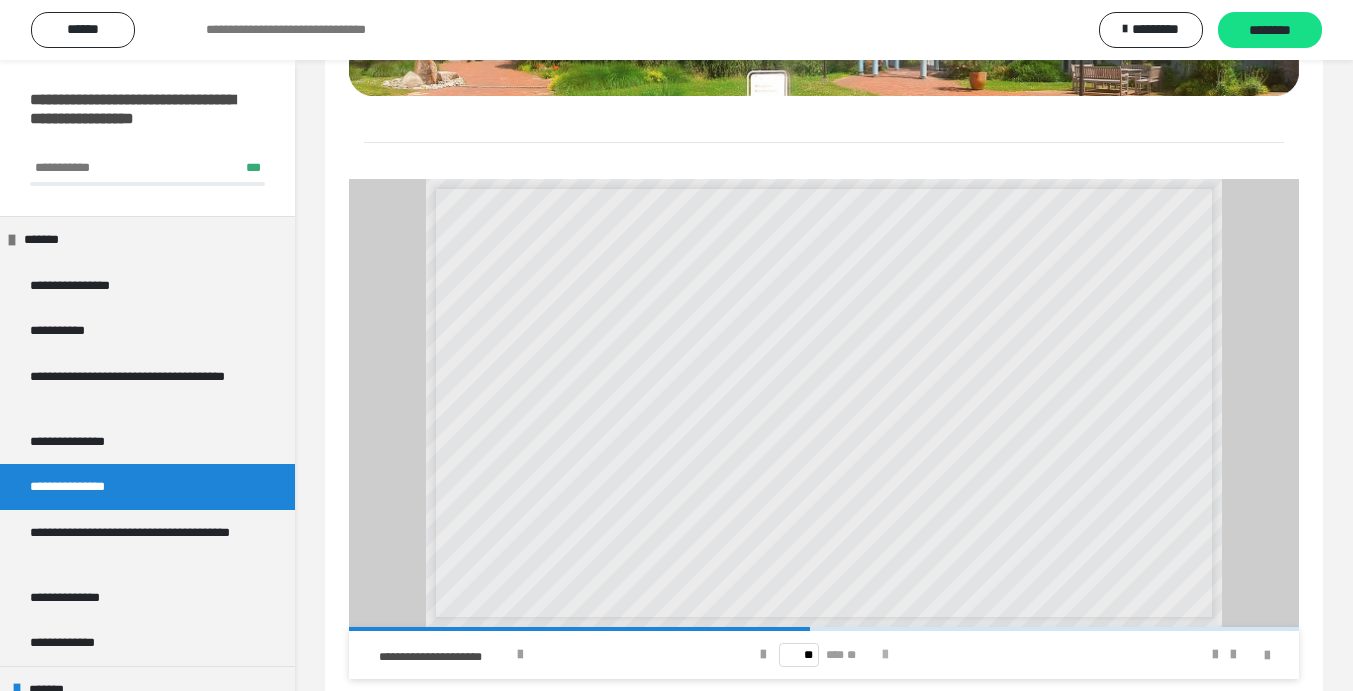 click at bounding box center [885, 655] 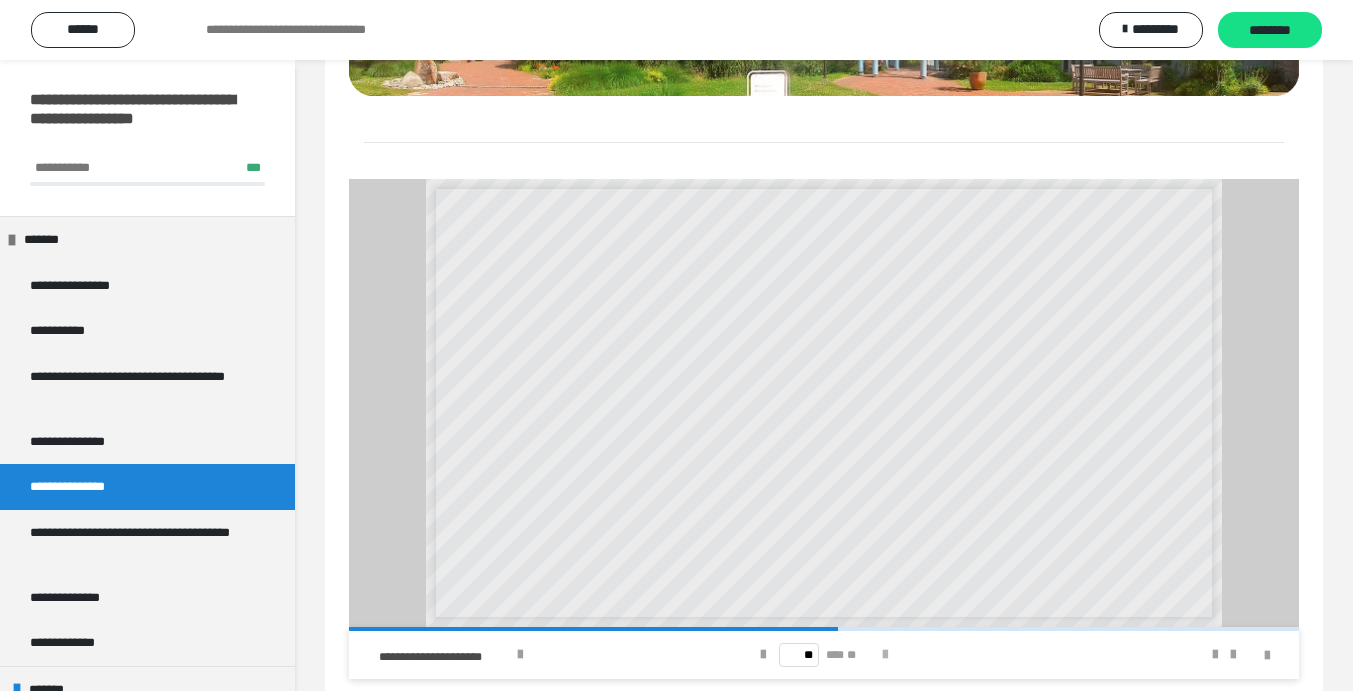 click at bounding box center [885, 655] 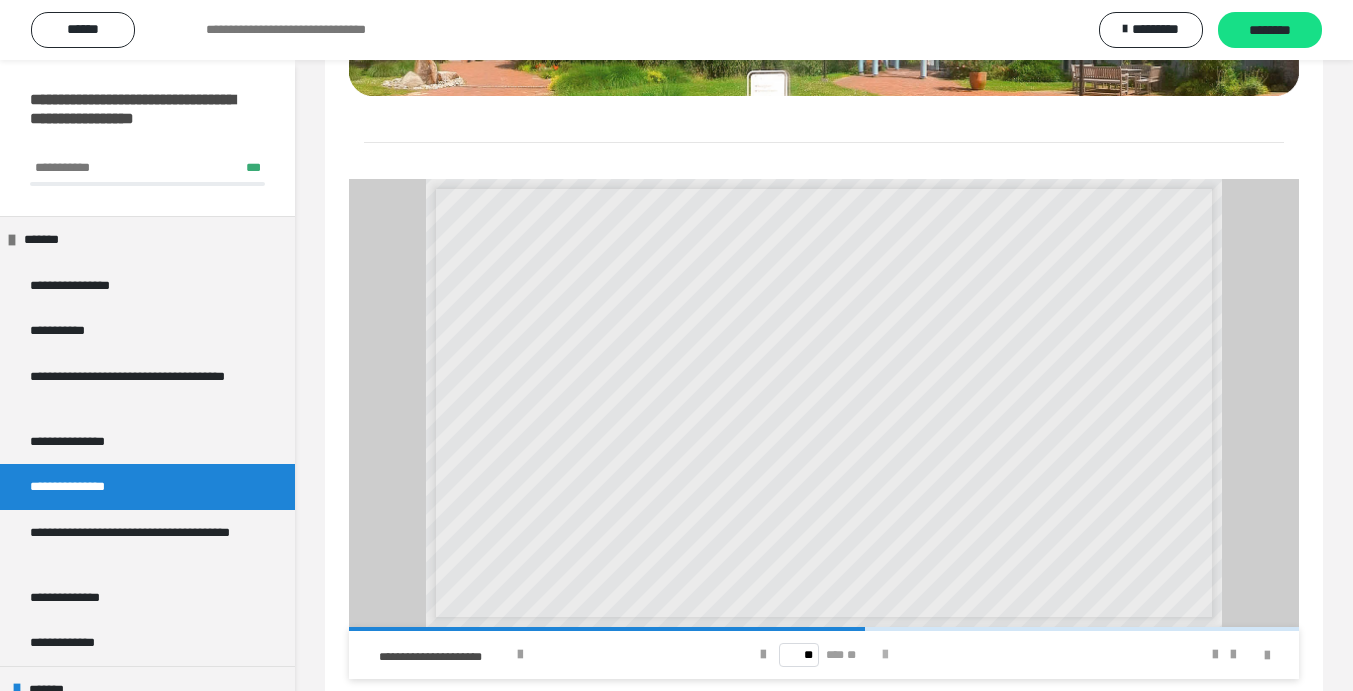 click at bounding box center (885, 655) 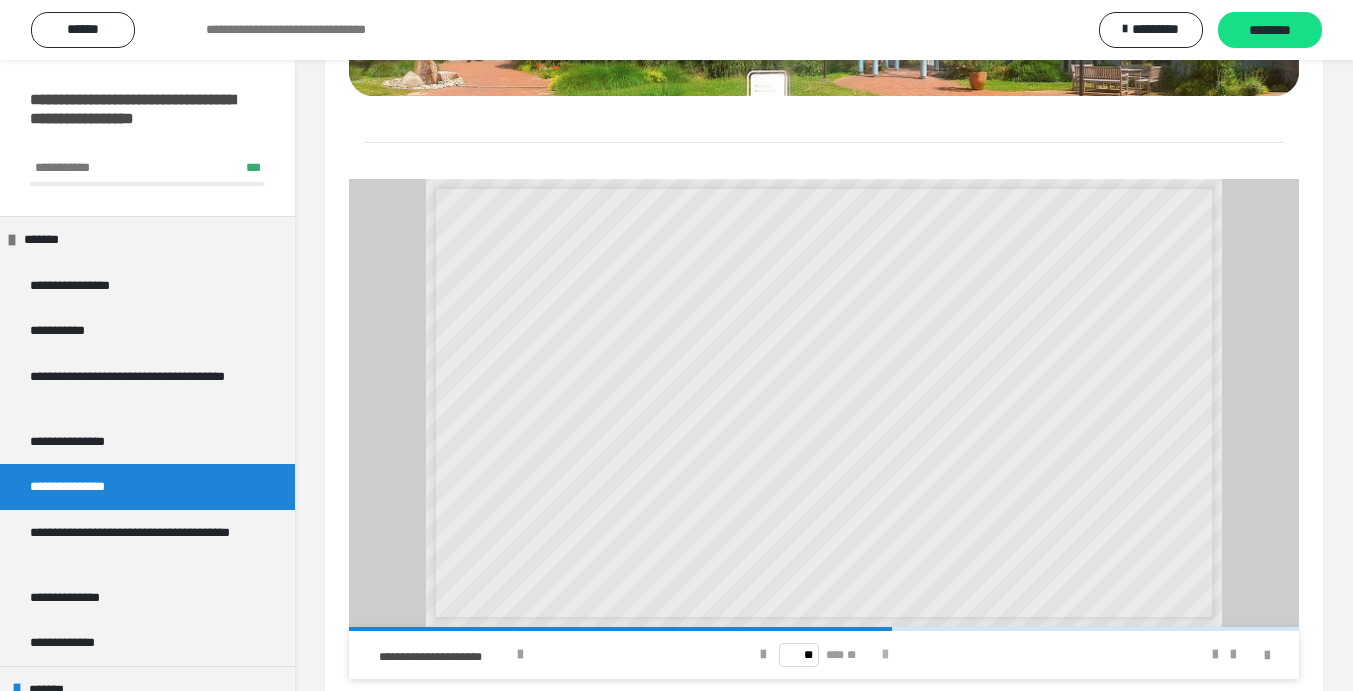 click at bounding box center [885, 655] 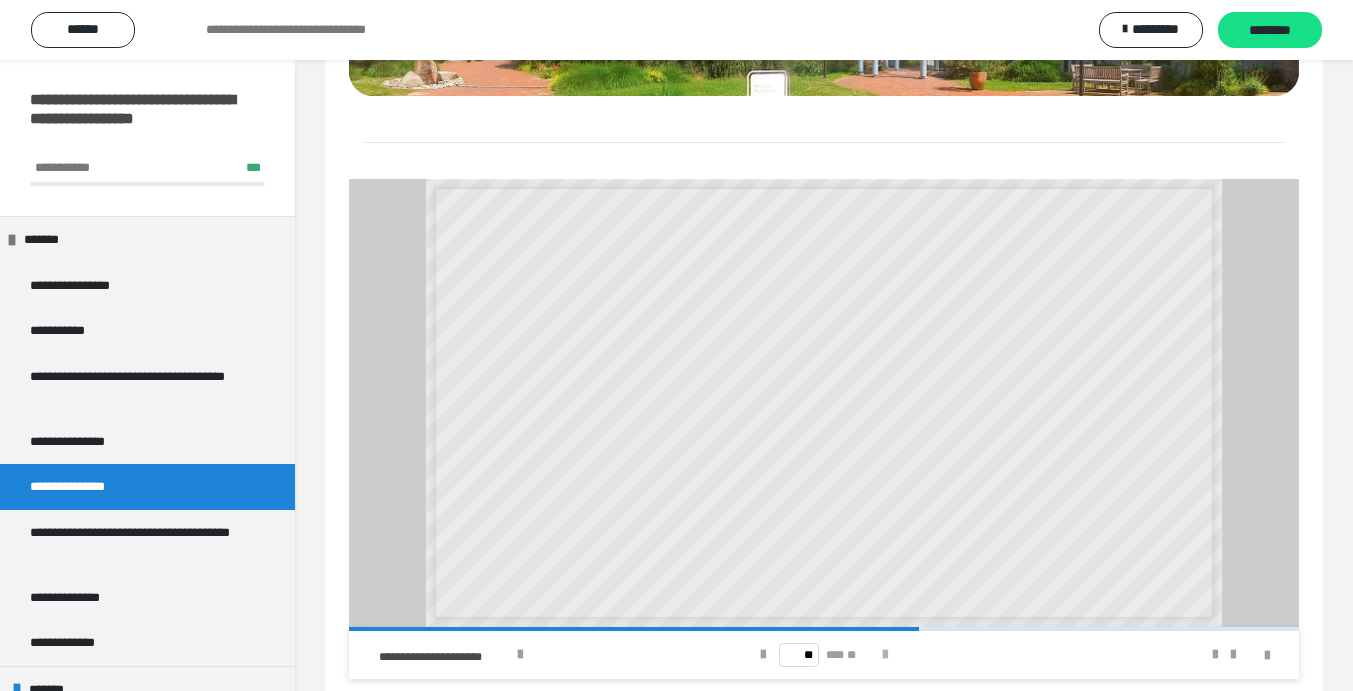 click at bounding box center (885, 655) 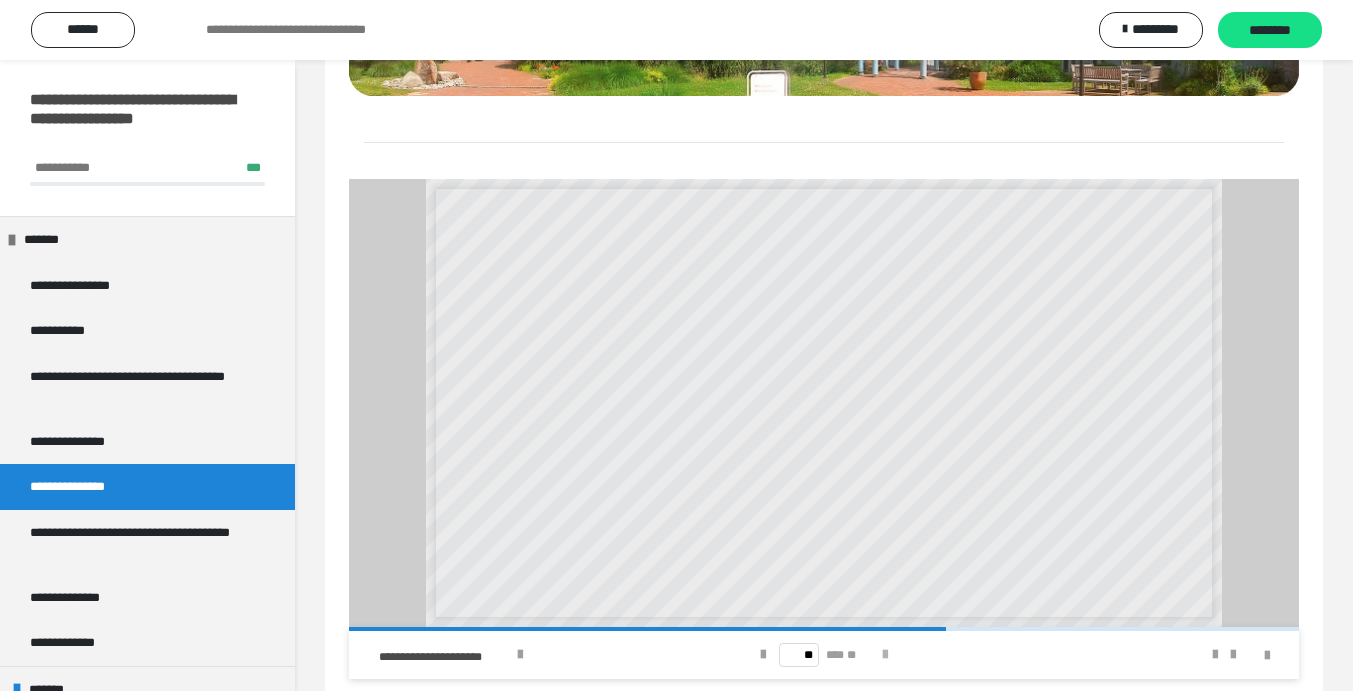 click at bounding box center (885, 655) 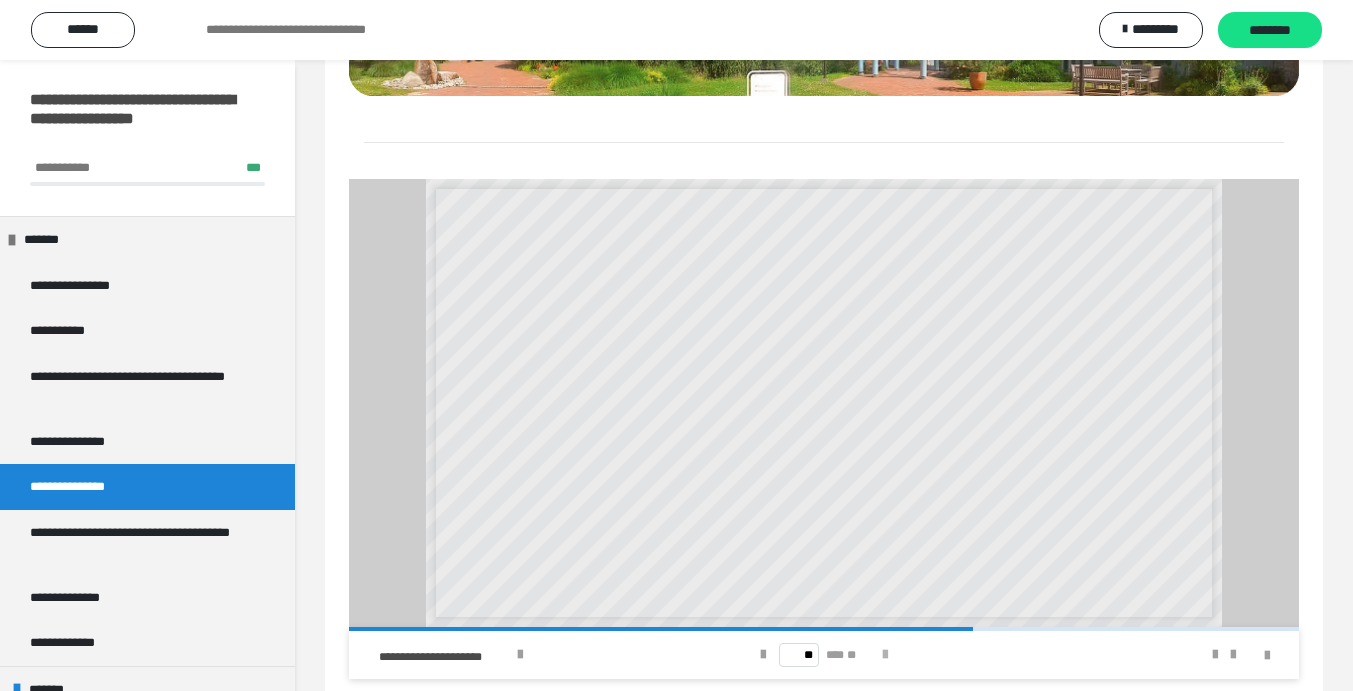 click at bounding box center (885, 655) 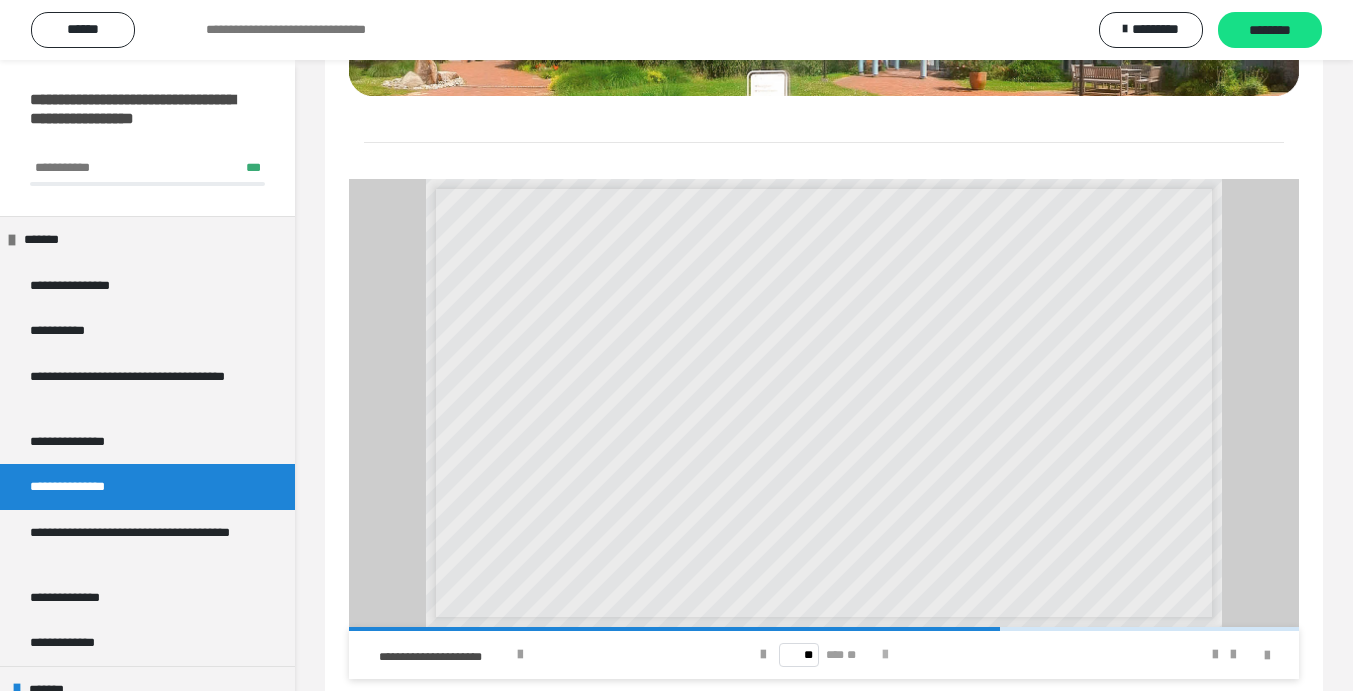 click at bounding box center (885, 655) 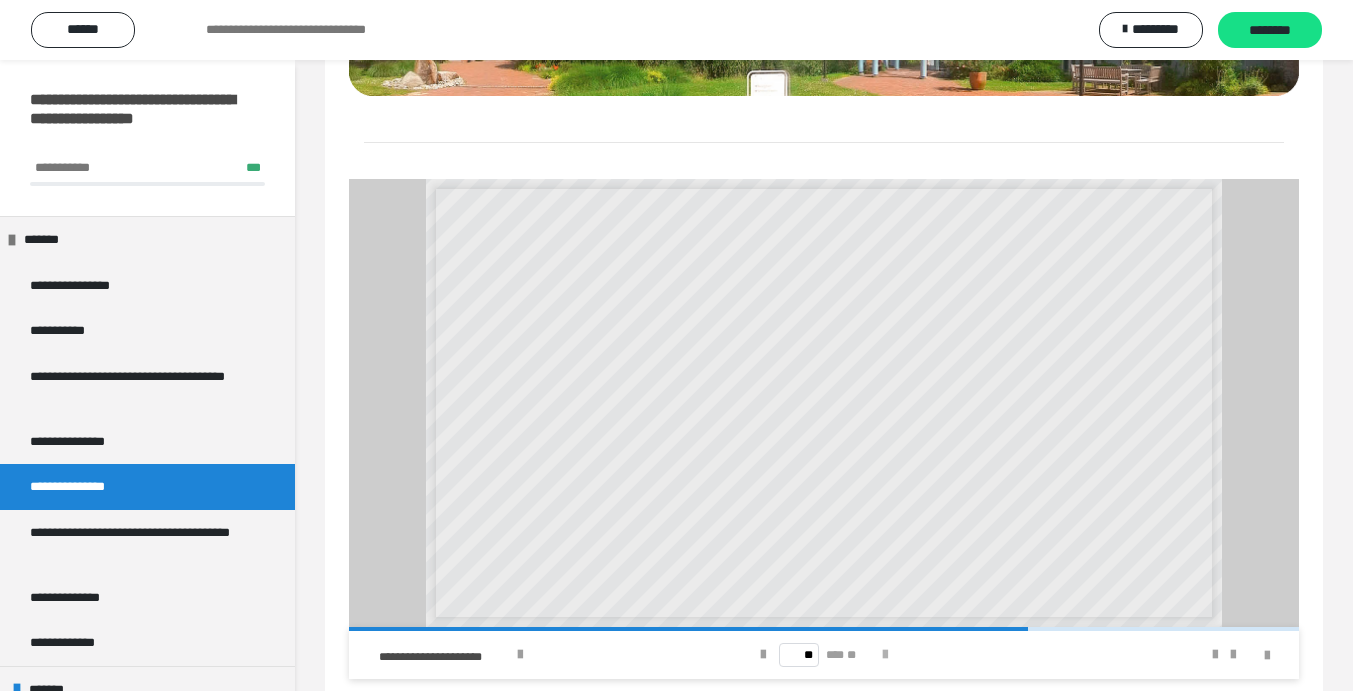 click at bounding box center (885, 655) 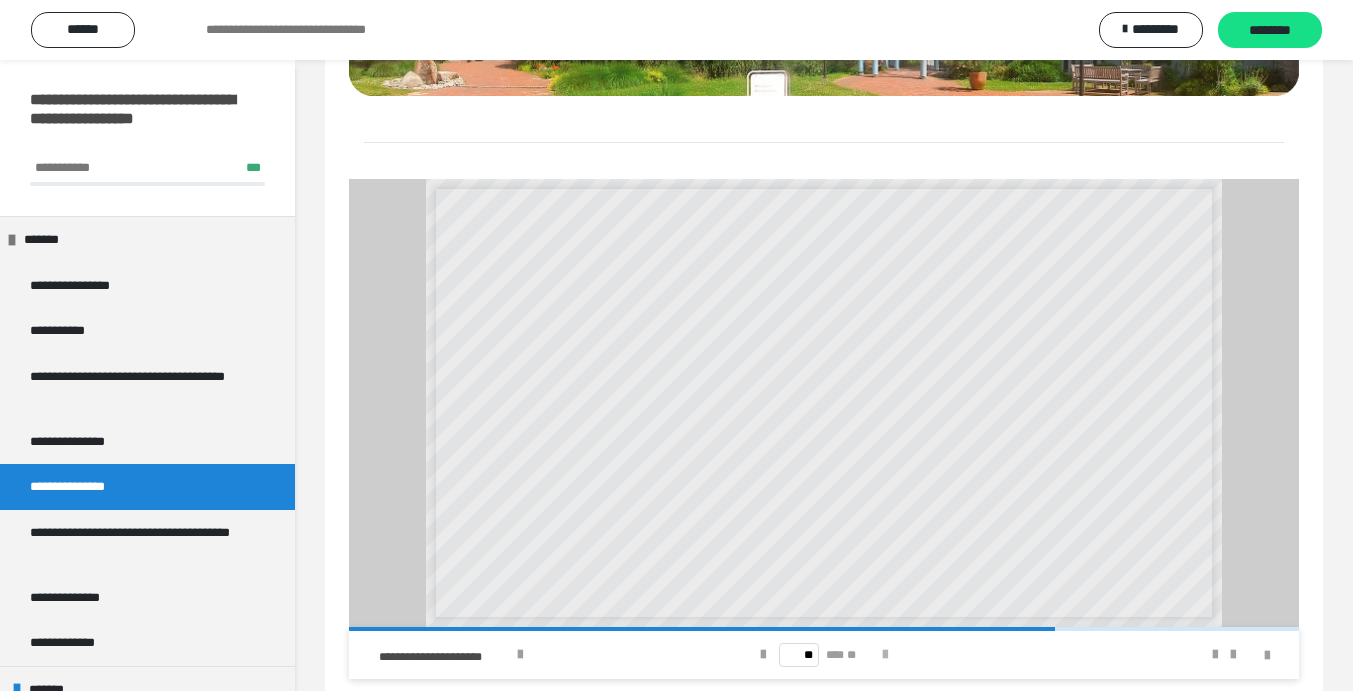 click at bounding box center (885, 655) 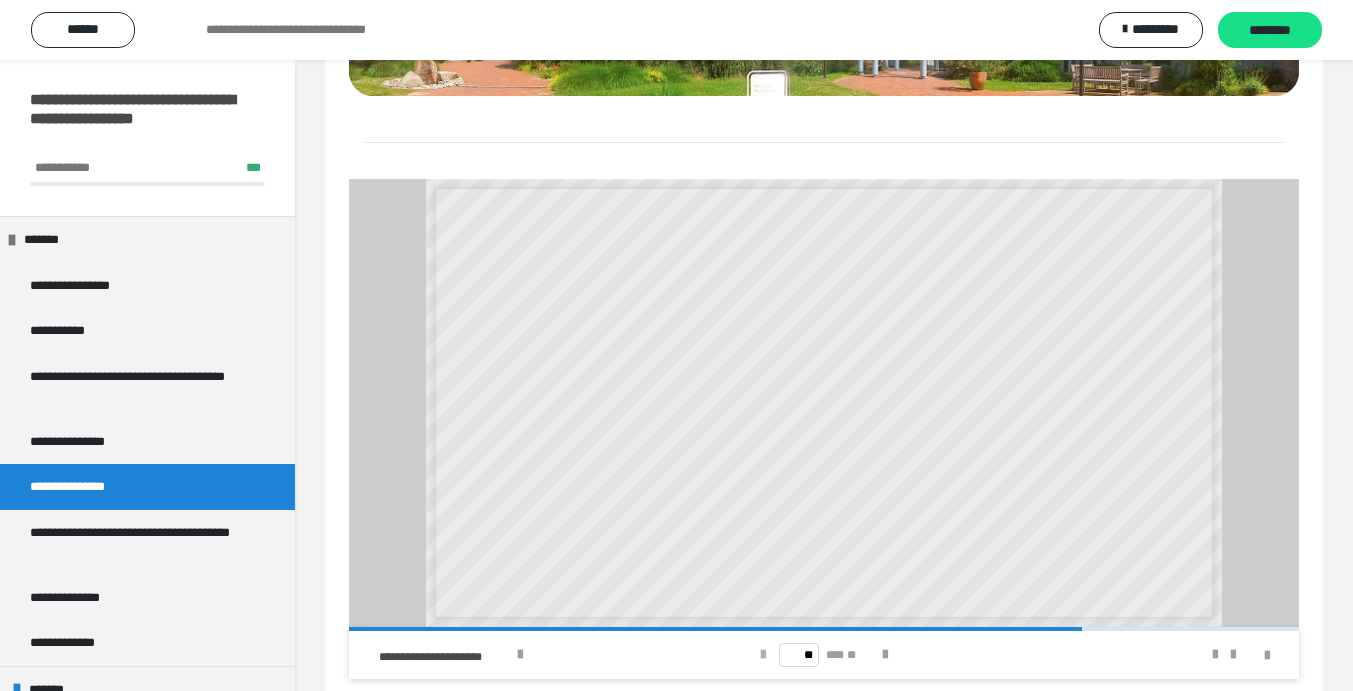 click at bounding box center (763, 655) 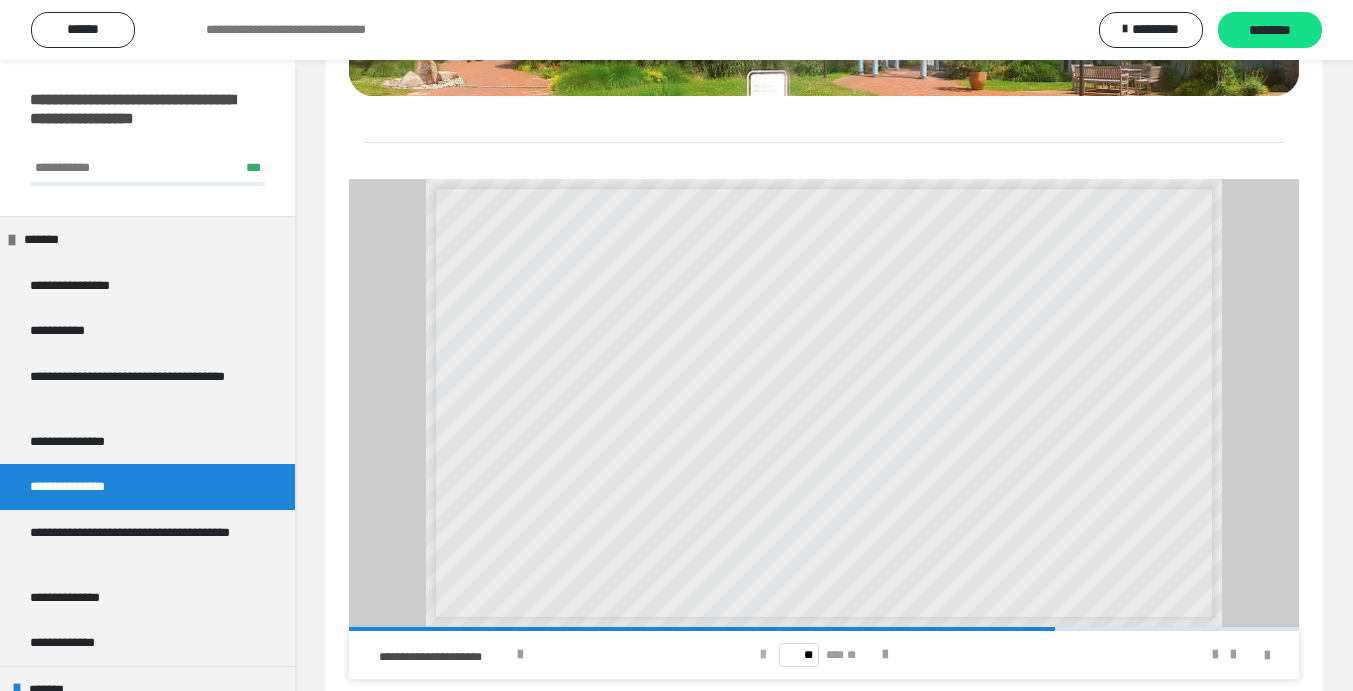 click at bounding box center [763, 655] 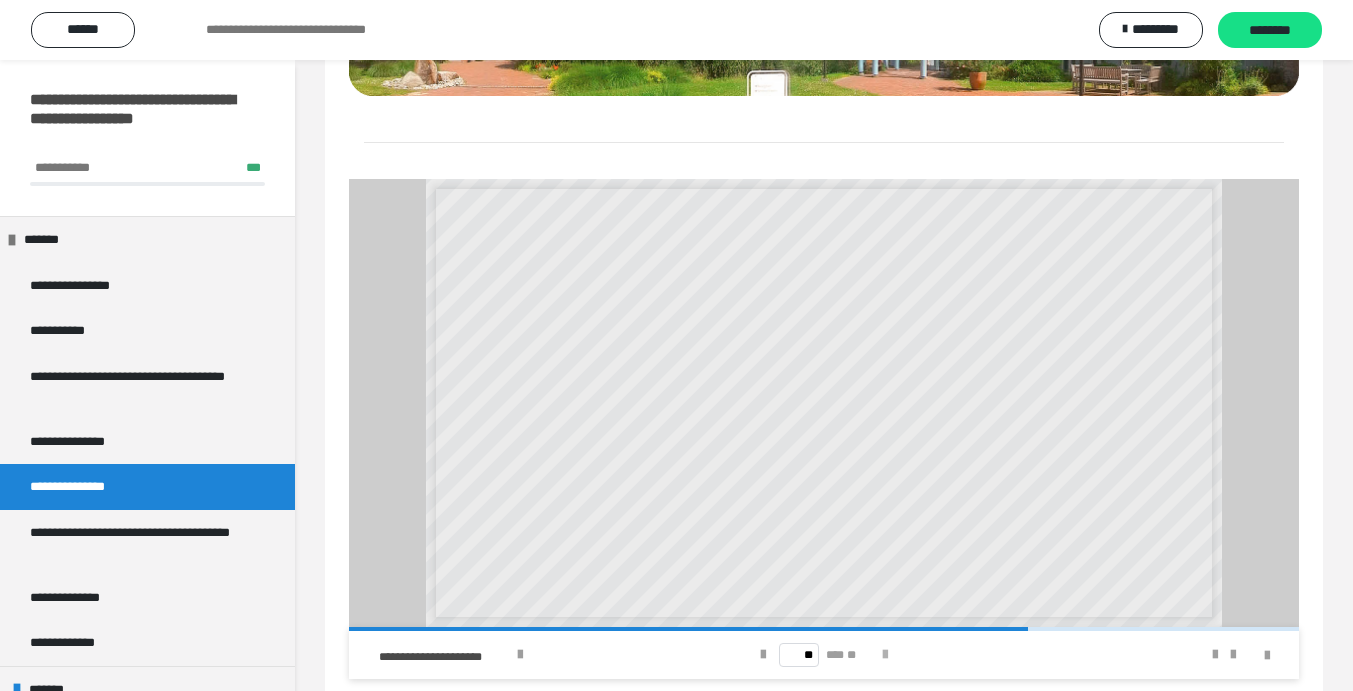 click at bounding box center (885, 655) 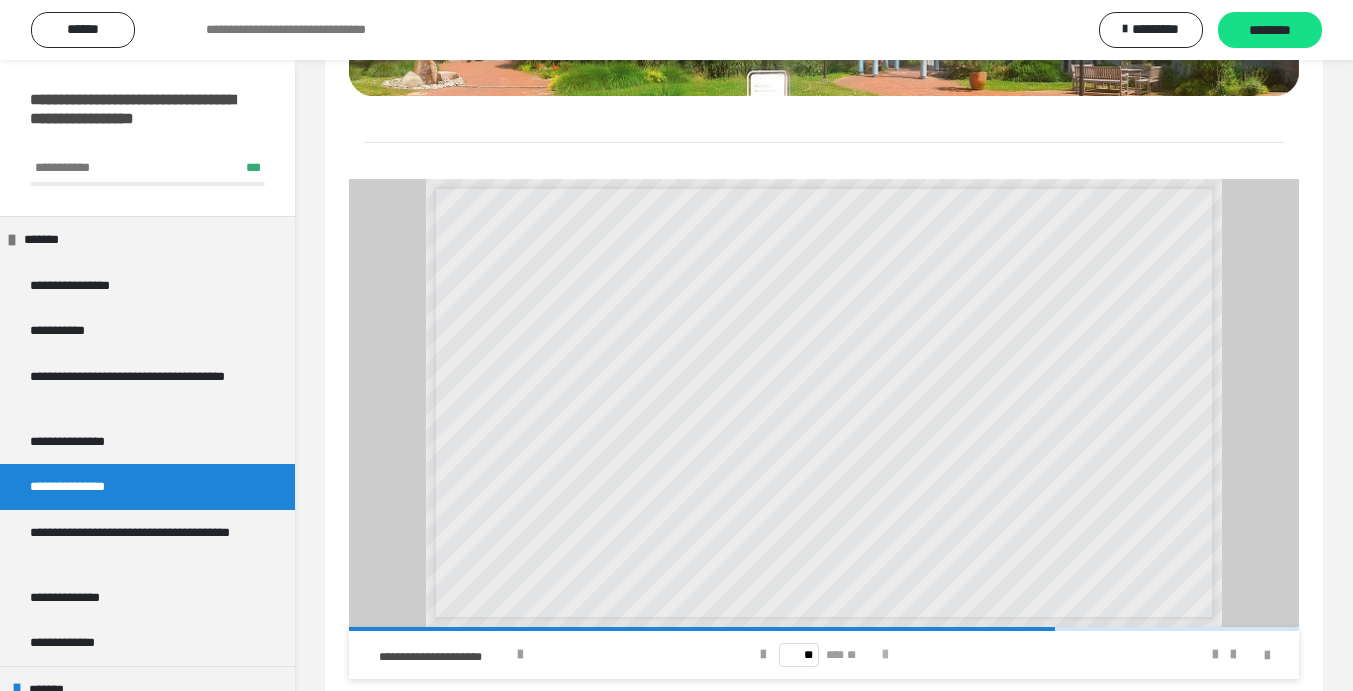 click at bounding box center (885, 655) 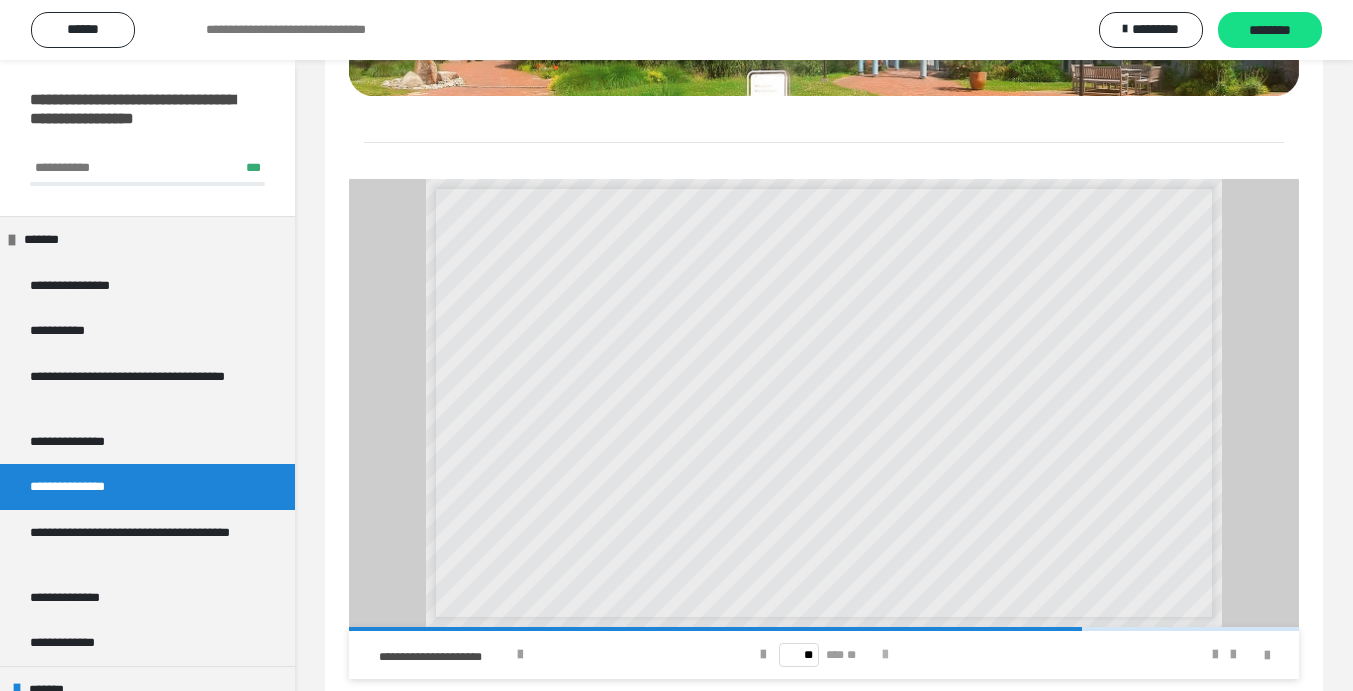 click at bounding box center [885, 655] 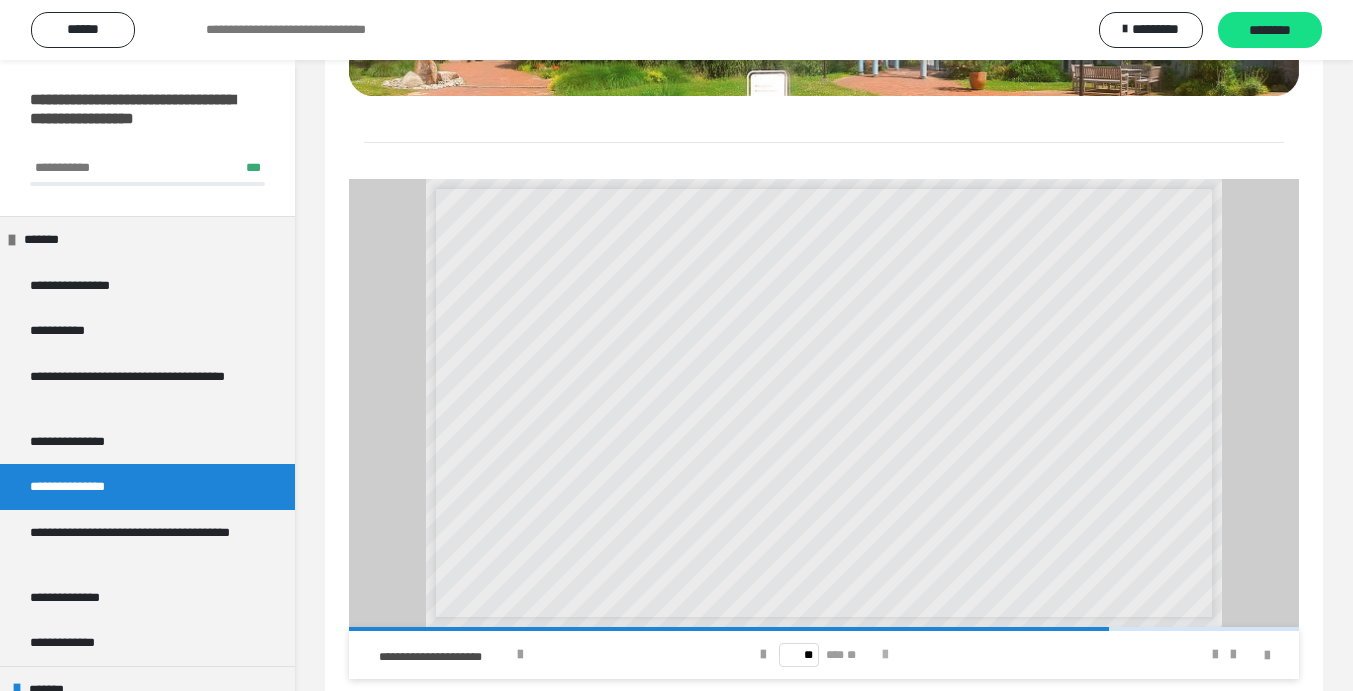 click at bounding box center (885, 655) 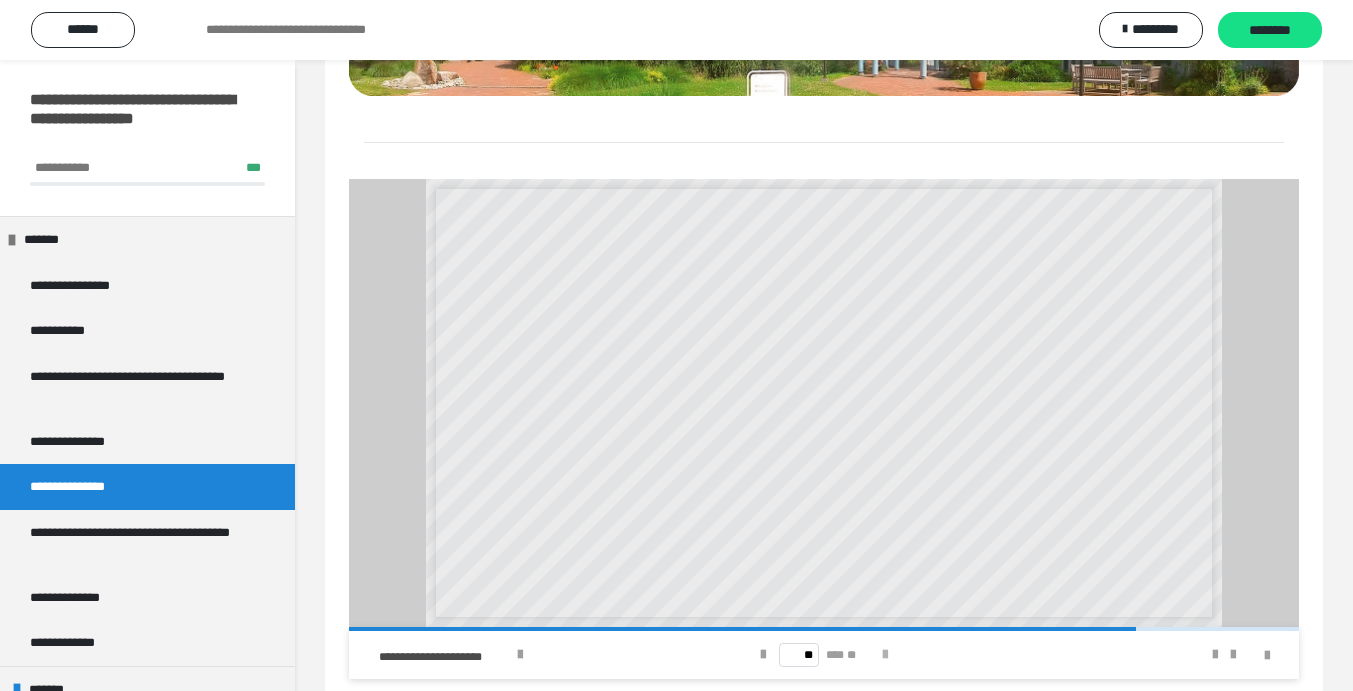 click at bounding box center (885, 655) 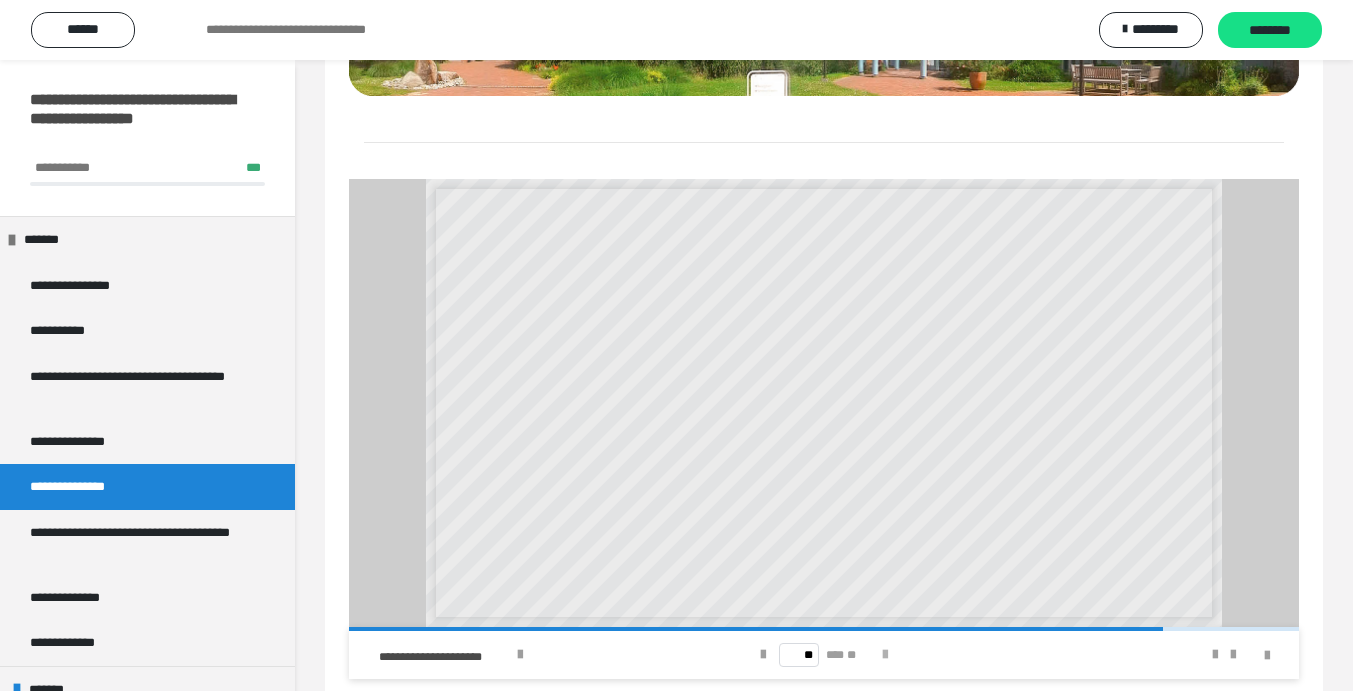 click at bounding box center (885, 655) 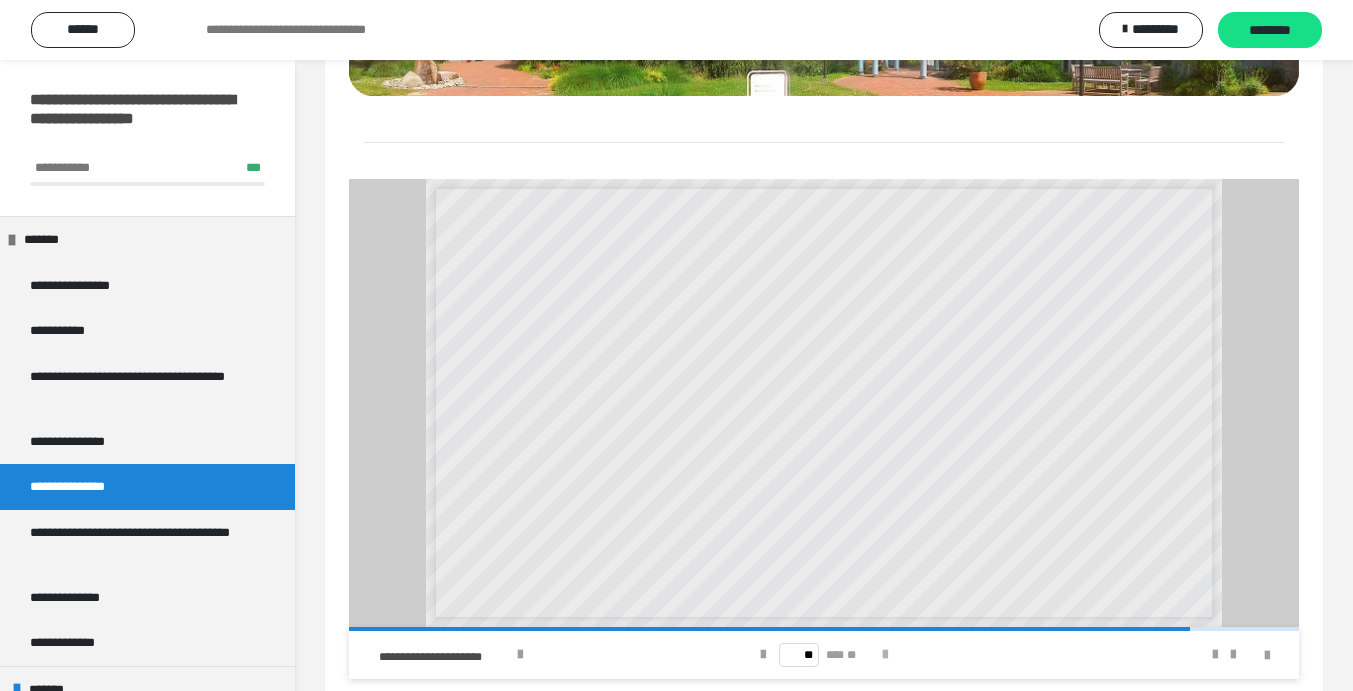 click at bounding box center (885, 655) 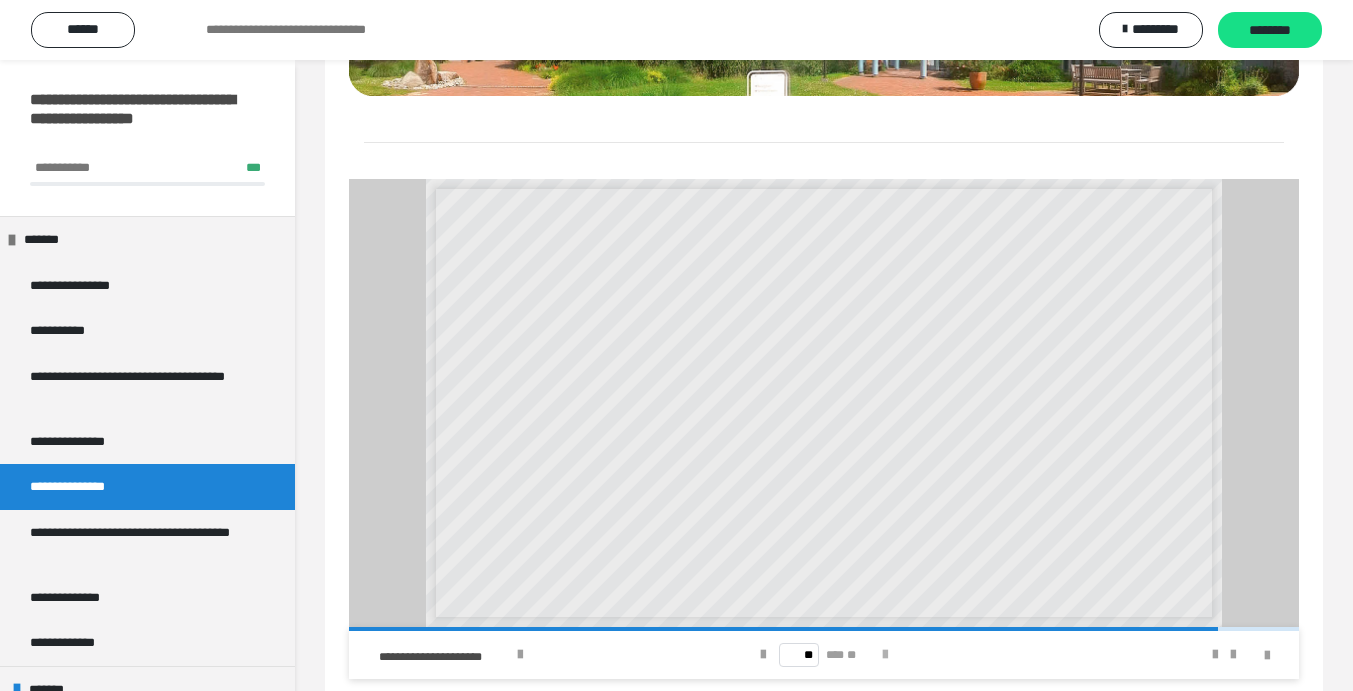 click at bounding box center [885, 655] 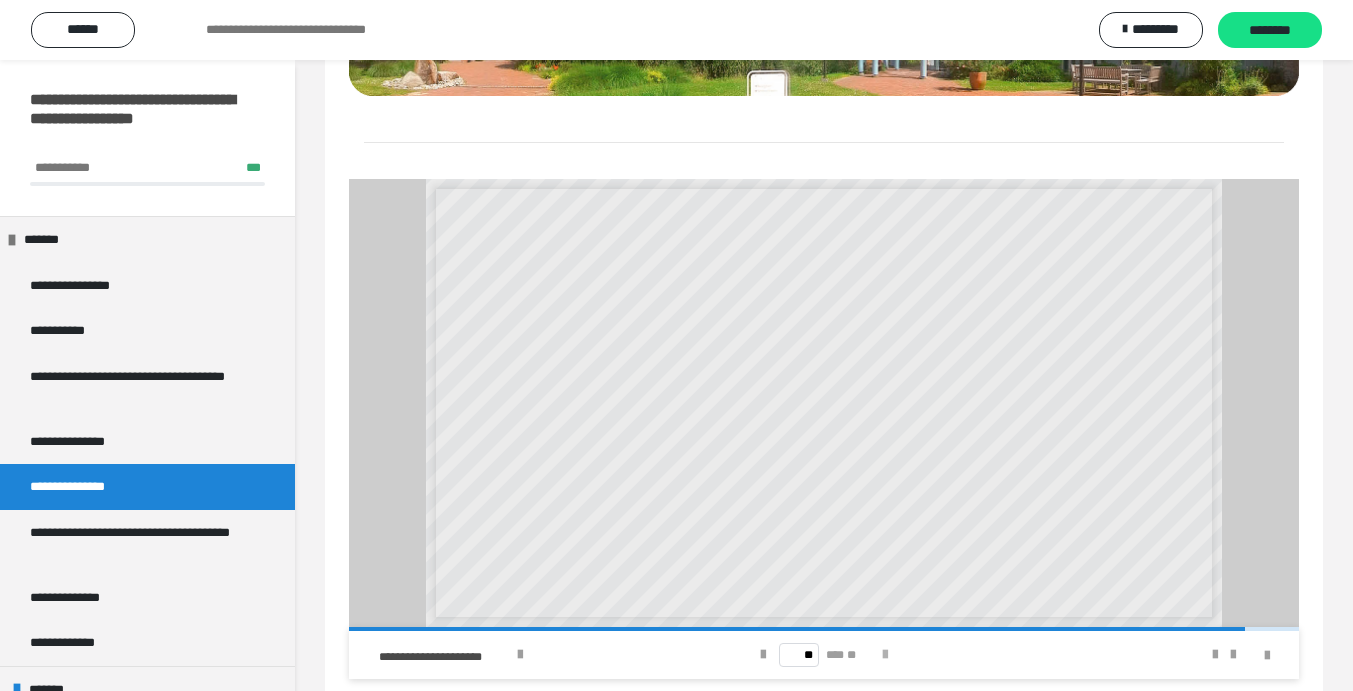 click at bounding box center [885, 655] 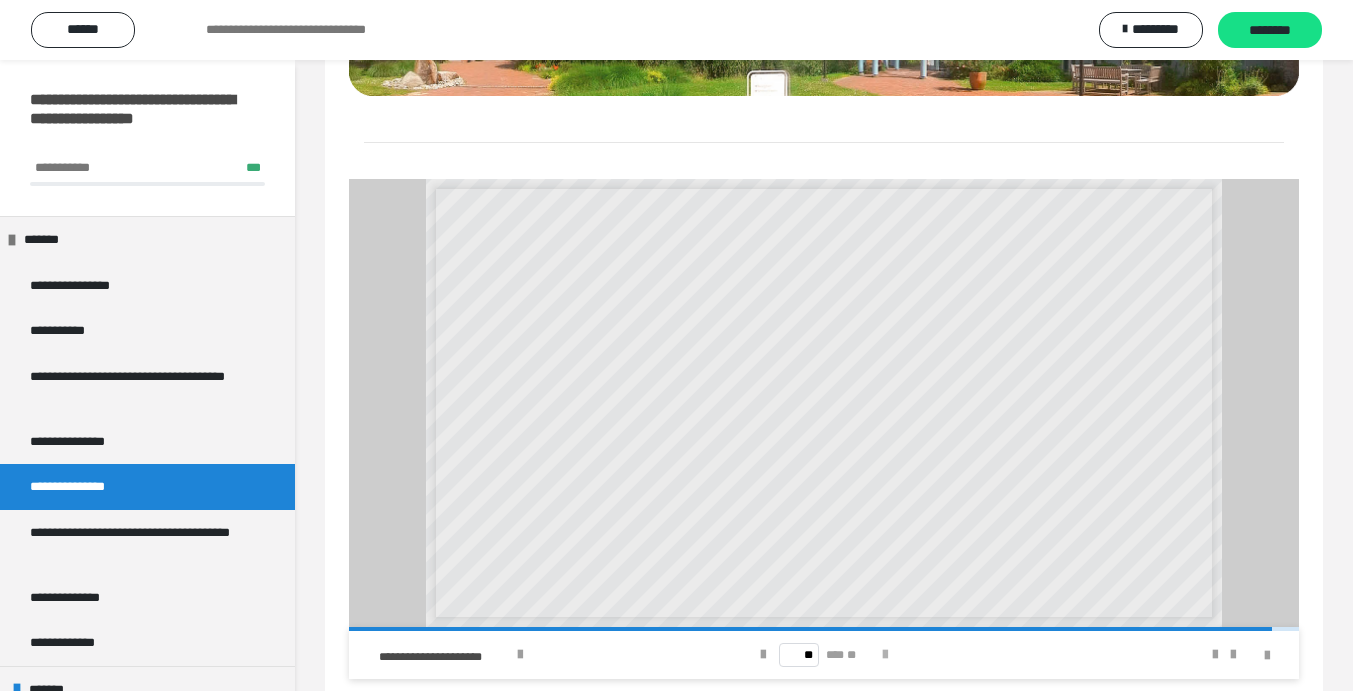 click at bounding box center (885, 655) 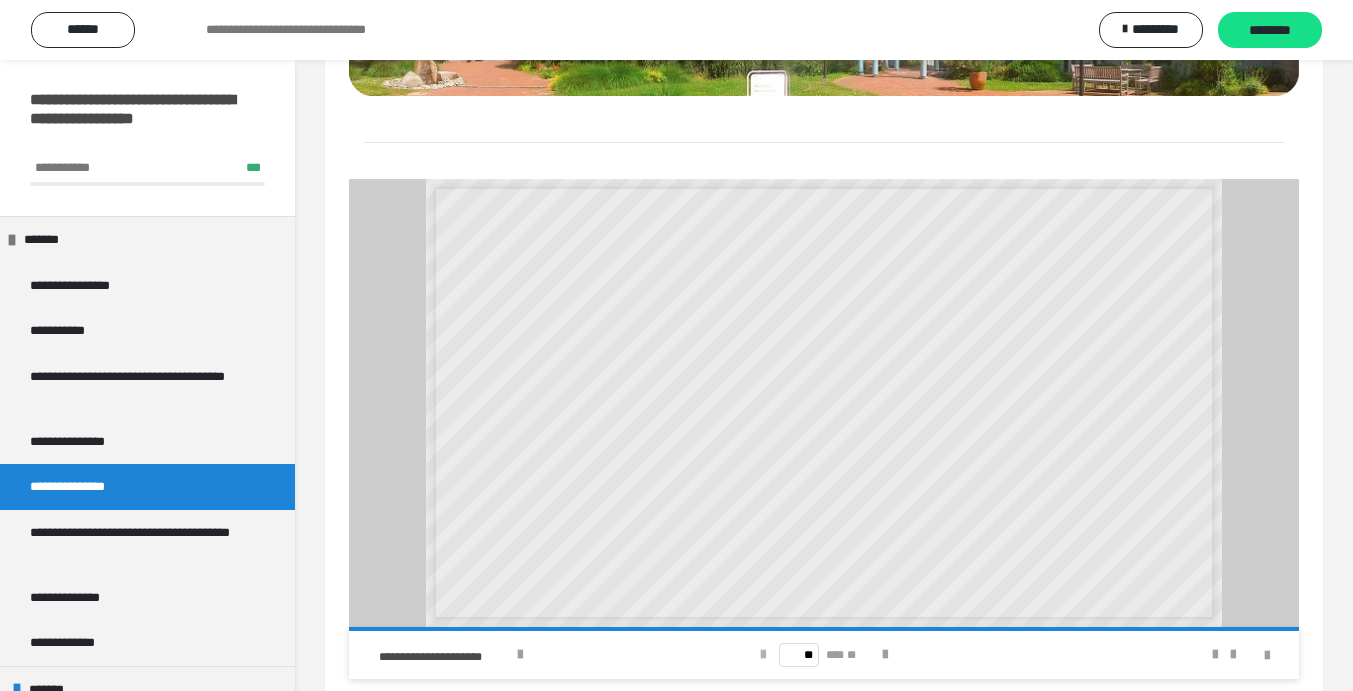 click at bounding box center (763, 655) 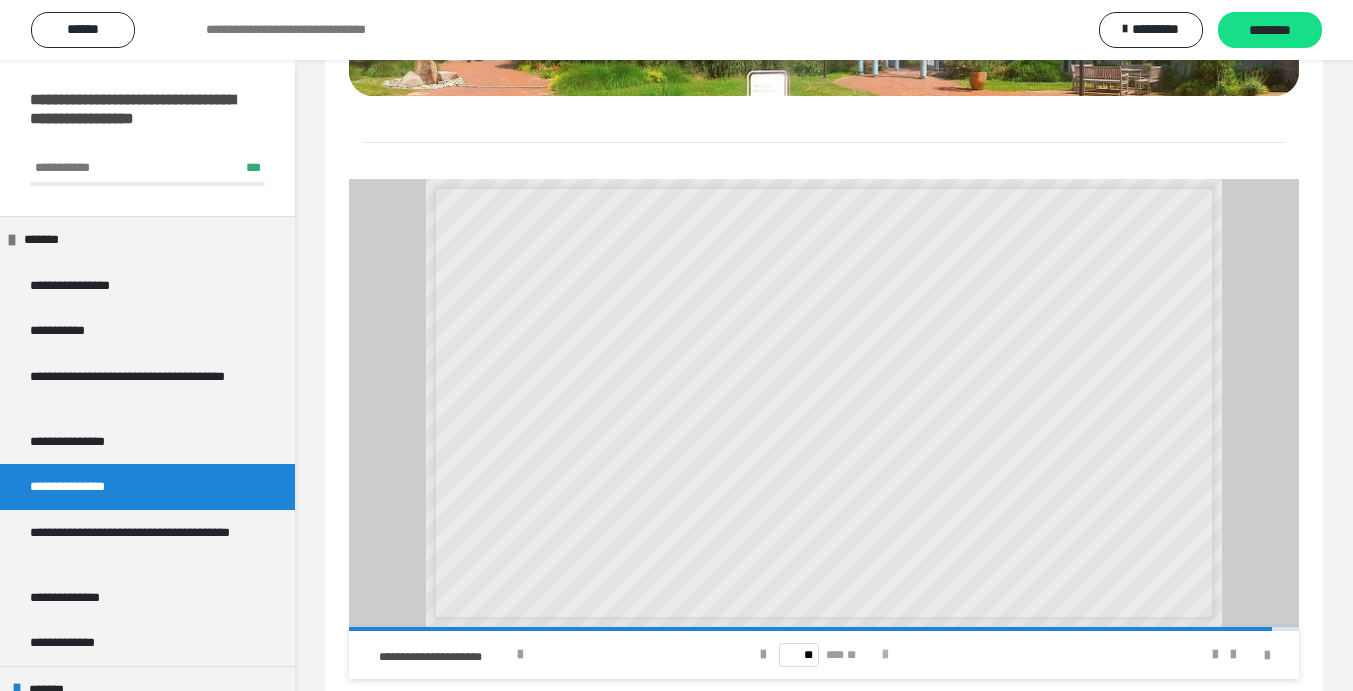 click at bounding box center (885, 655) 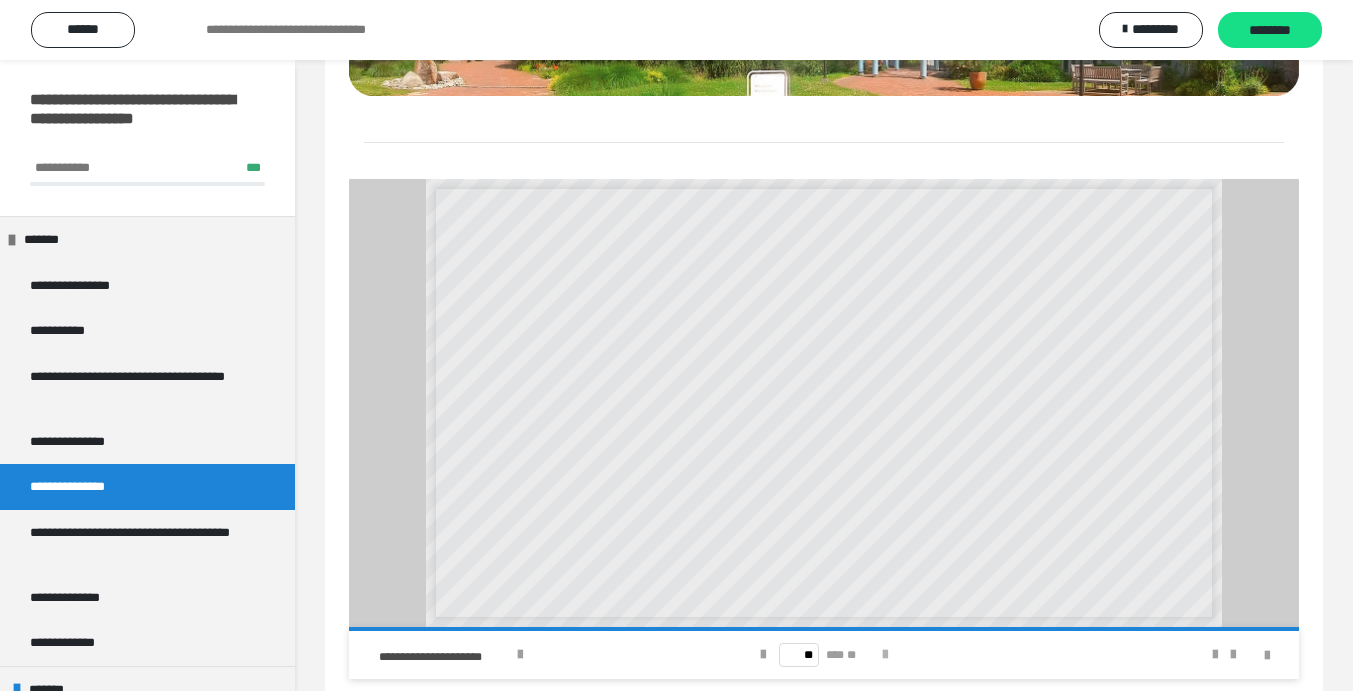click on "** *** **" at bounding box center [823, 655] 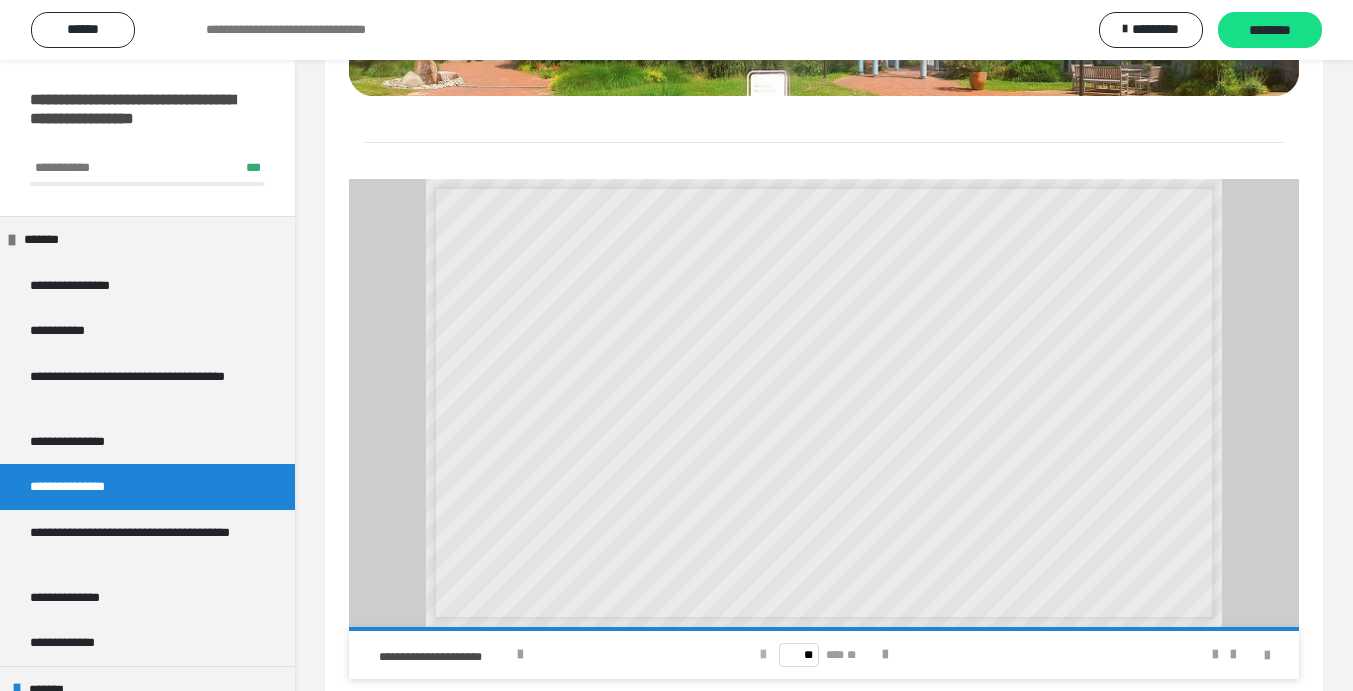 click at bounding box center (763, 655) 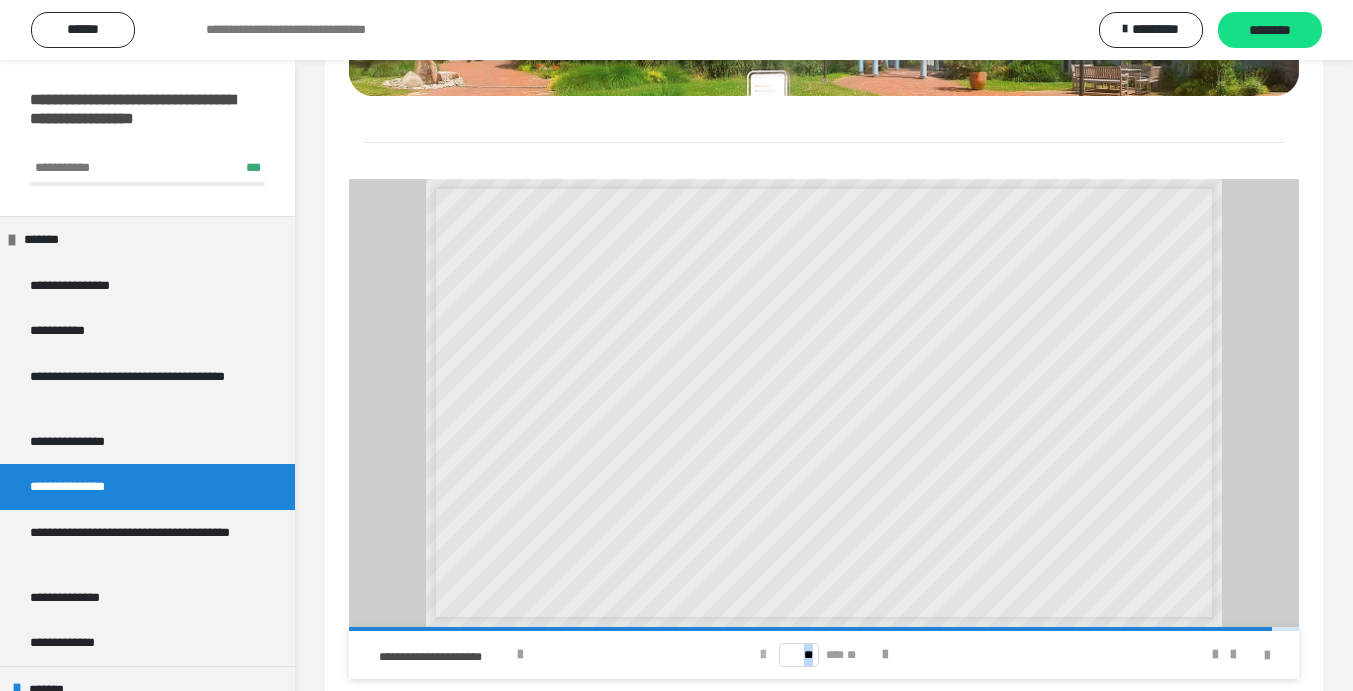 click at bounding box center (763, 655) 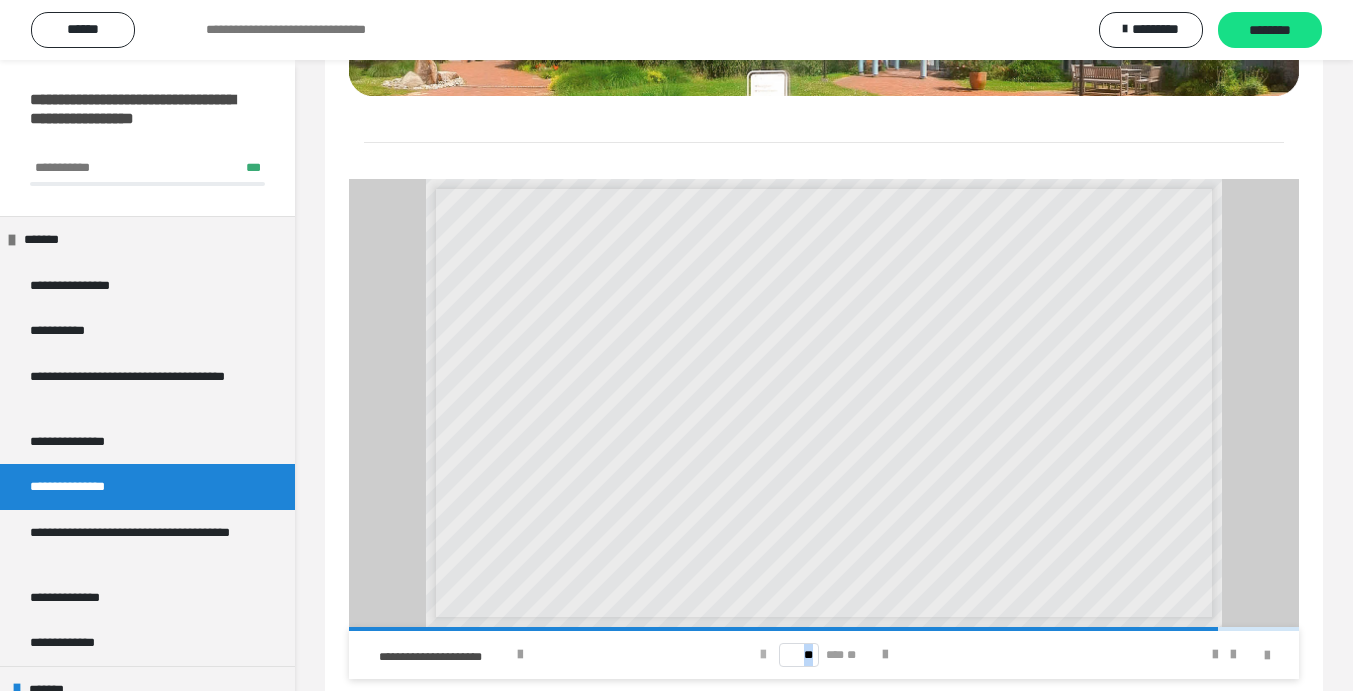 click at bounding box center (763, 655) 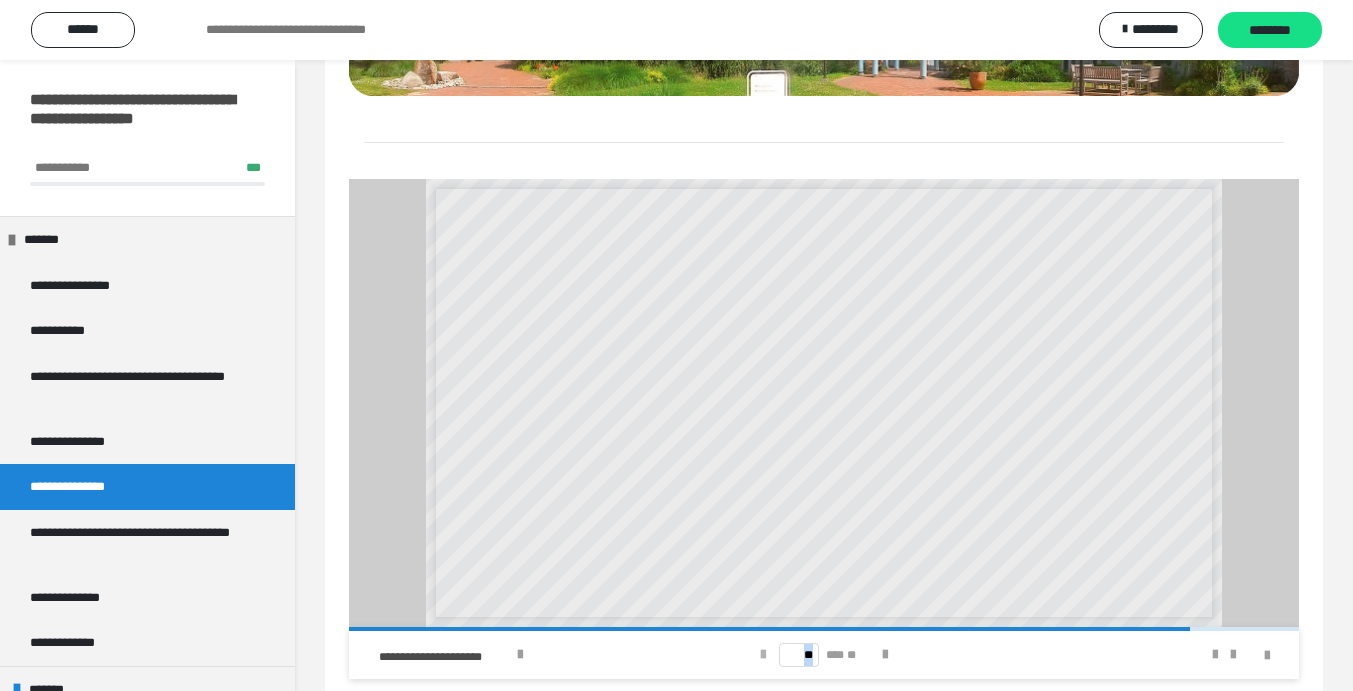 click at bounding box center (763, 655) 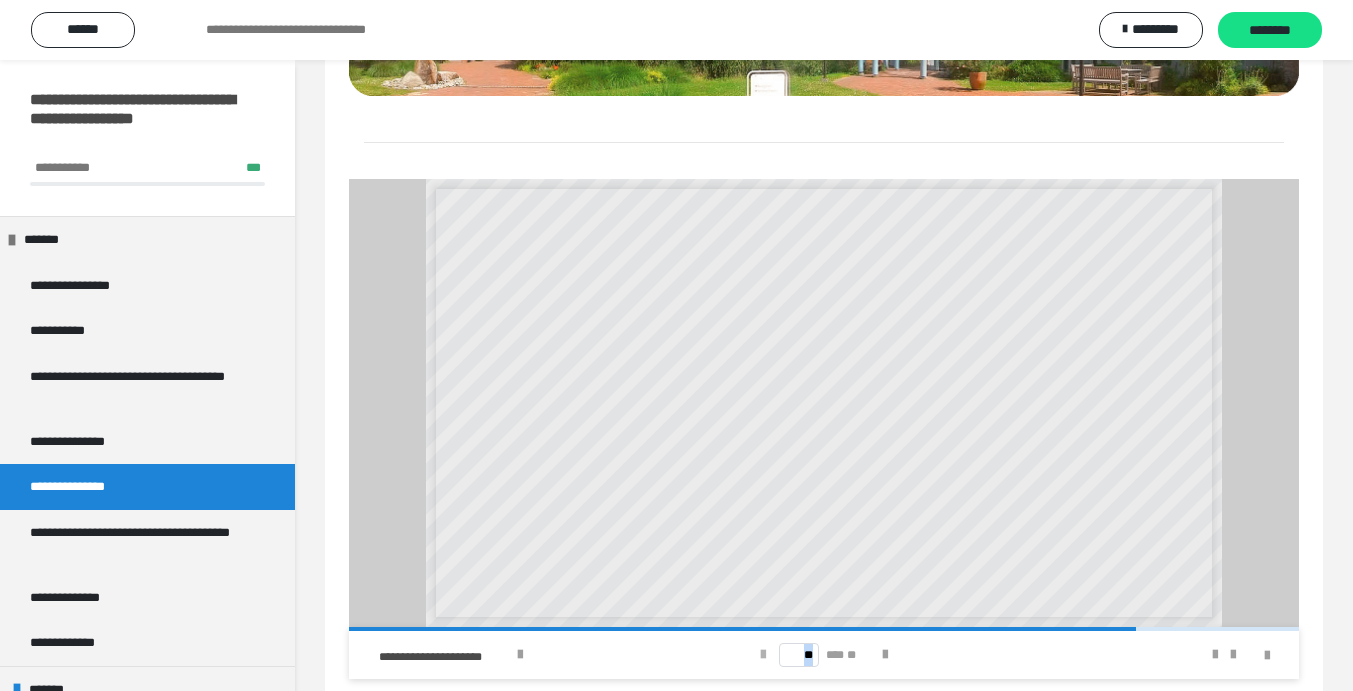 click at bounding box center (763, 655) 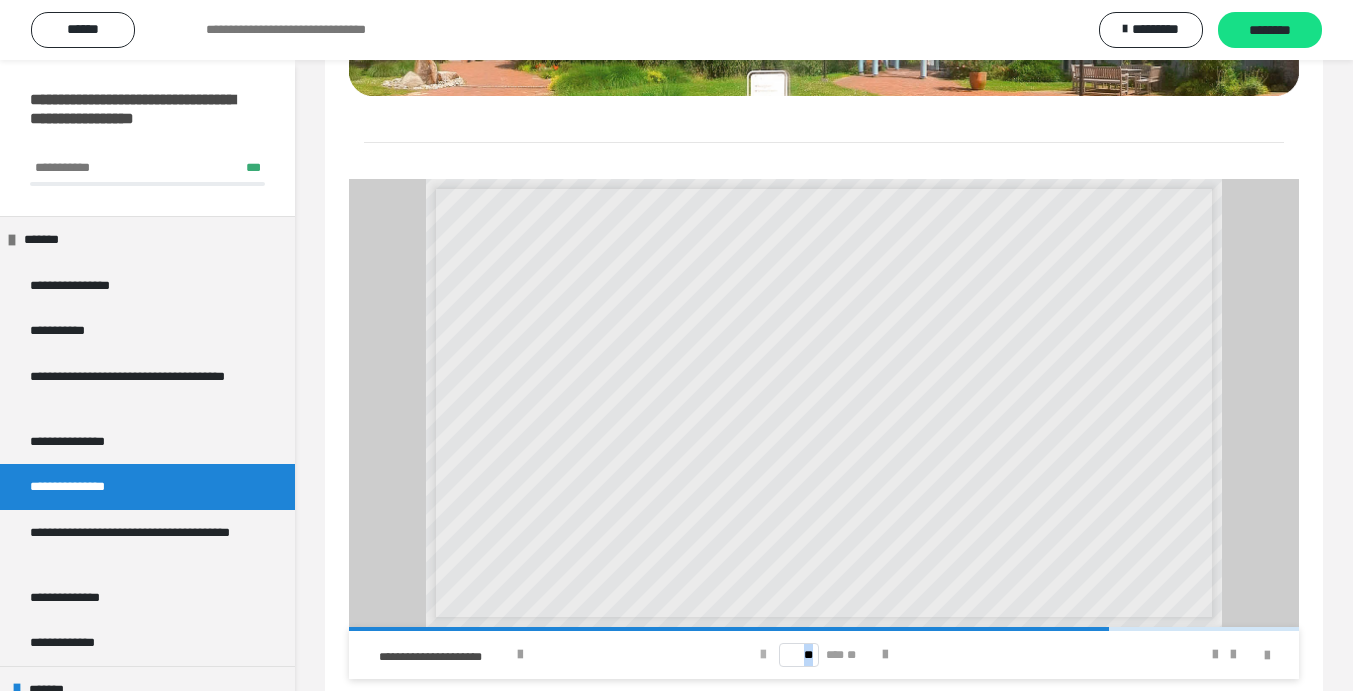 click at bounding box center (763, 655) 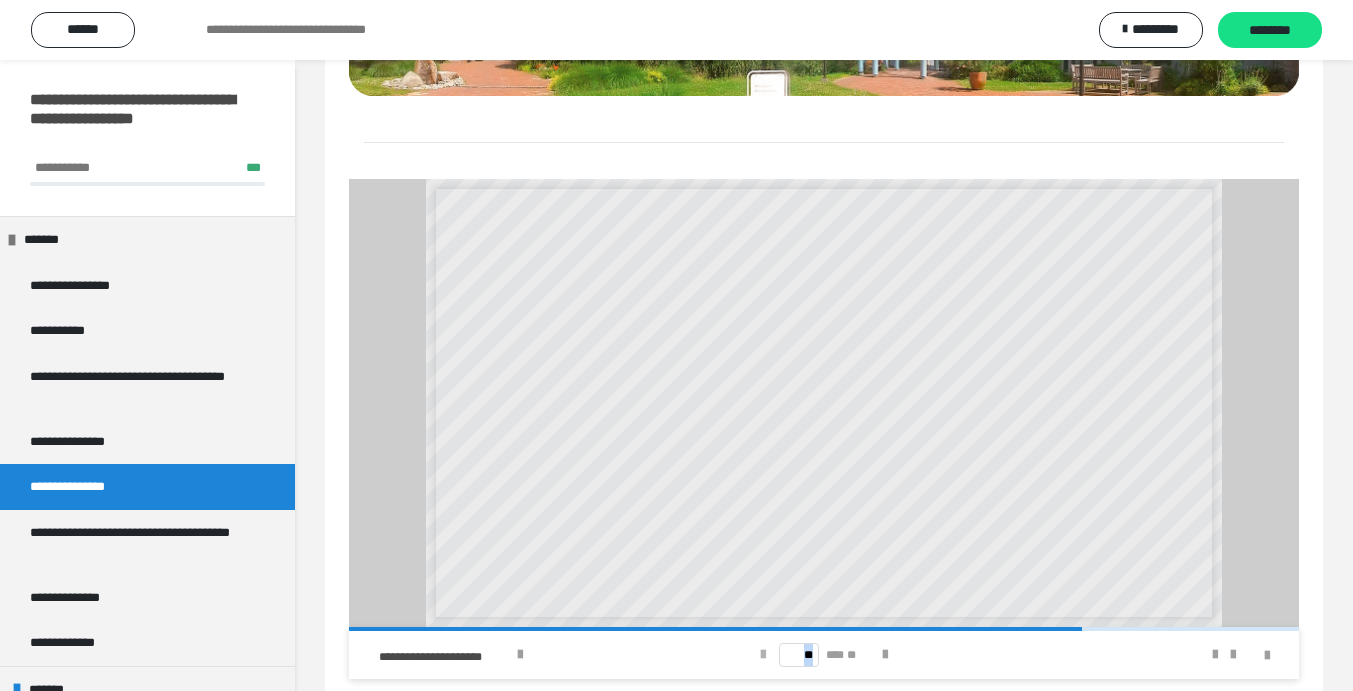 click at bounding box center [763, 655] 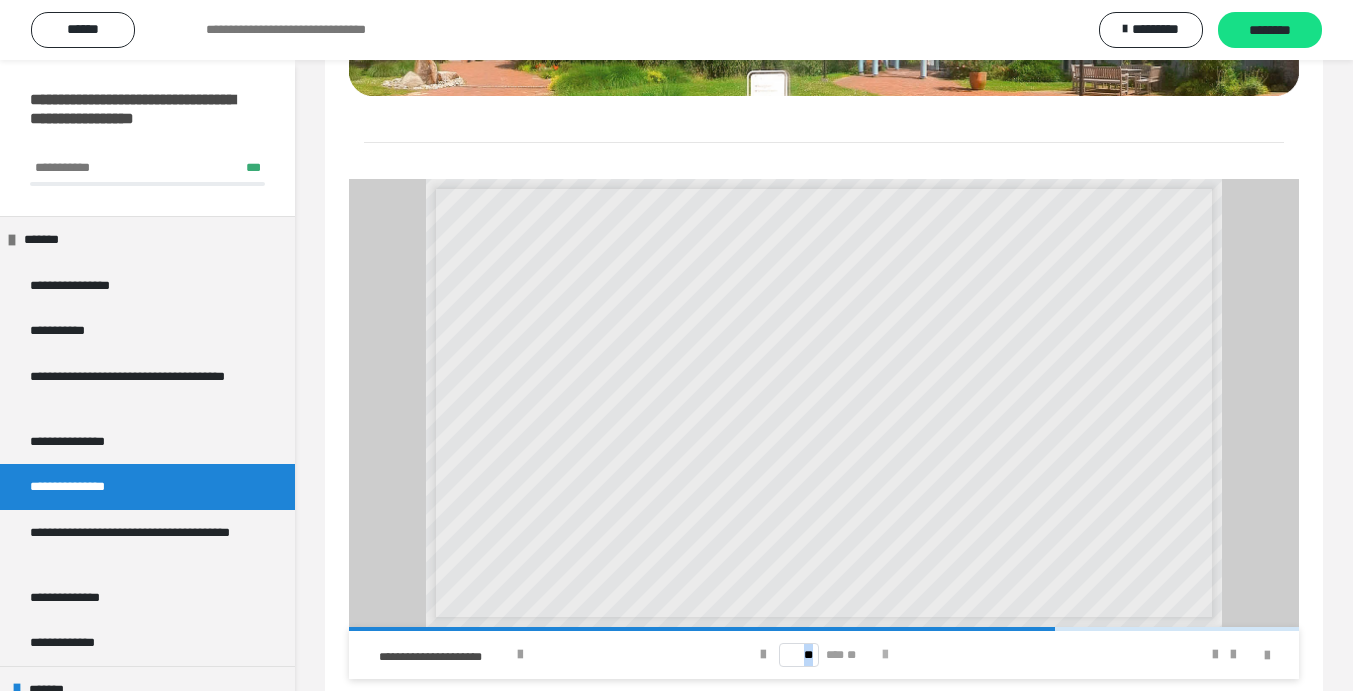 click at bounding box center (885, 655) 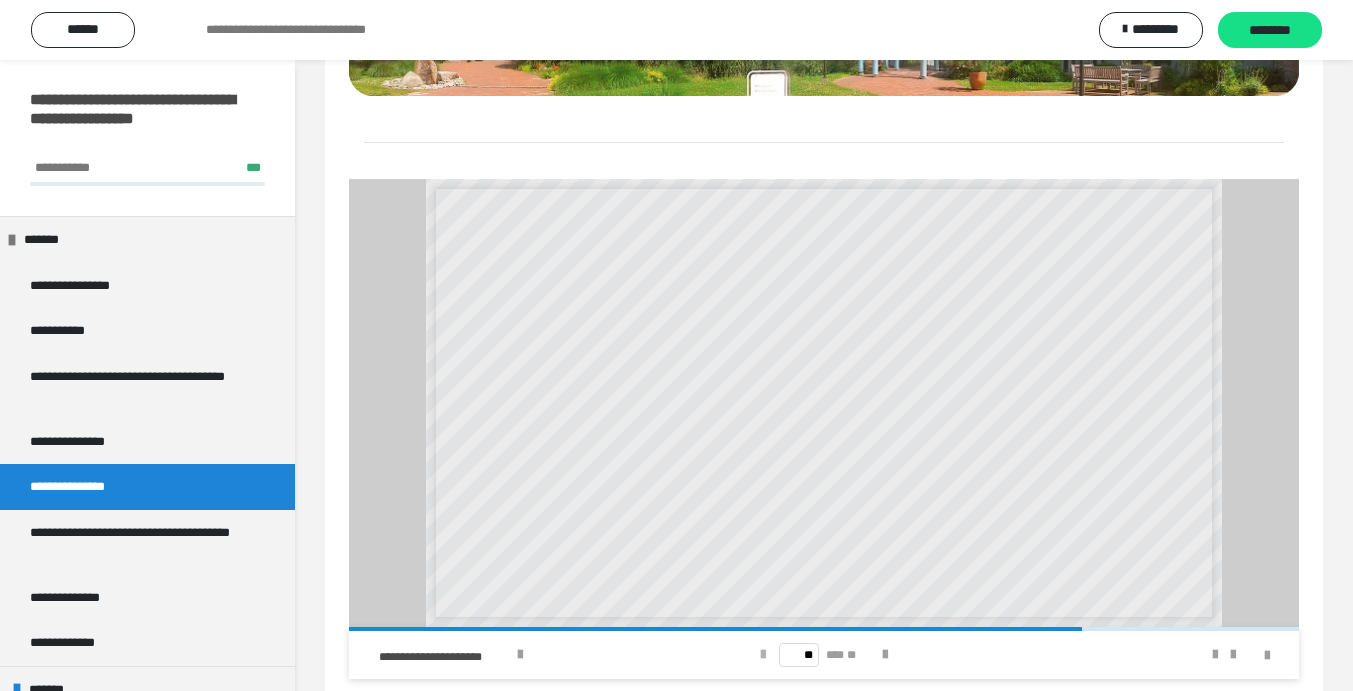 click at bounding box center [763, 655] 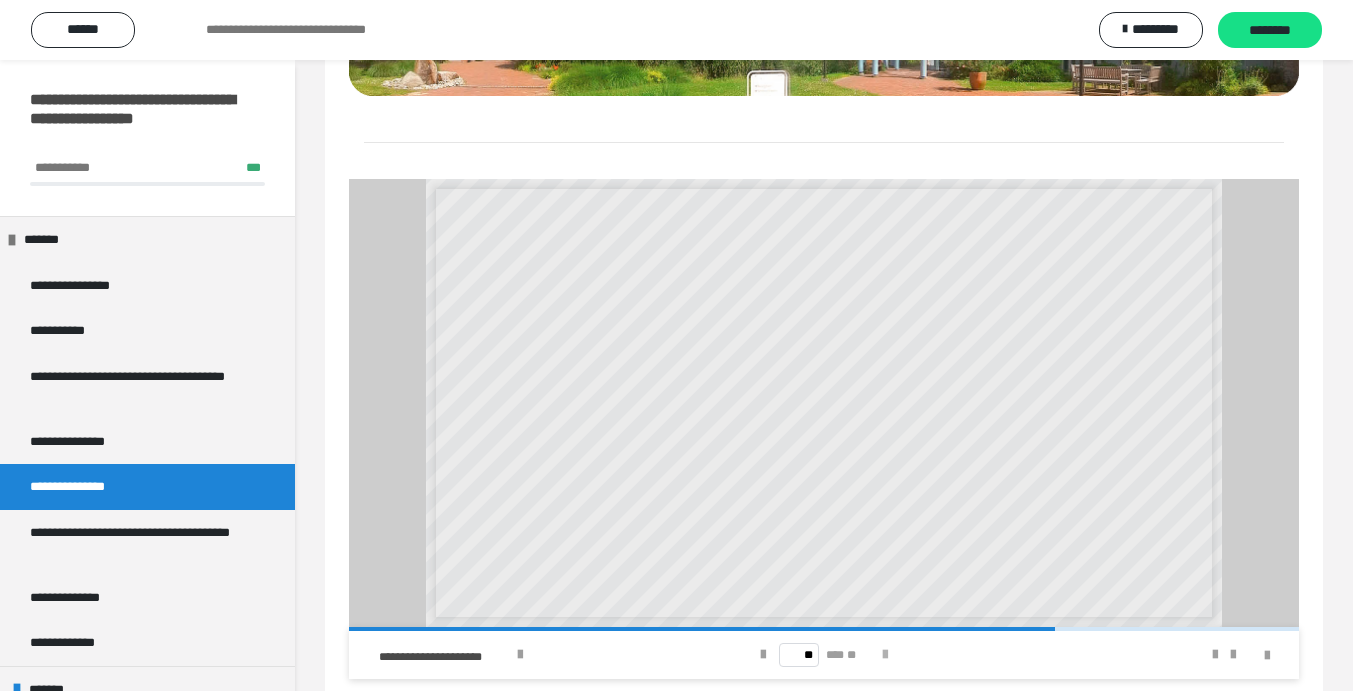 click at bounding box center [885, 655] 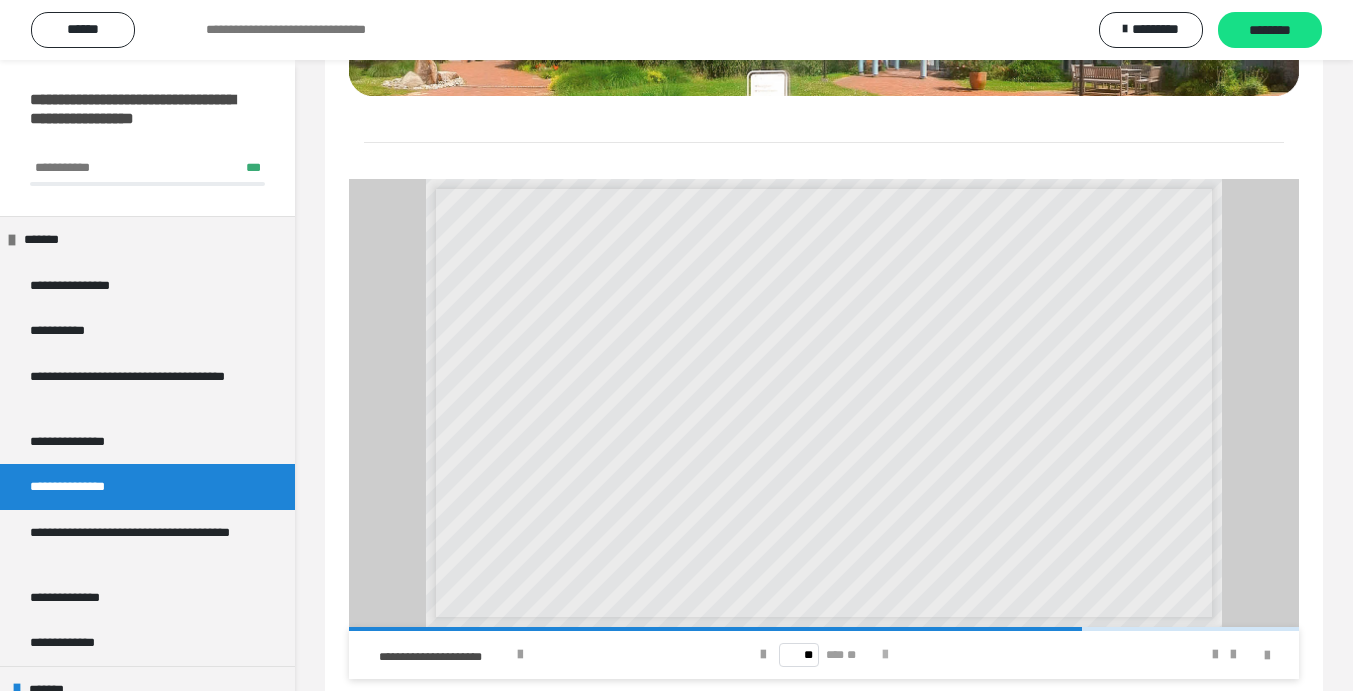 click at bounding box center (885, 655) 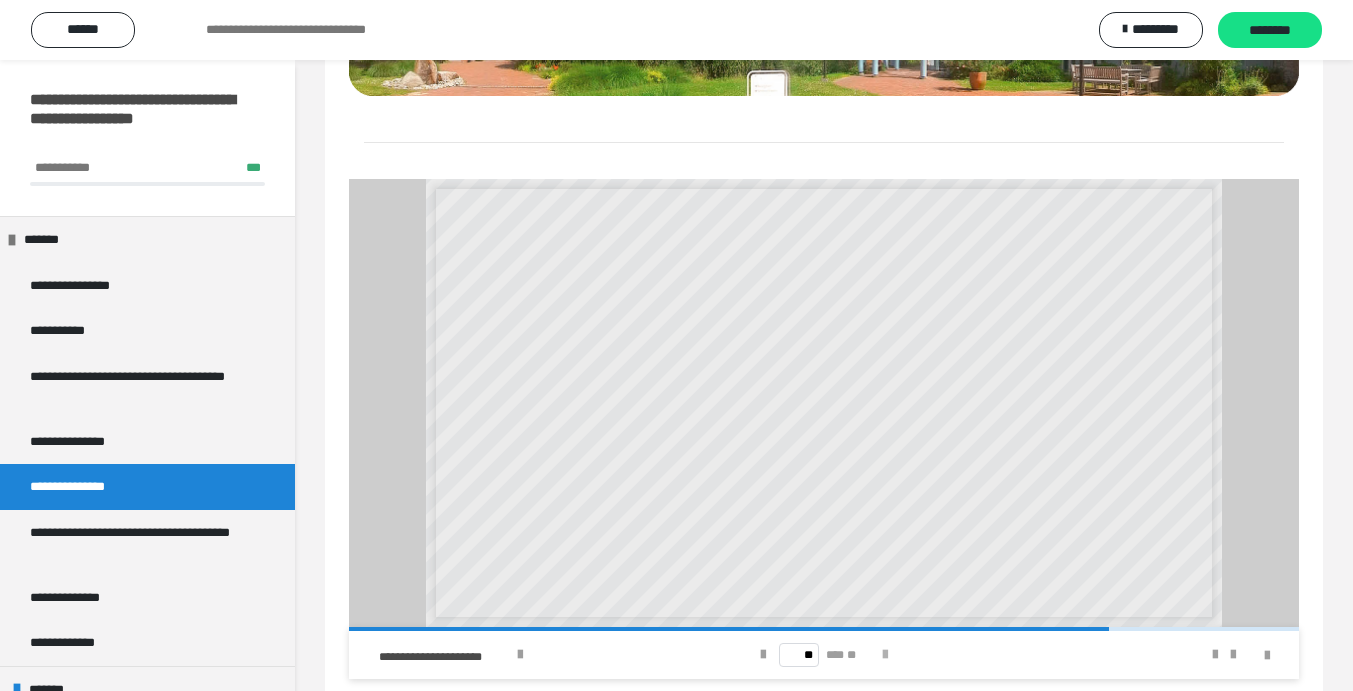 click at bounding box center (885, 655) 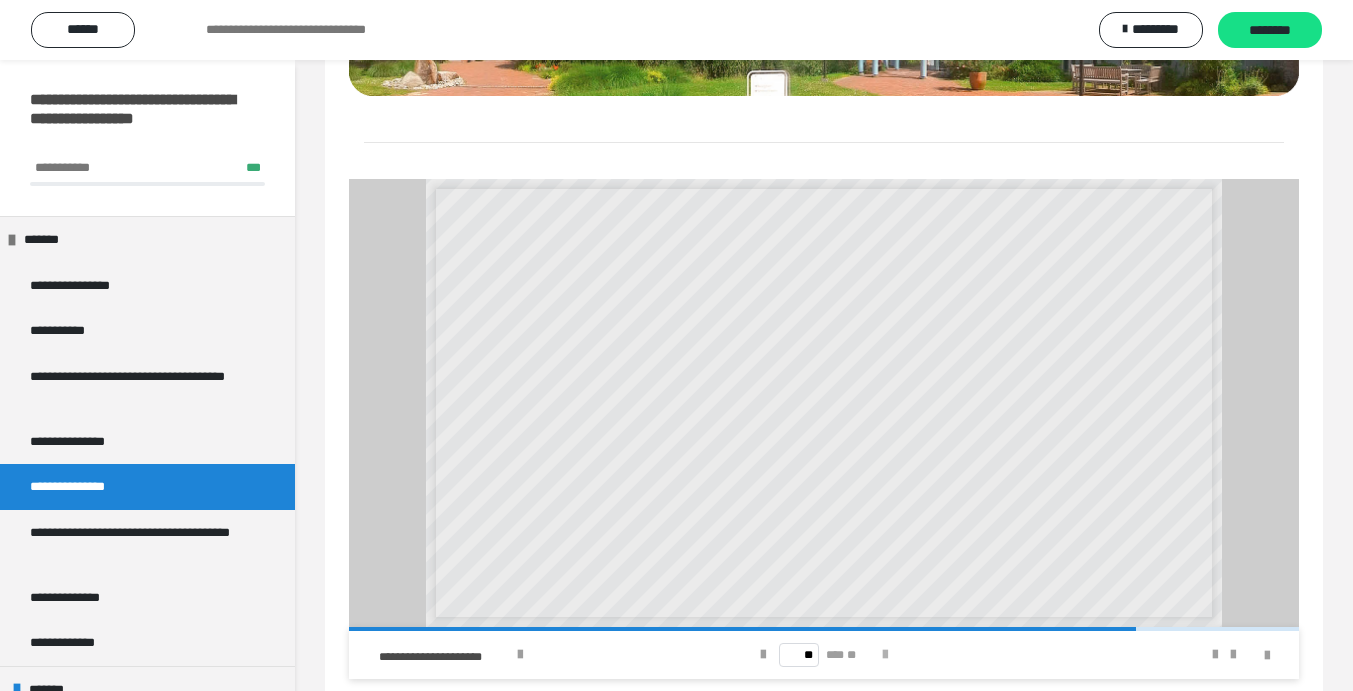 click at bounding box center (885, 655) 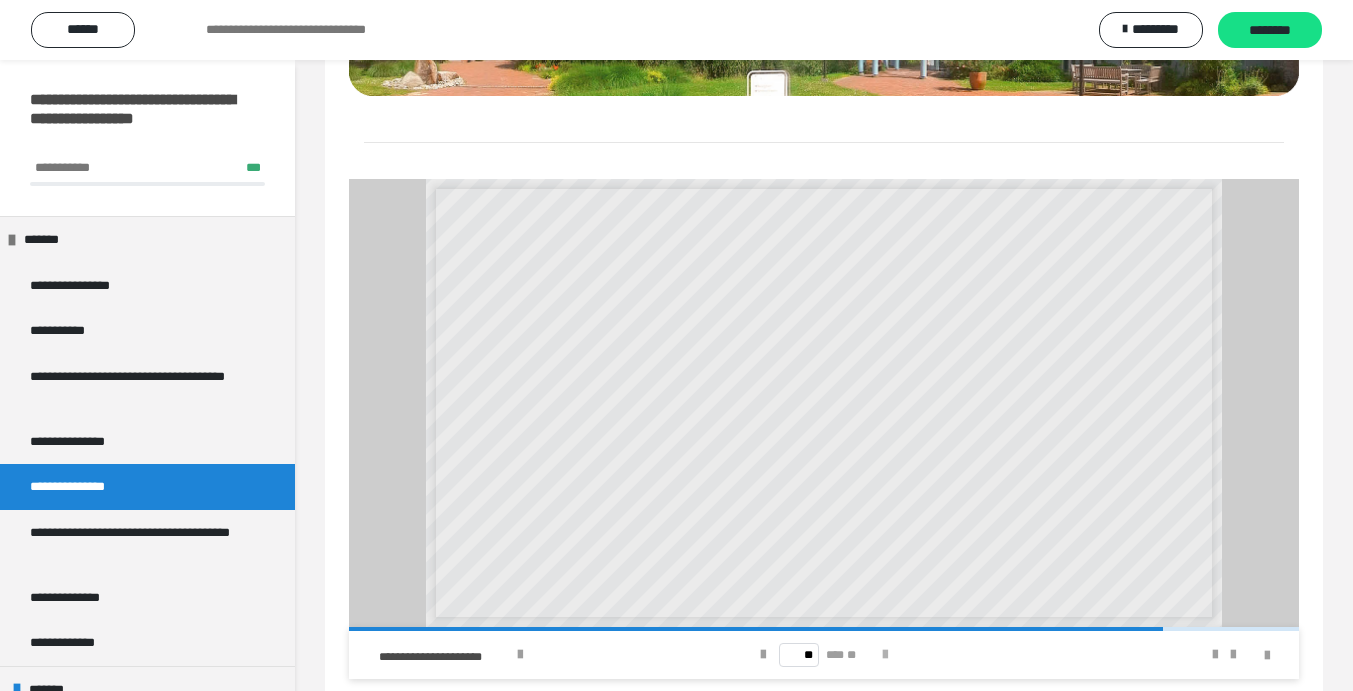click at bounding box center [885, 655] 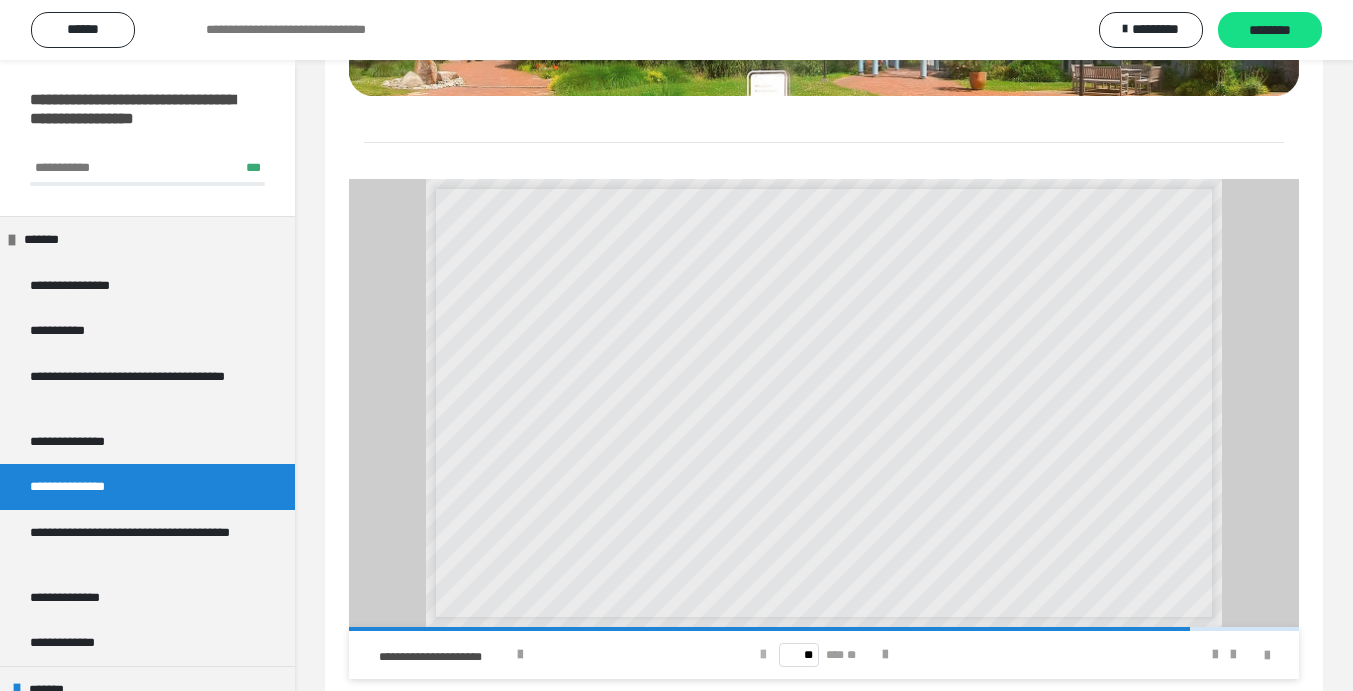 click at bounding box center [763, 655] 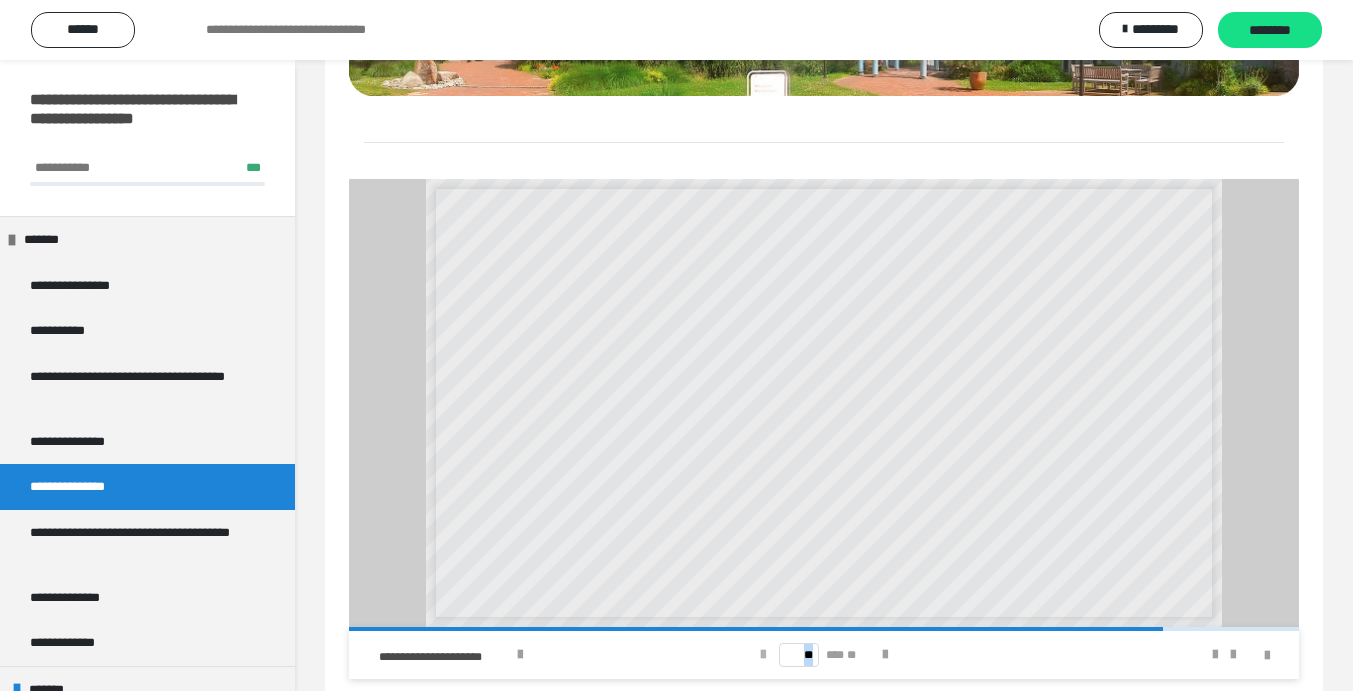 click at bounding box center [763, 655] 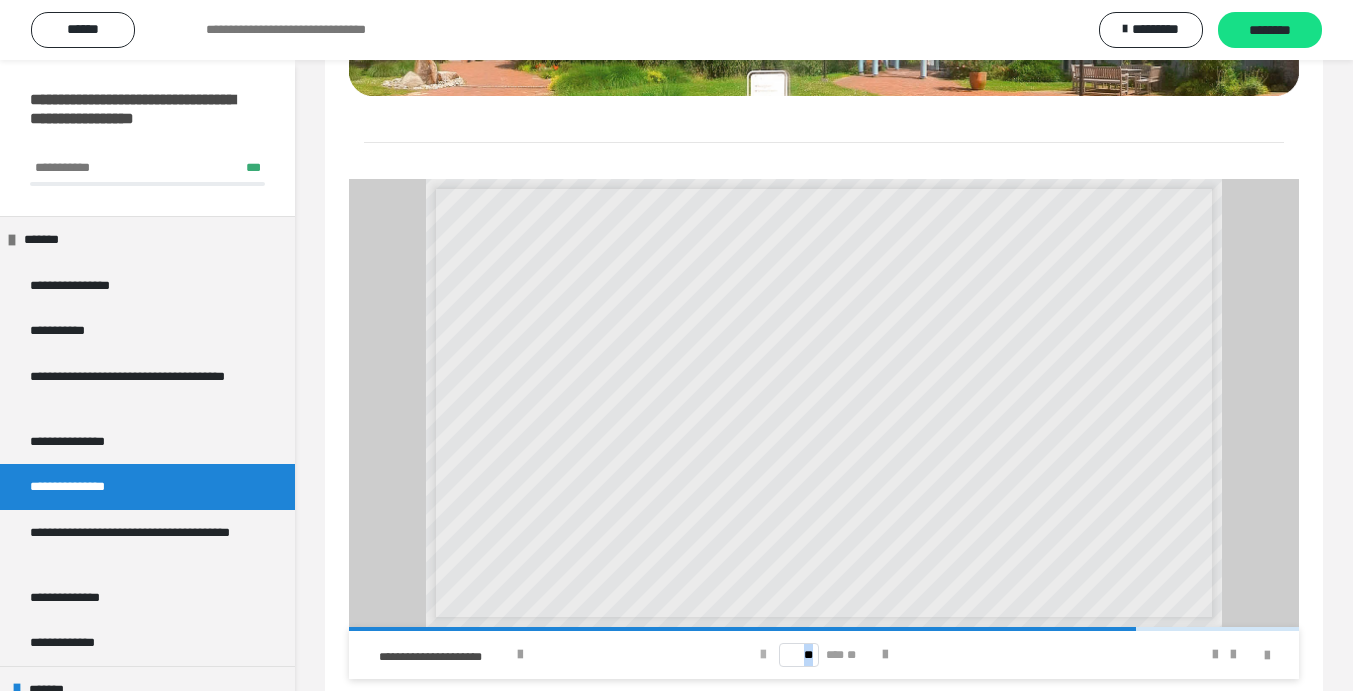 click at bounding box center (763, 655) 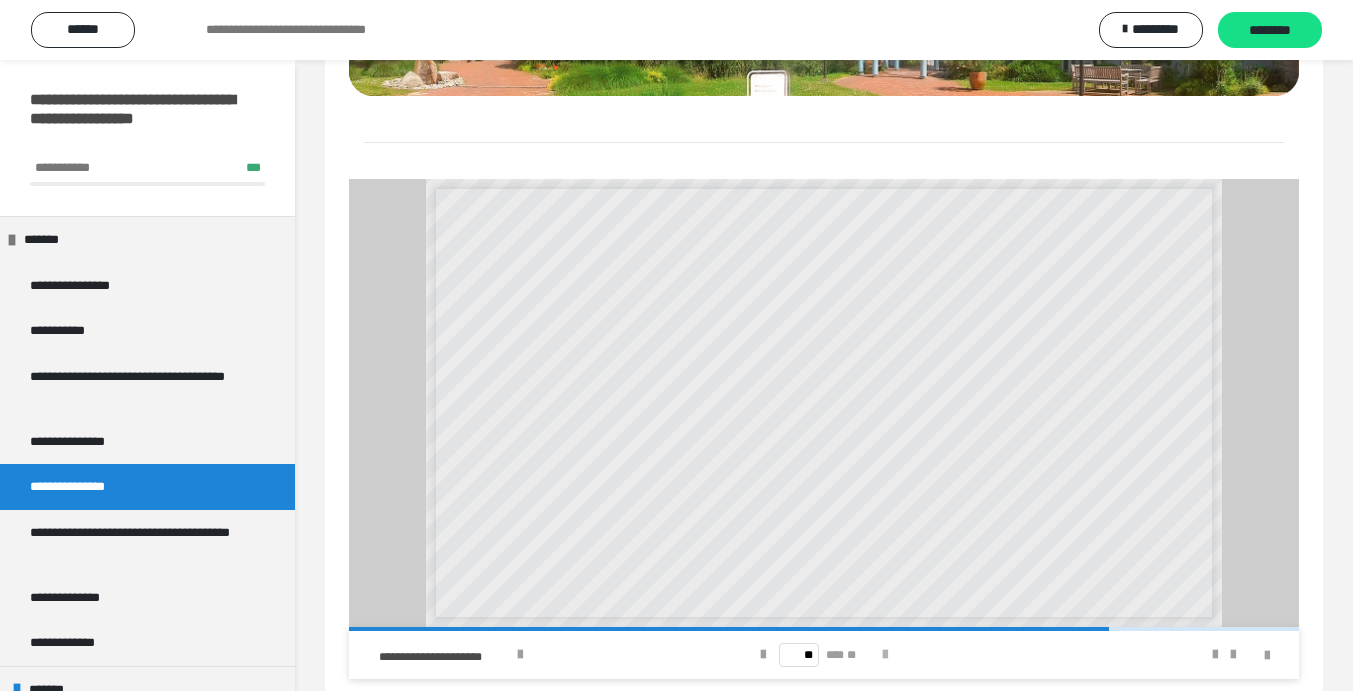 click at bounding box center [885, 655] 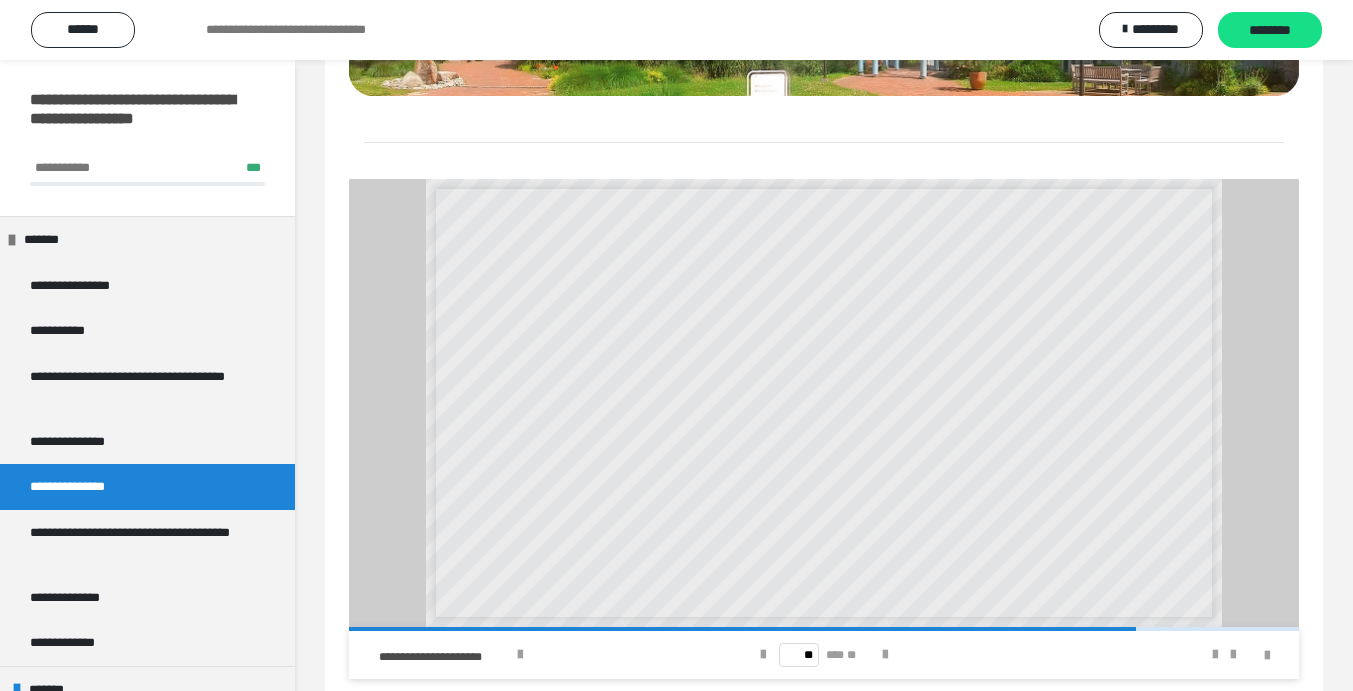 drag, startPoint x: 751, startPoint y: 256, endPoint x: 677, endPoint y: 403, distance: 164.57521 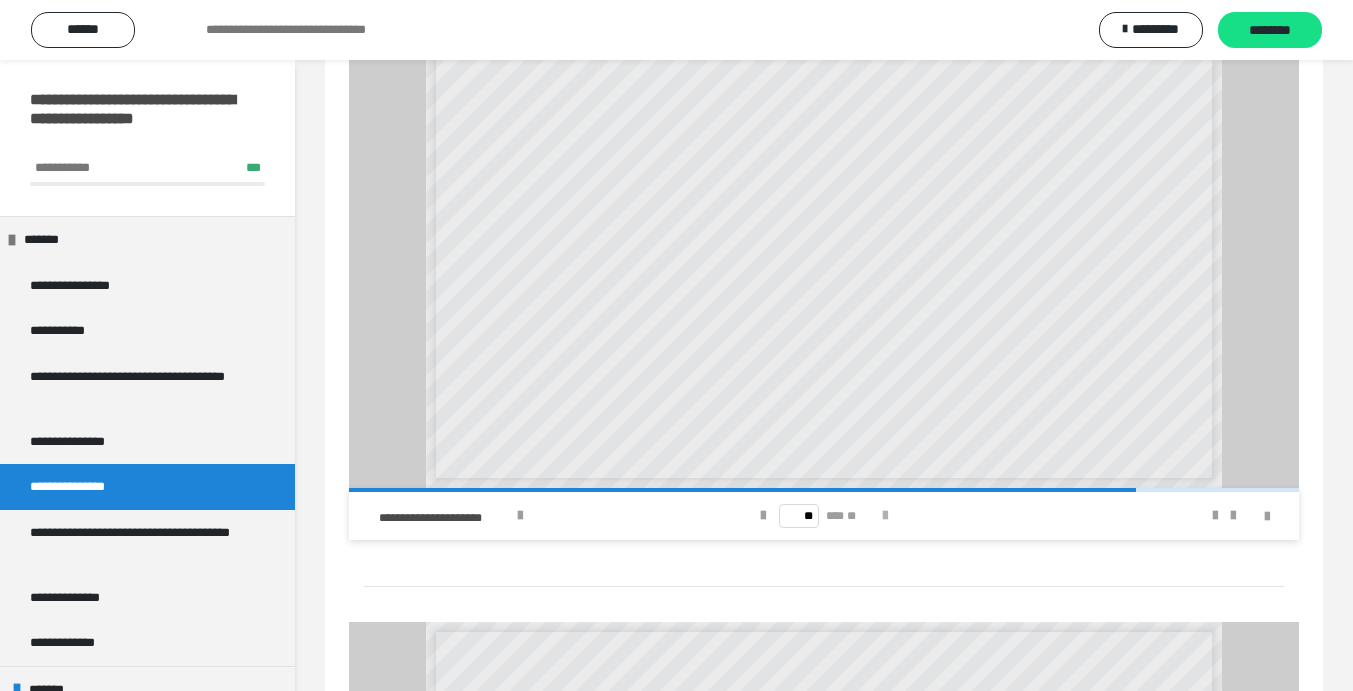 click at bounding box center [885, 516] 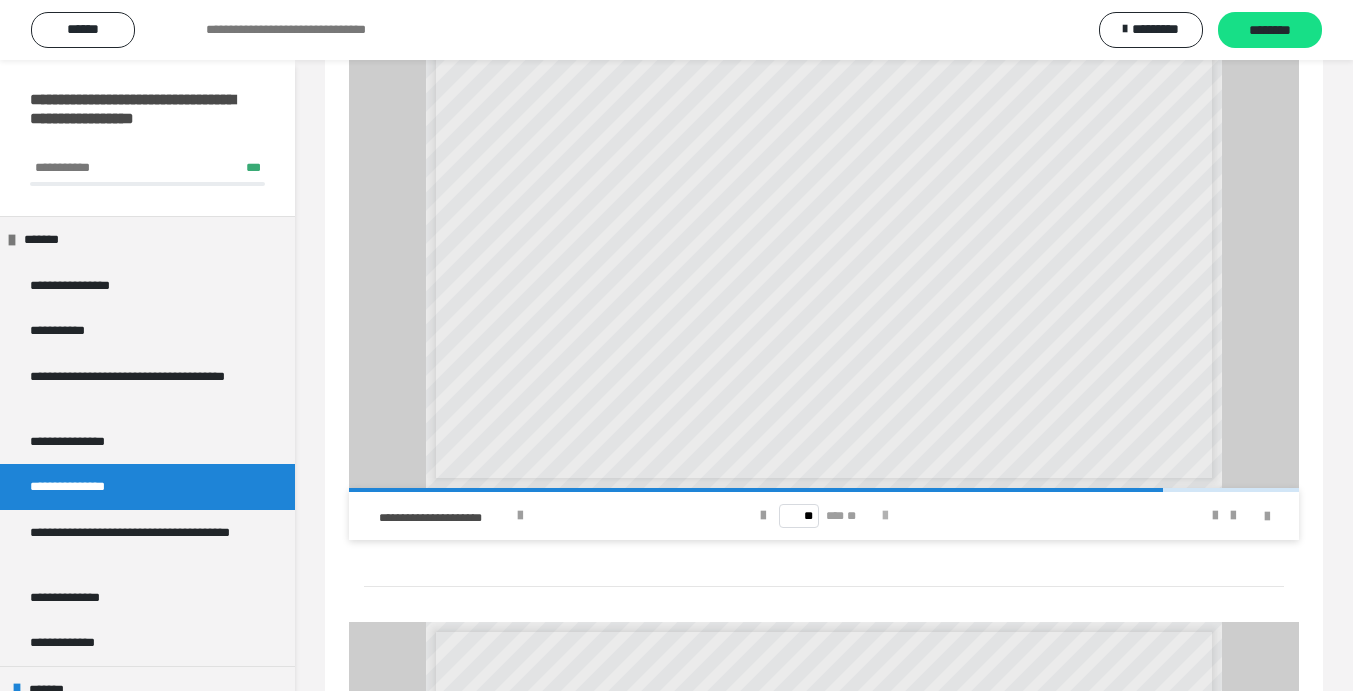 click at bounding box center [885, 516] 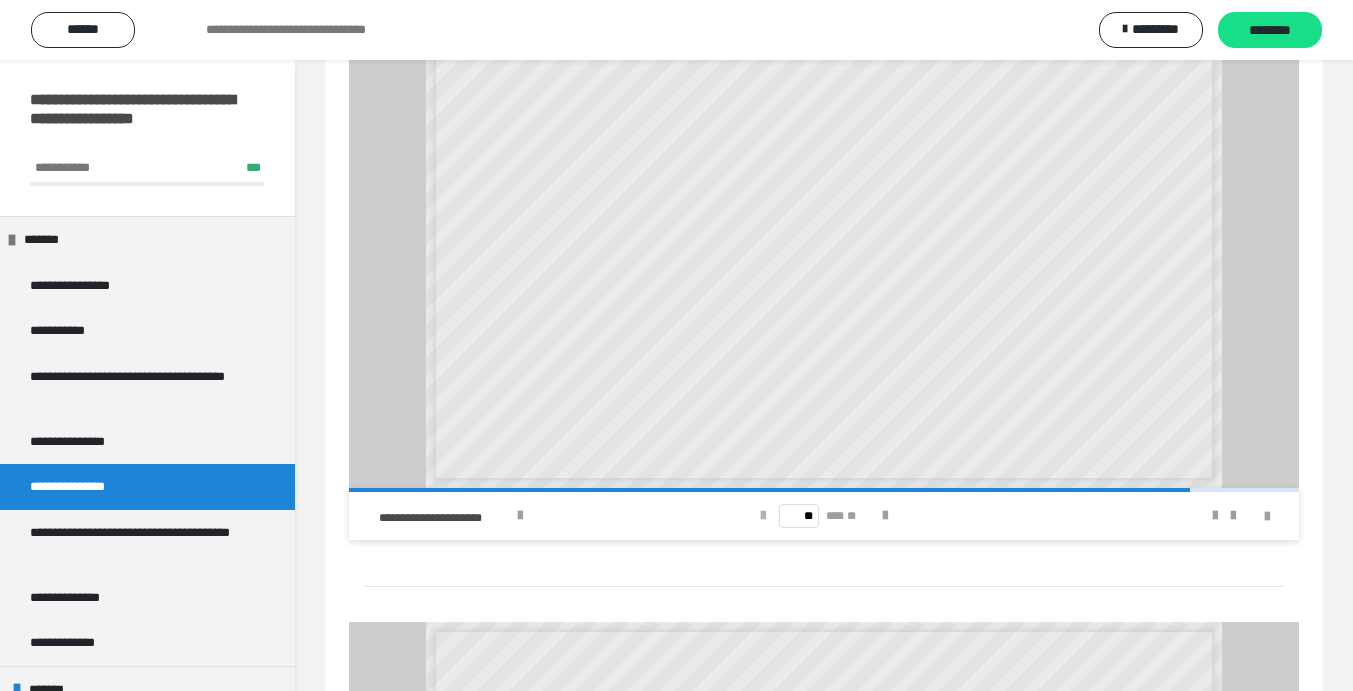 click at bounding box center (763, 516) 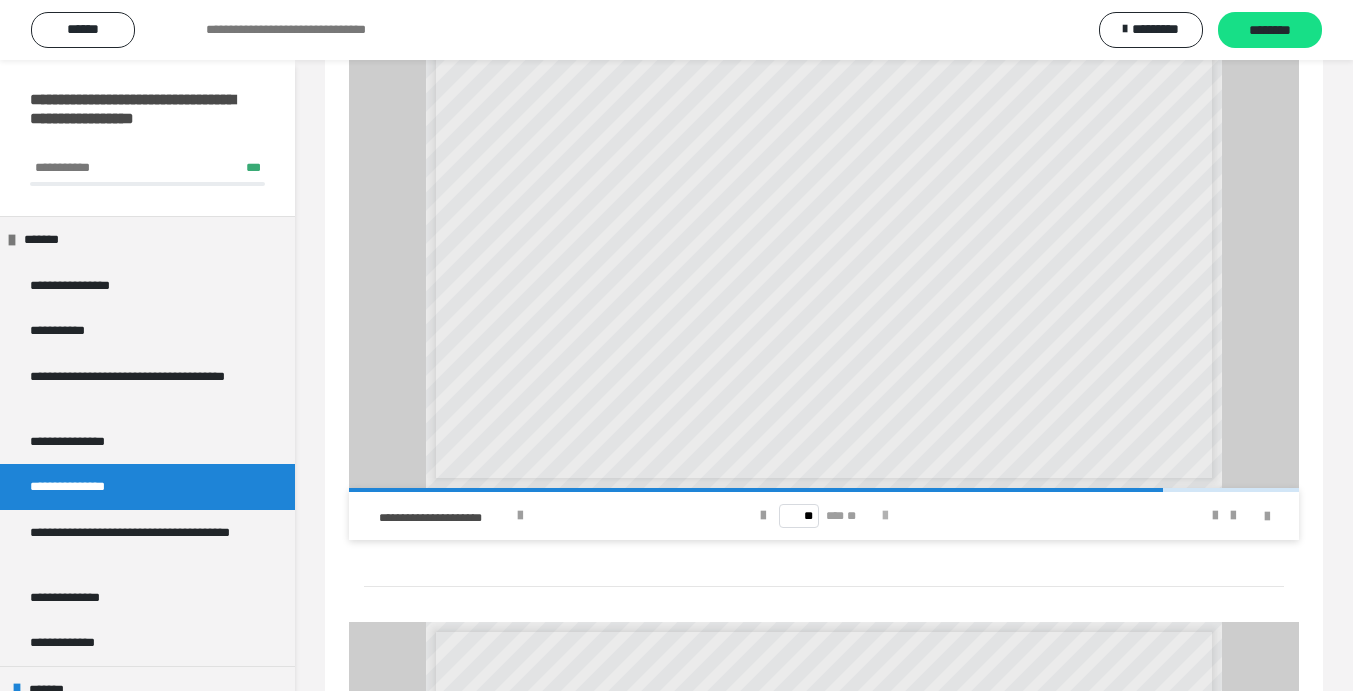 click at bounding box center (885, 516) 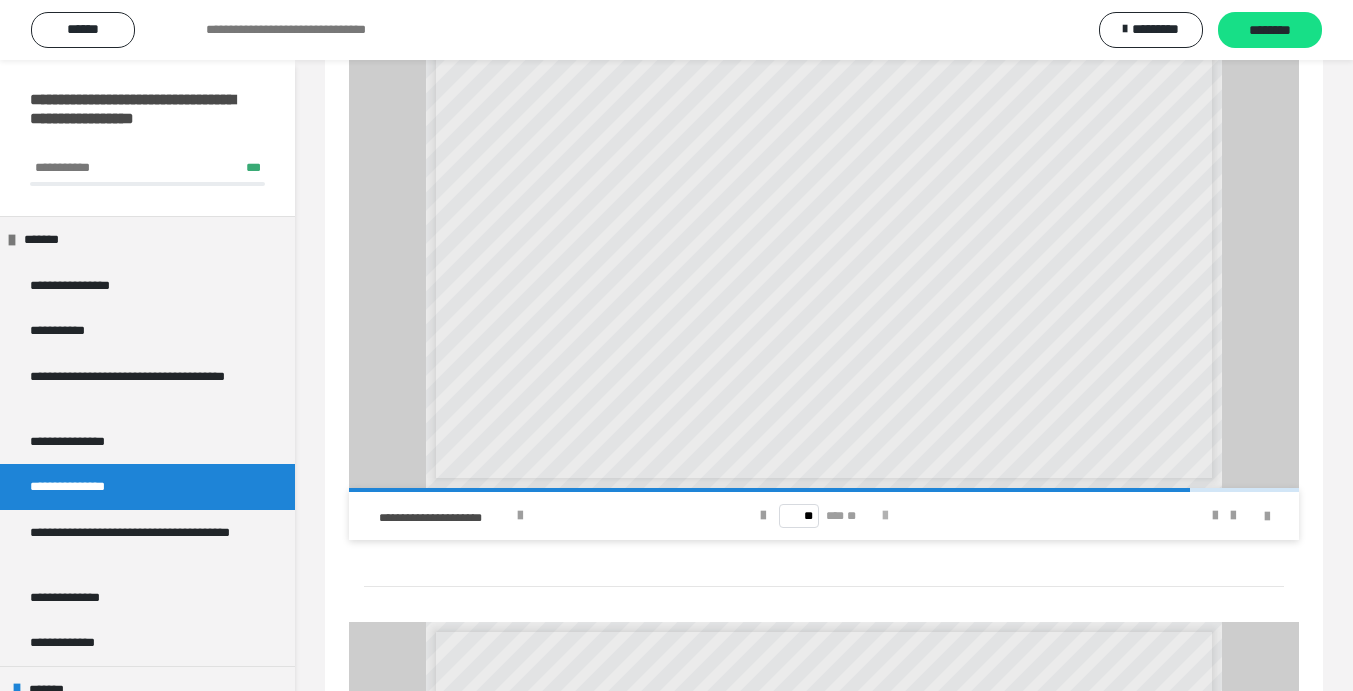 click at bounding box center (885, 516) 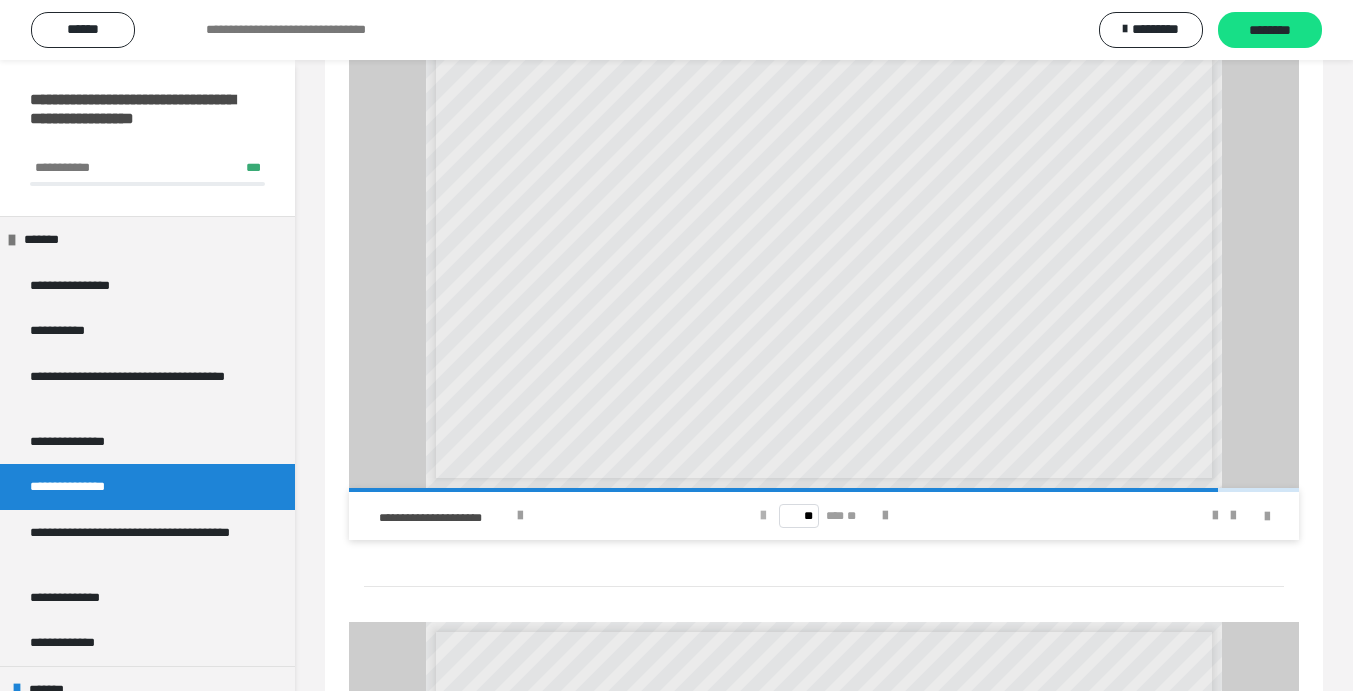 click at bounding box center (763, 516) 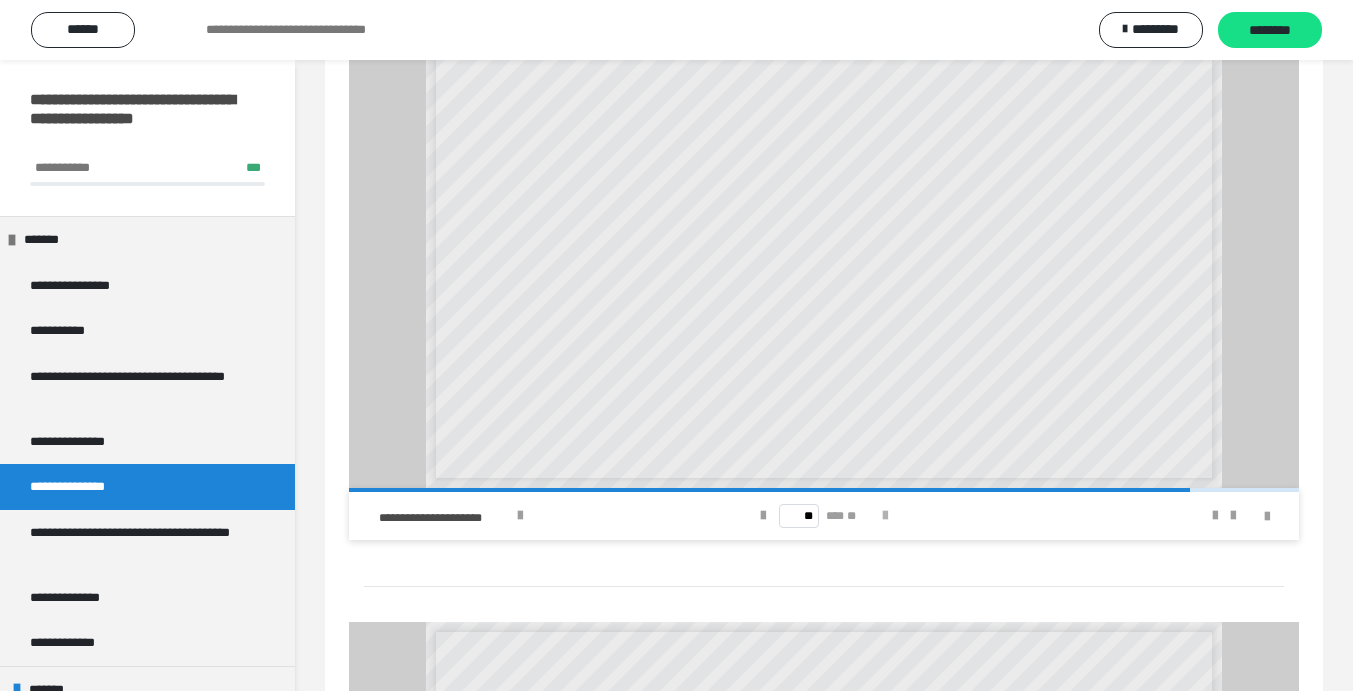 click at bounding box center [885, 516] 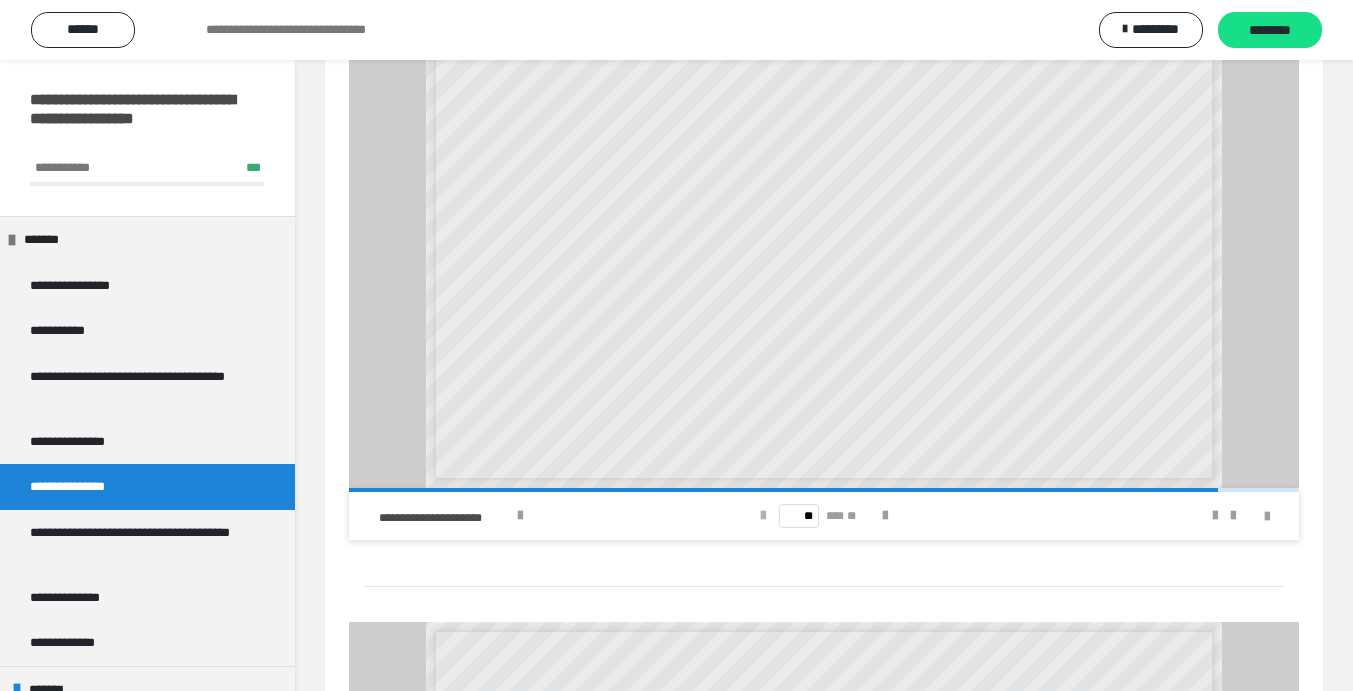 click at bounding box center (763, 516) 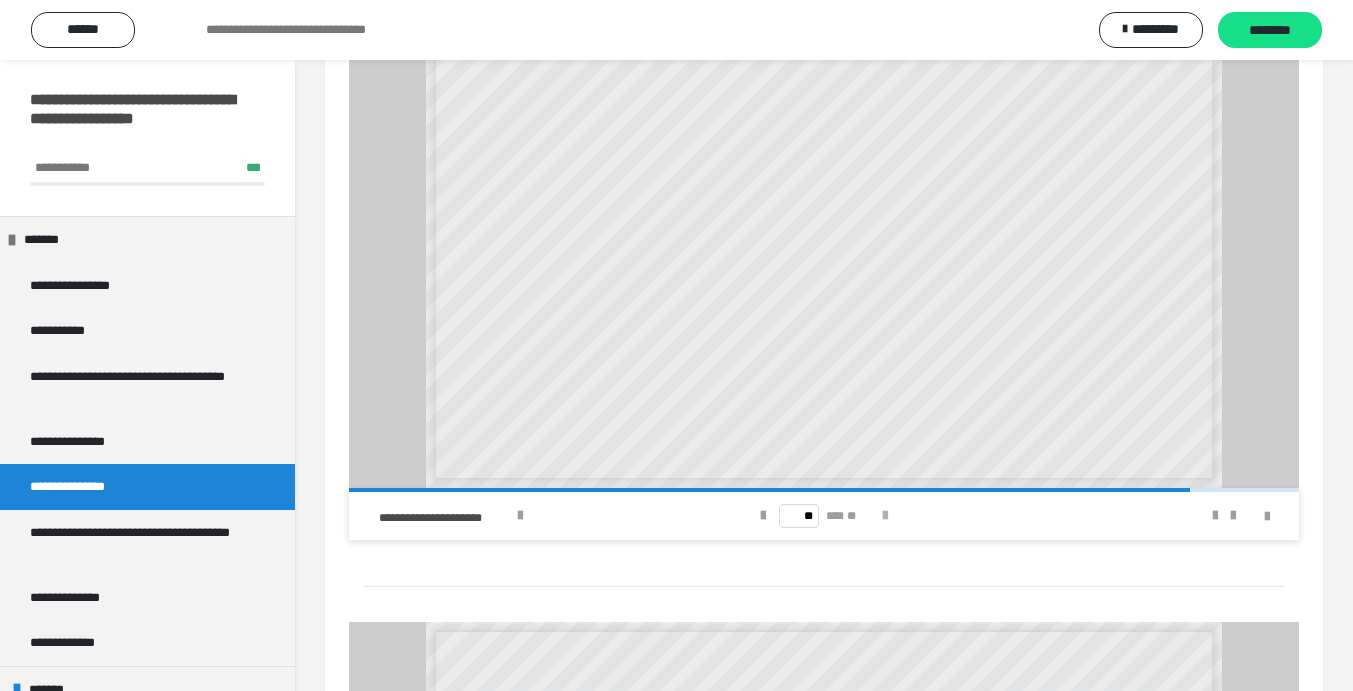 click at bounding box center (885, 516) 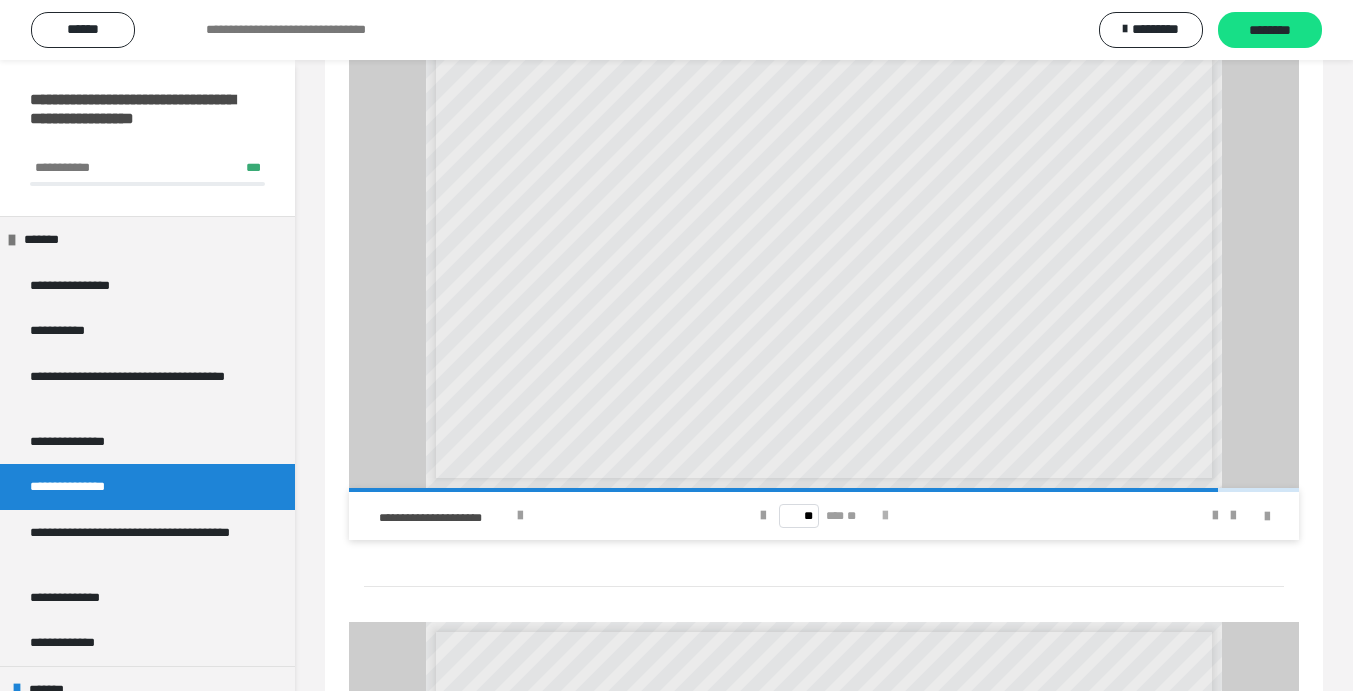 click at bounding box center (885, 516) 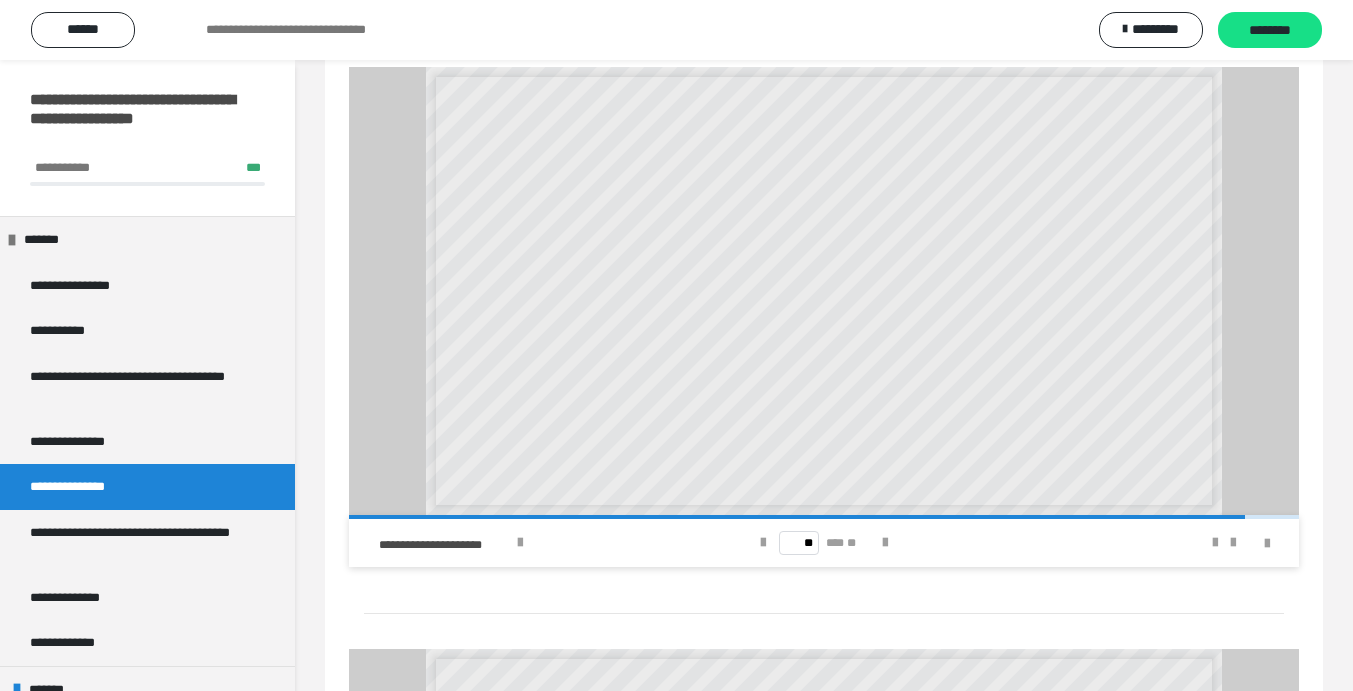 scroll, scrollTop: 397, scrollLeft: 0, axis: vertical 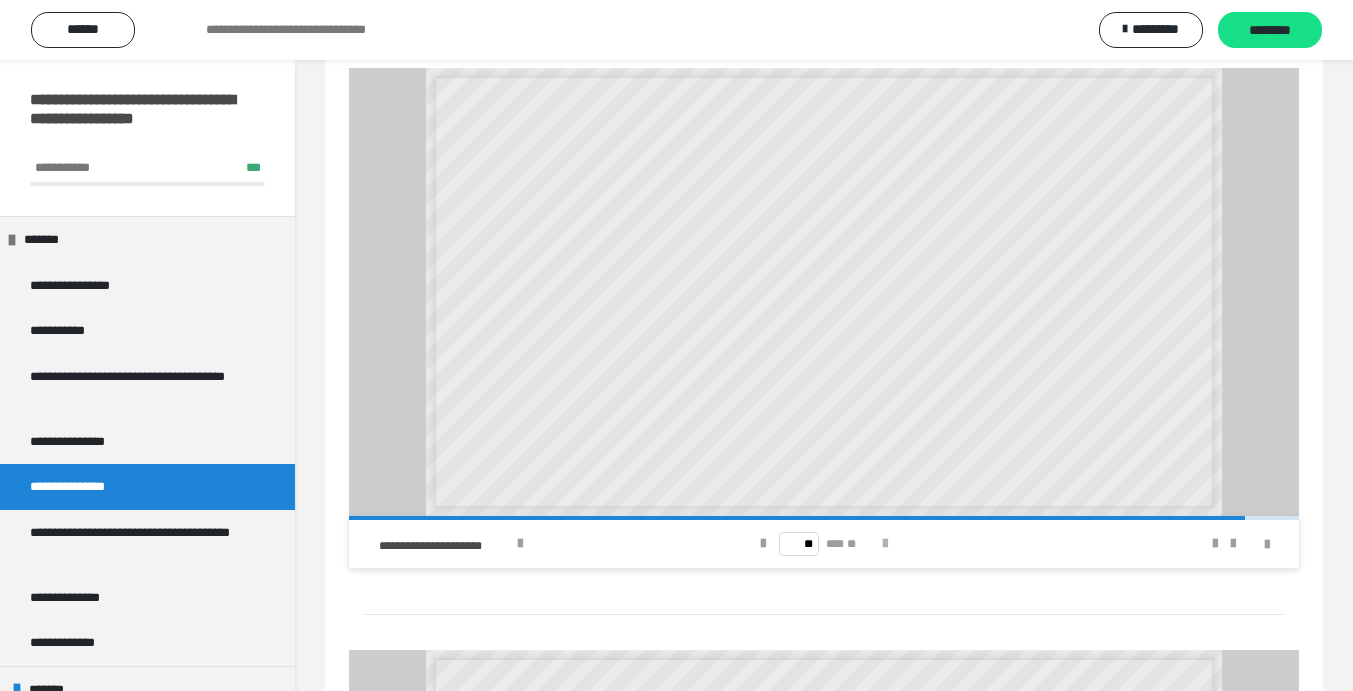 click at bounding box center [885, 544] 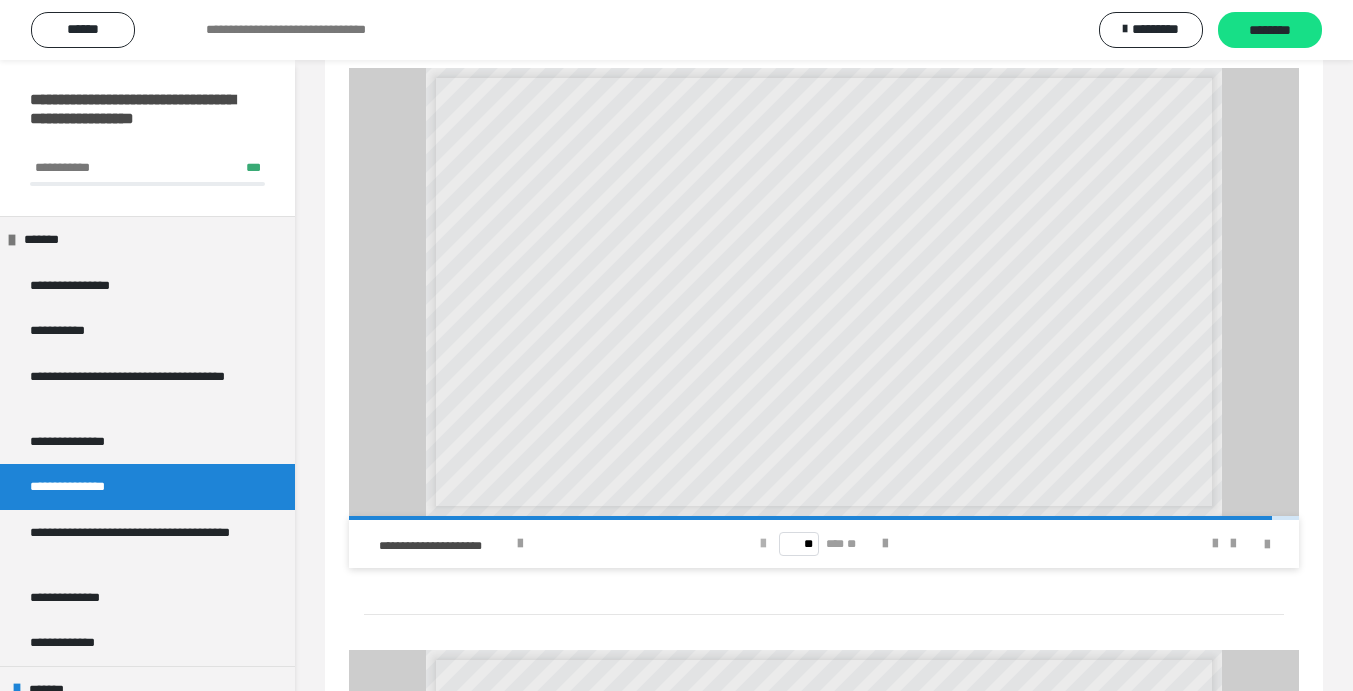 click at bounding box center (763, 544) 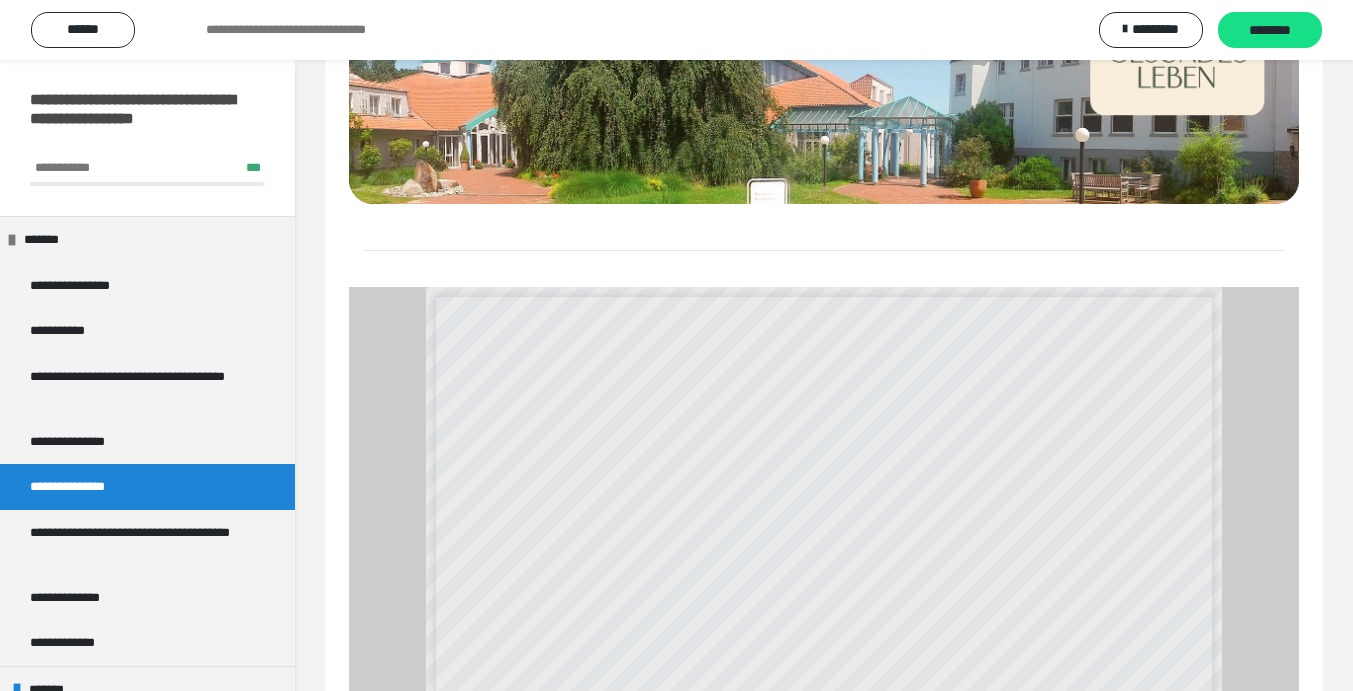 scroll, scrollTop: 0, scrollLeft: 0, axis: both 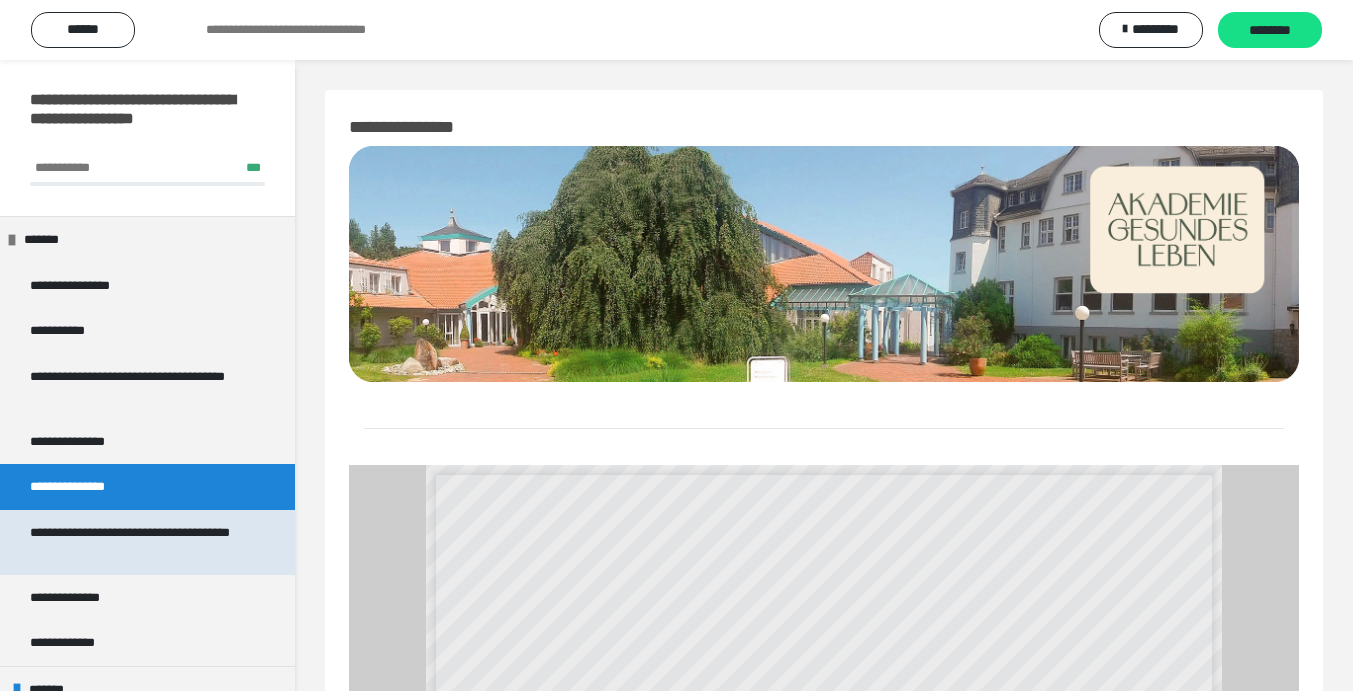 click on "**********" at bounding box center [132, 542] 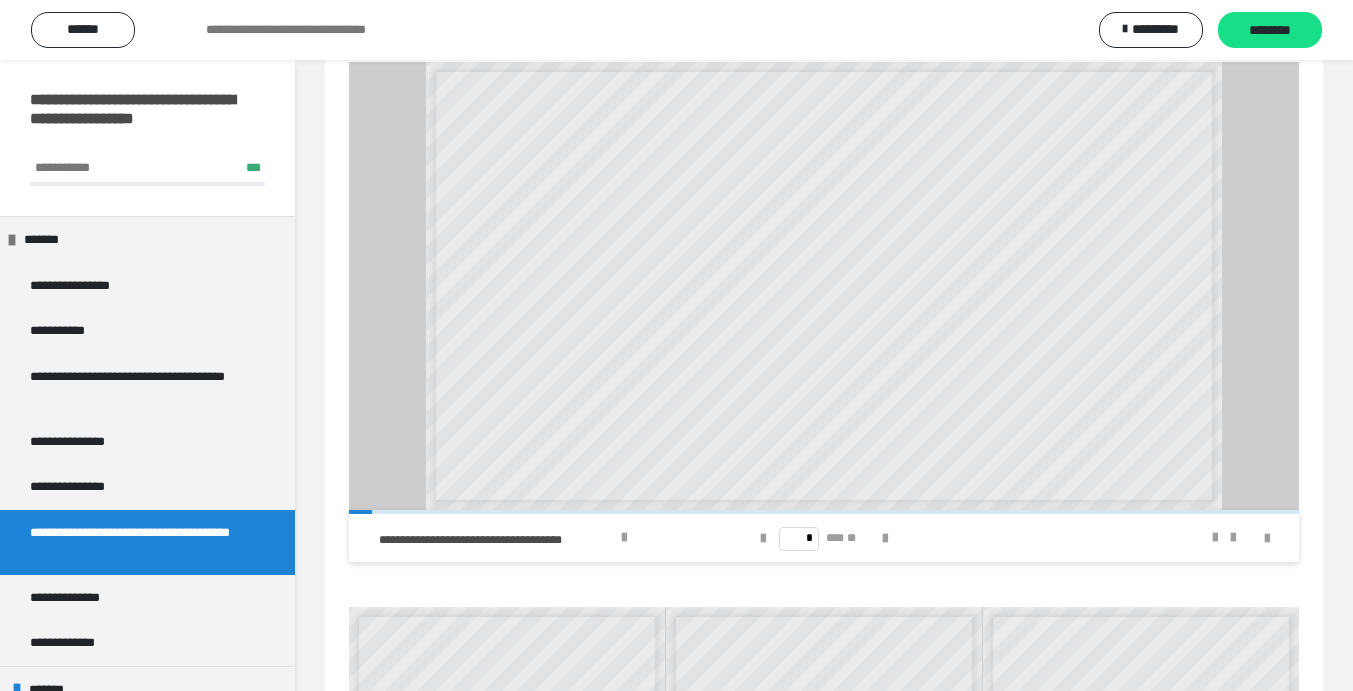 scroll, scrollTop: 943, scrollLeft: 0, axis: vertical 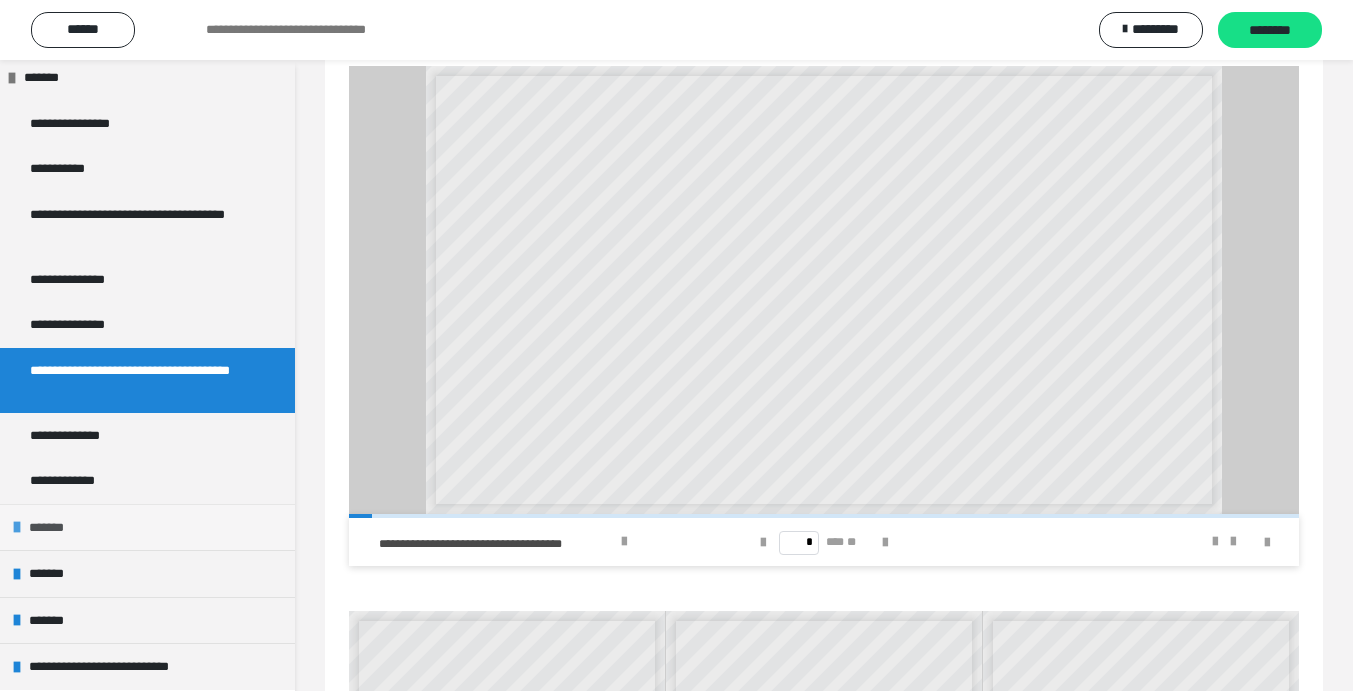 click on "*******" at bounding box center [147, 527] 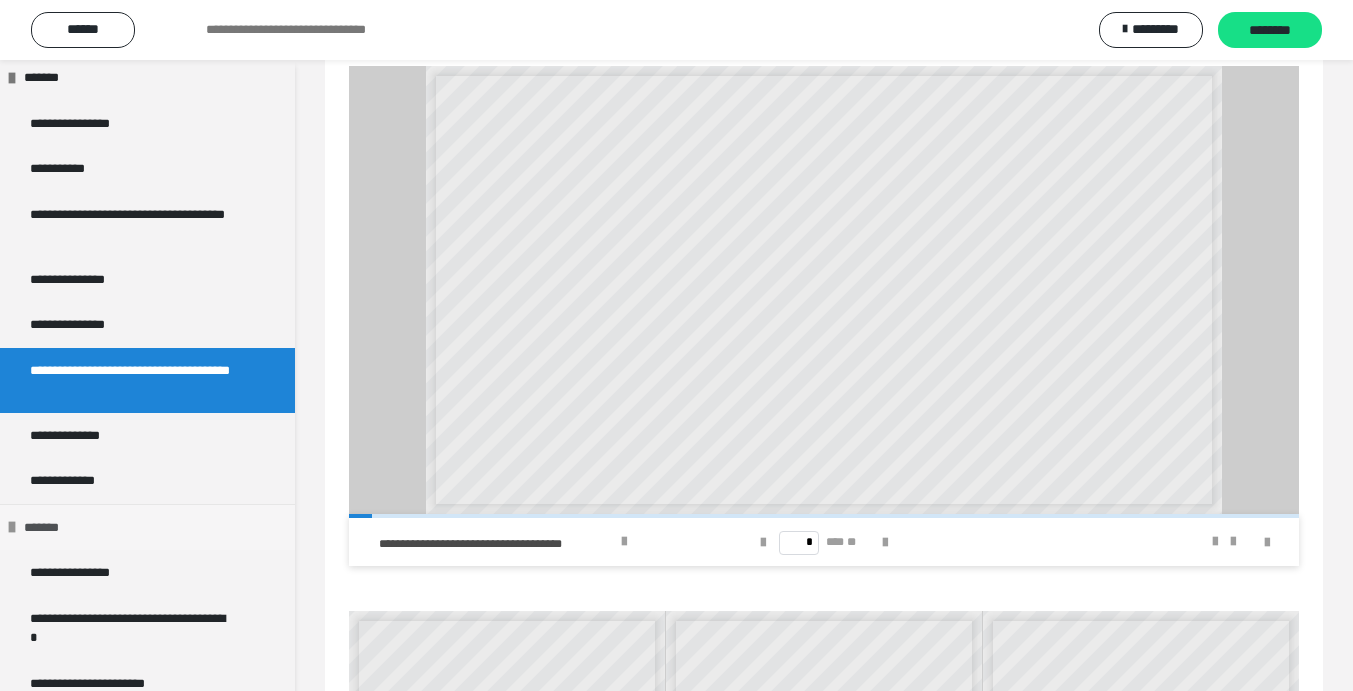 scroll, scrollTop: 439, scrollLeft: 0, axis: vertical 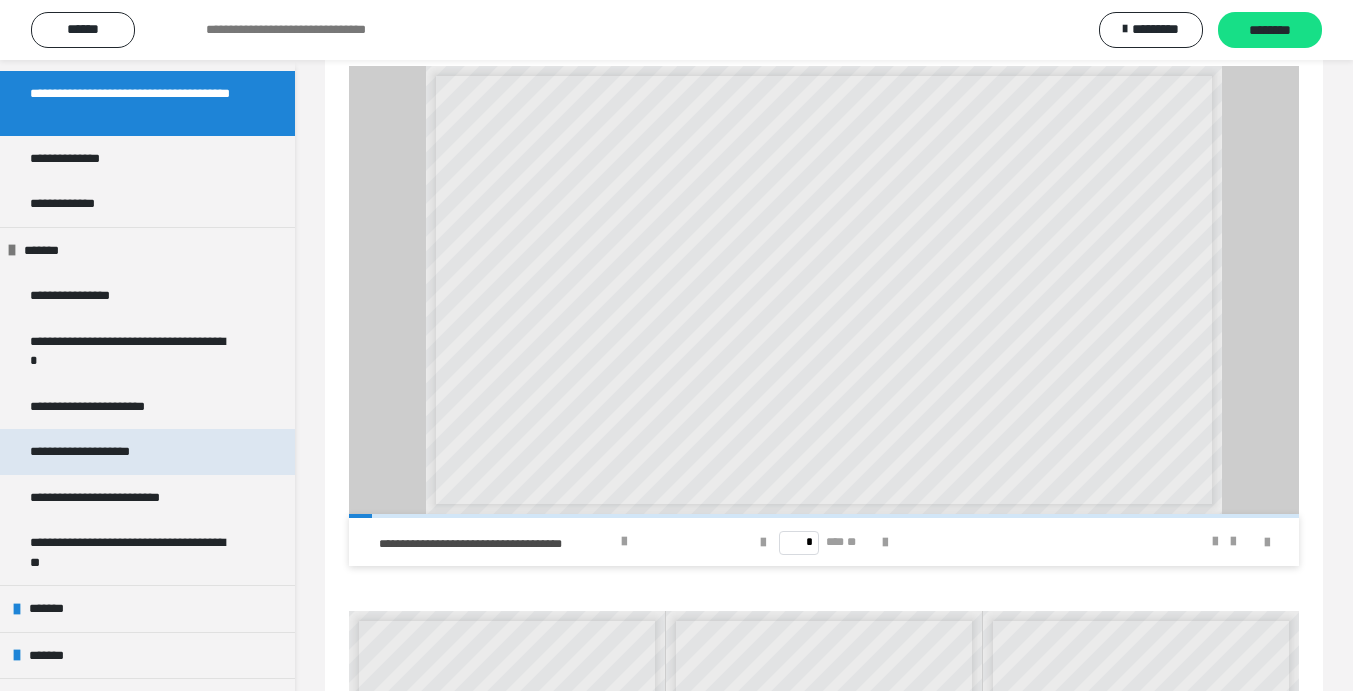 click on "**********" at bounding box center [95, 452] 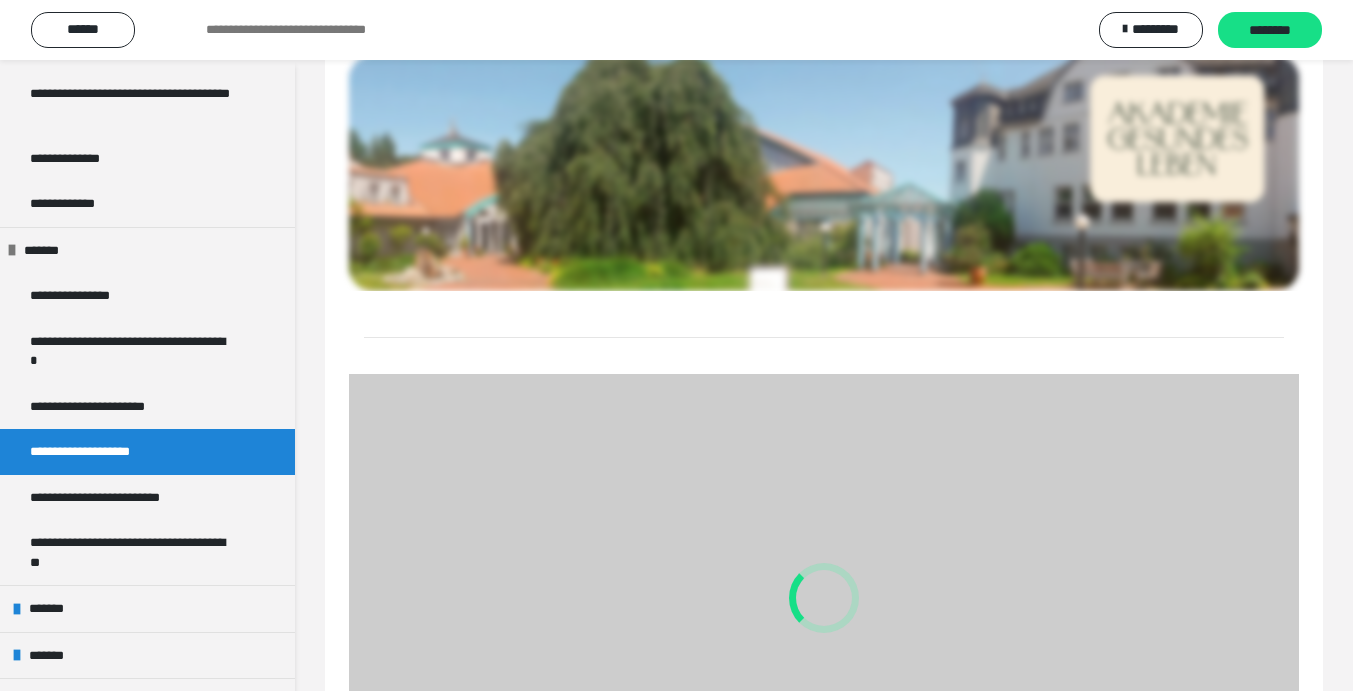 scroll, scrollTop: 327, scrollLeft: 0, axis: vertical 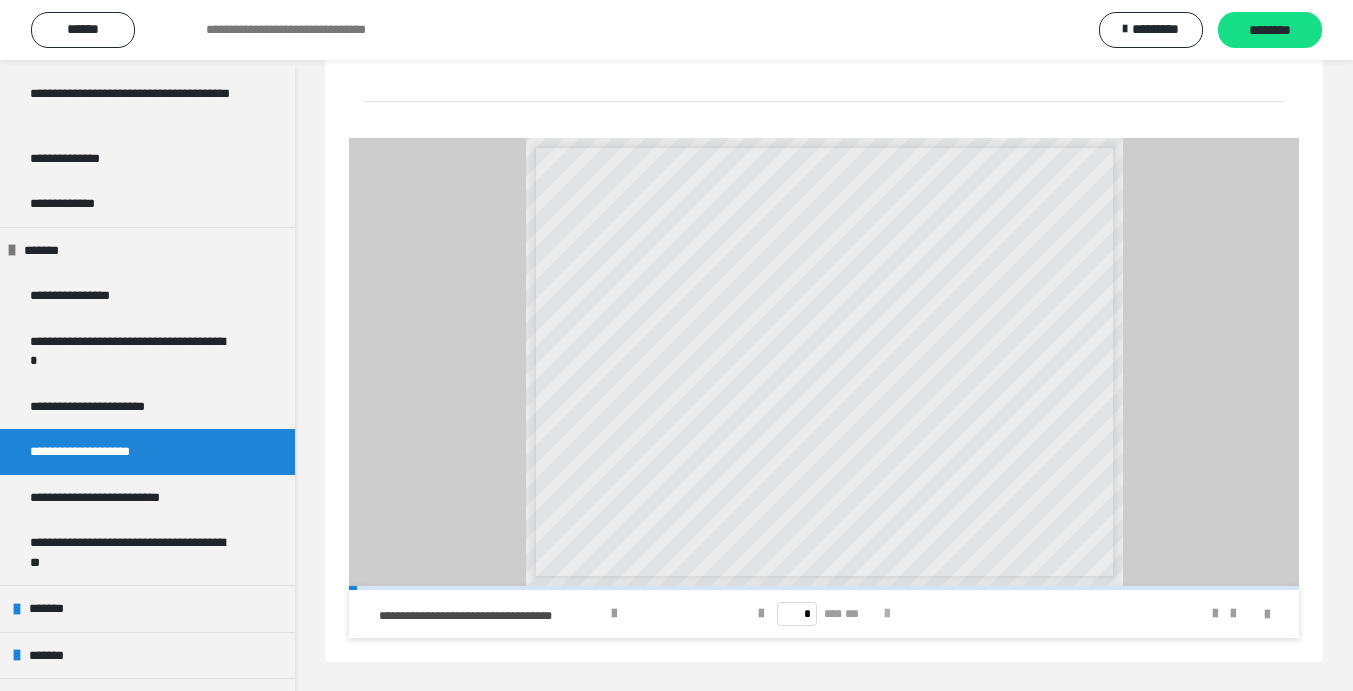 click at bounding box center [887, 614] 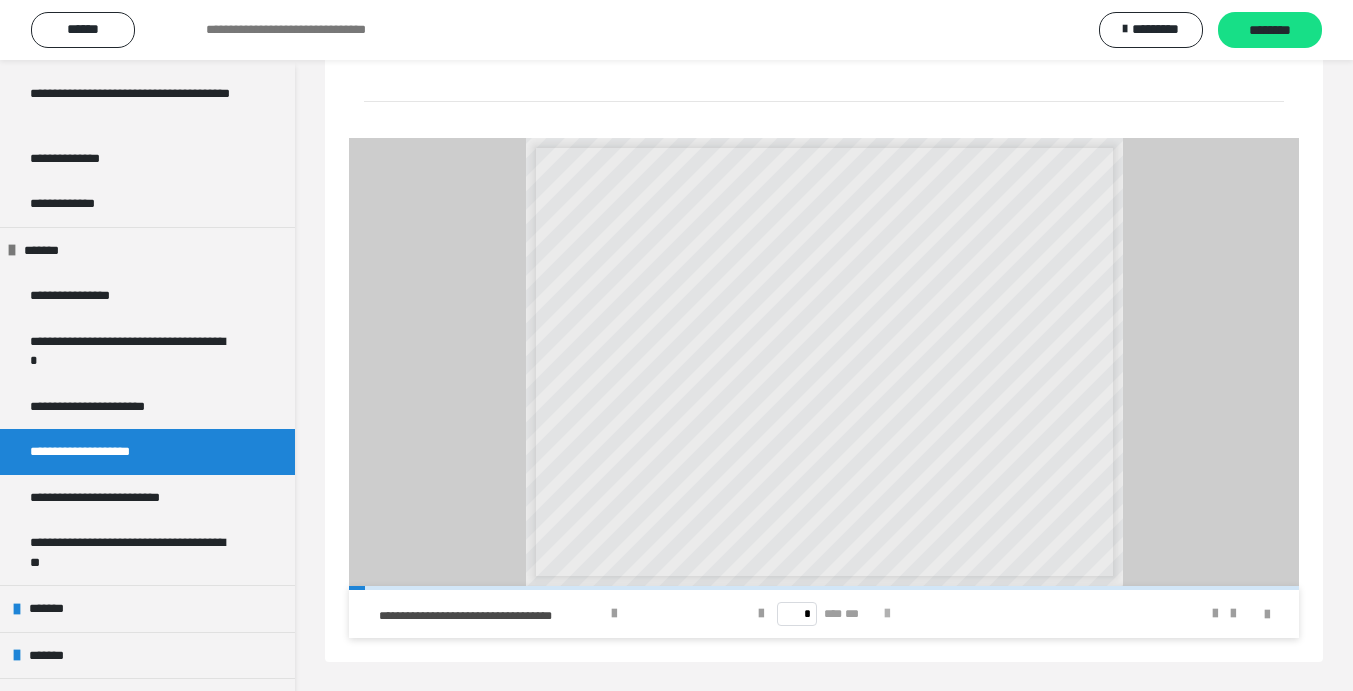 click at bounding box center [887, 614] 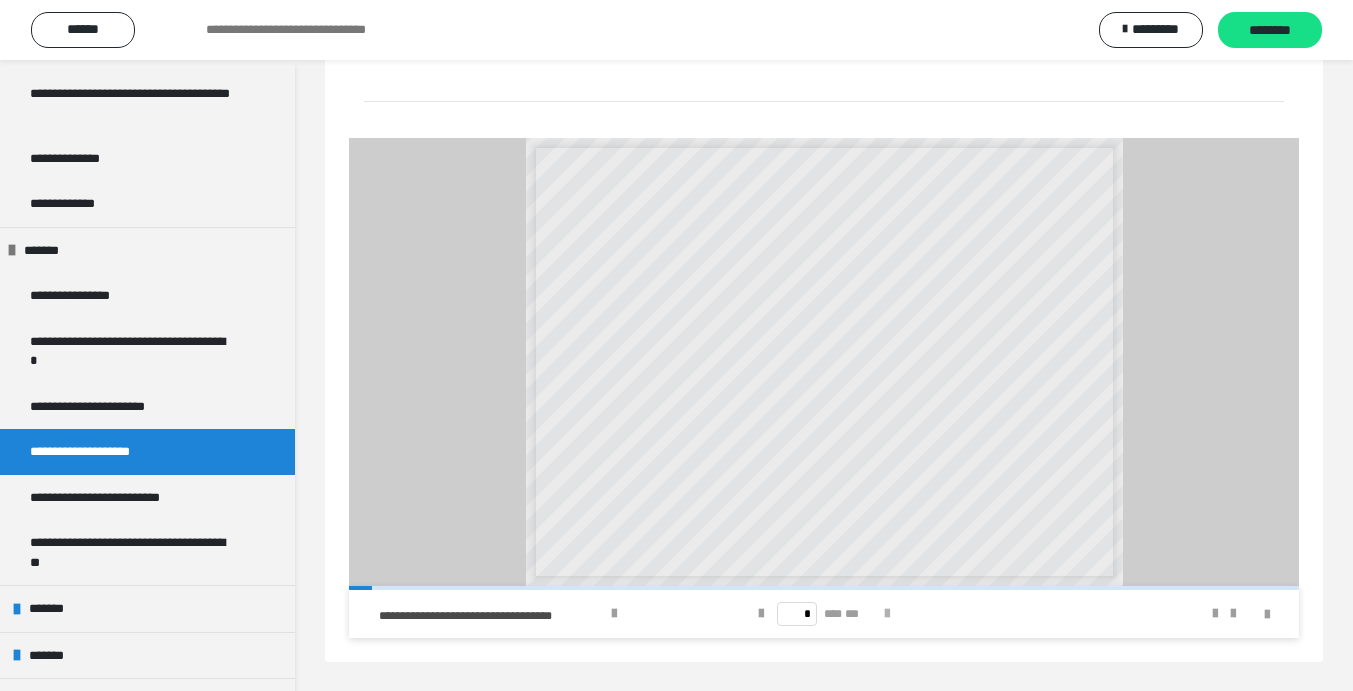 click at bounding box center [887, 614] 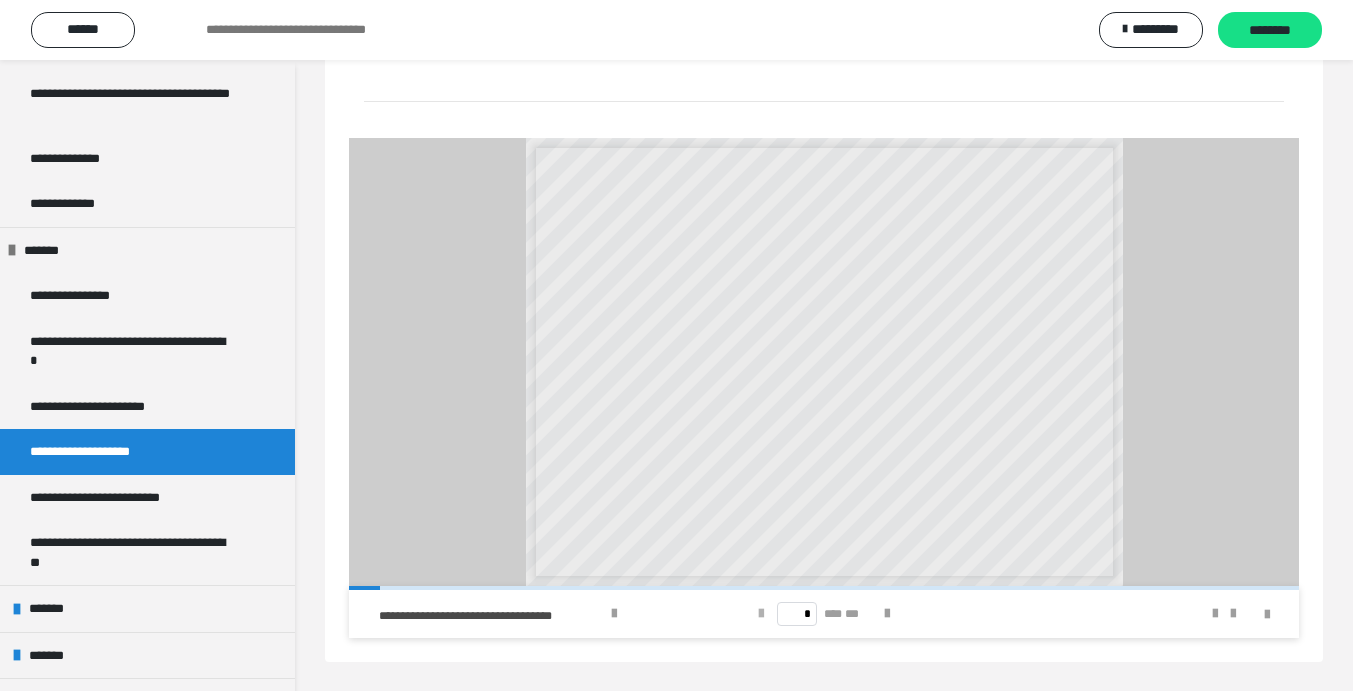 click at bounding box center (761, 614) 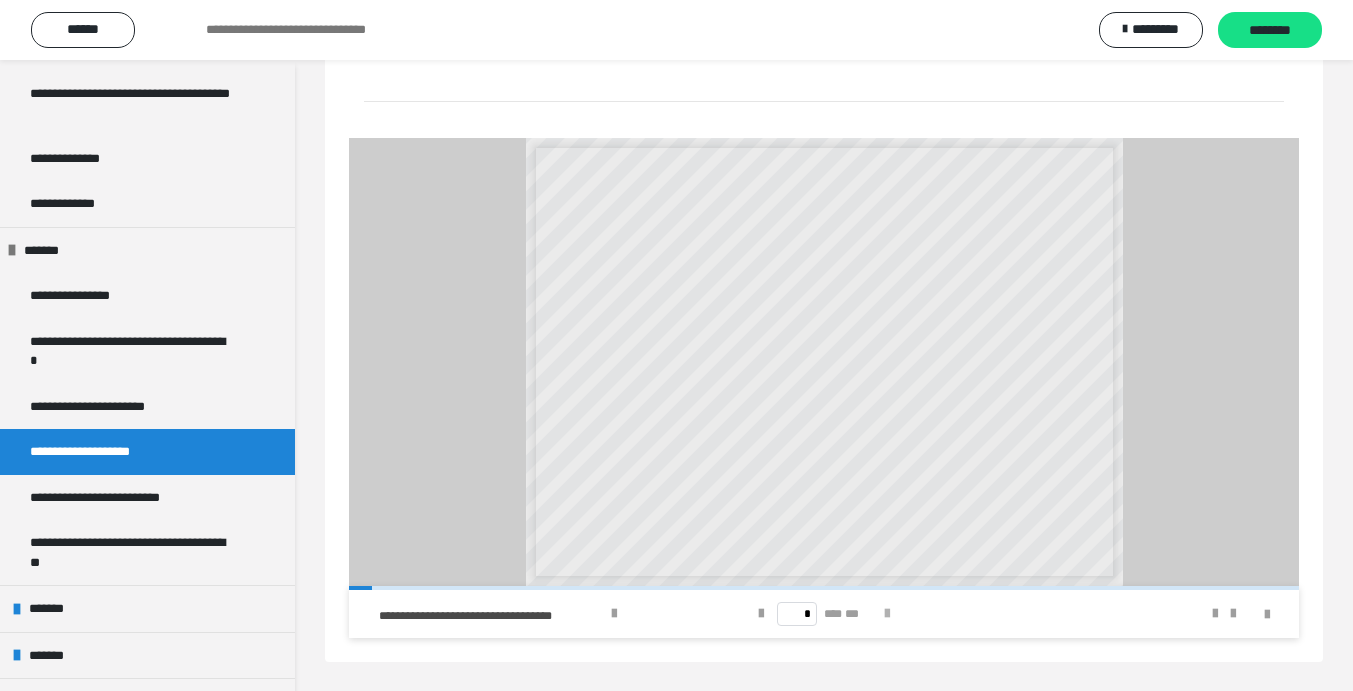 click at bounding box center [887, 614] 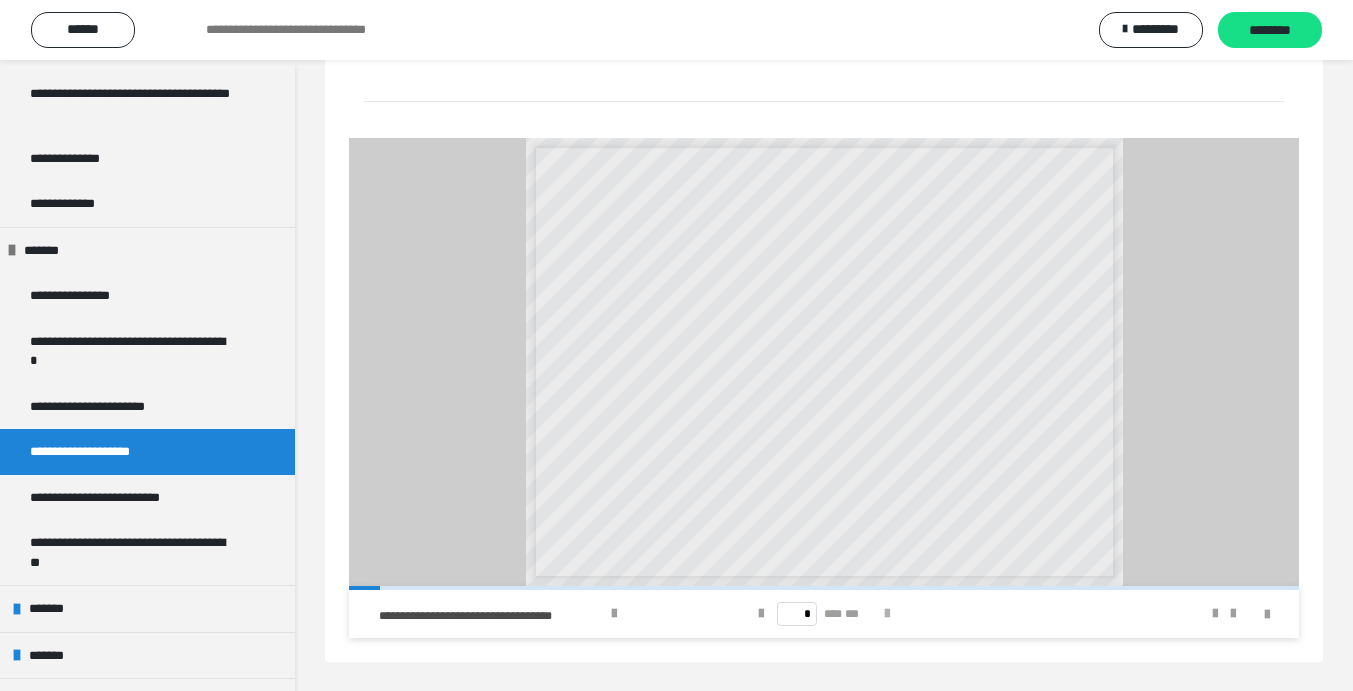 click at bounding box center [887, 614] 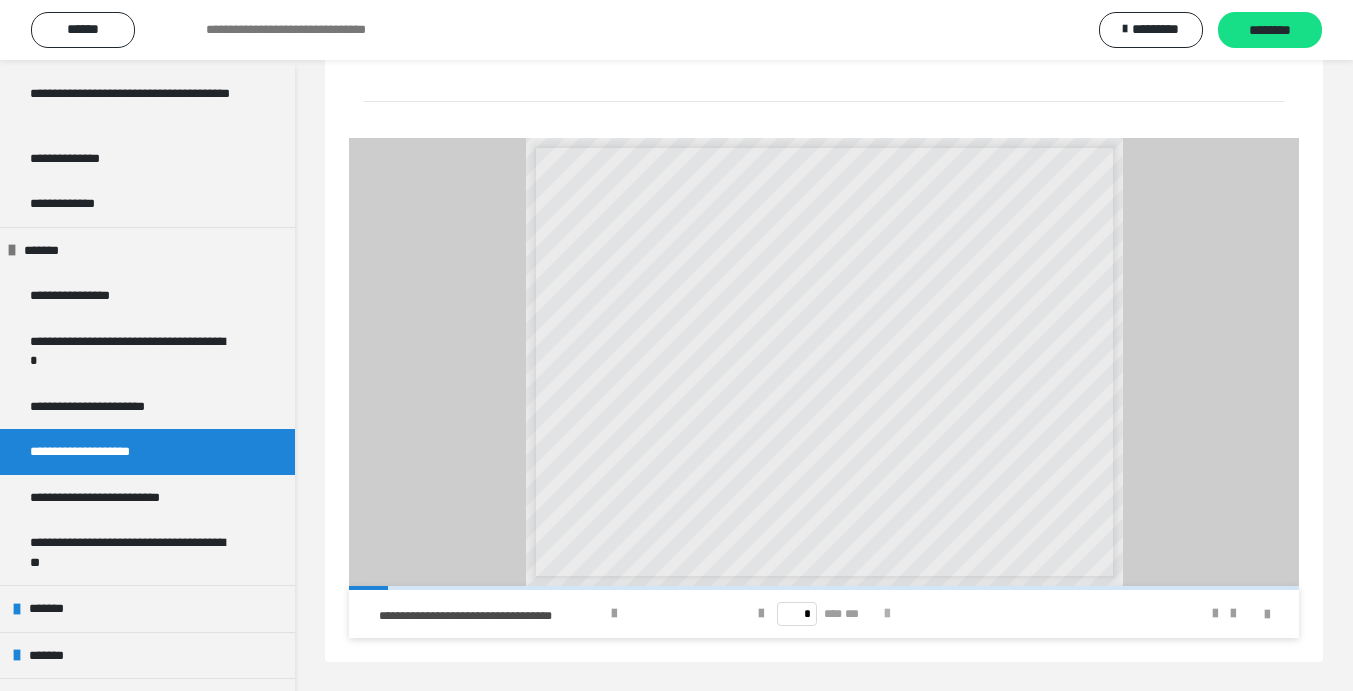 click at bounding box center [887, 614] 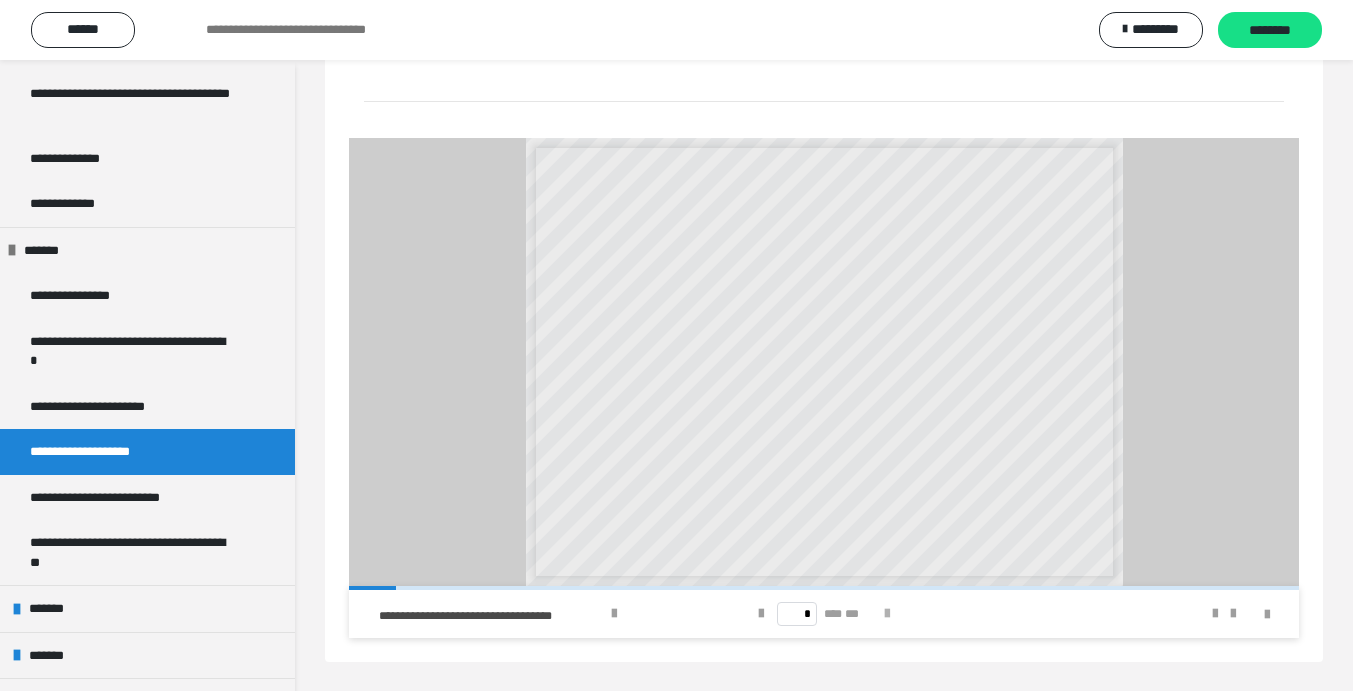 click at bounding box center [887, 614] 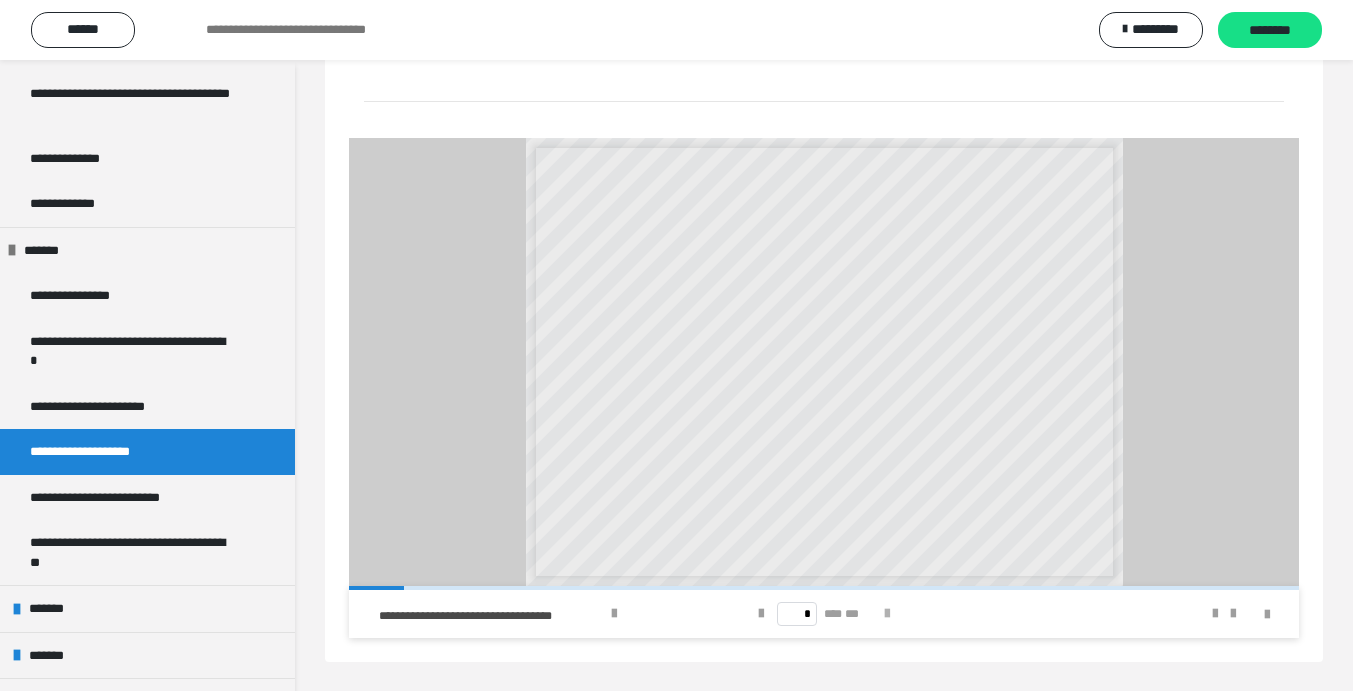 click at bounding box center [887, 614] 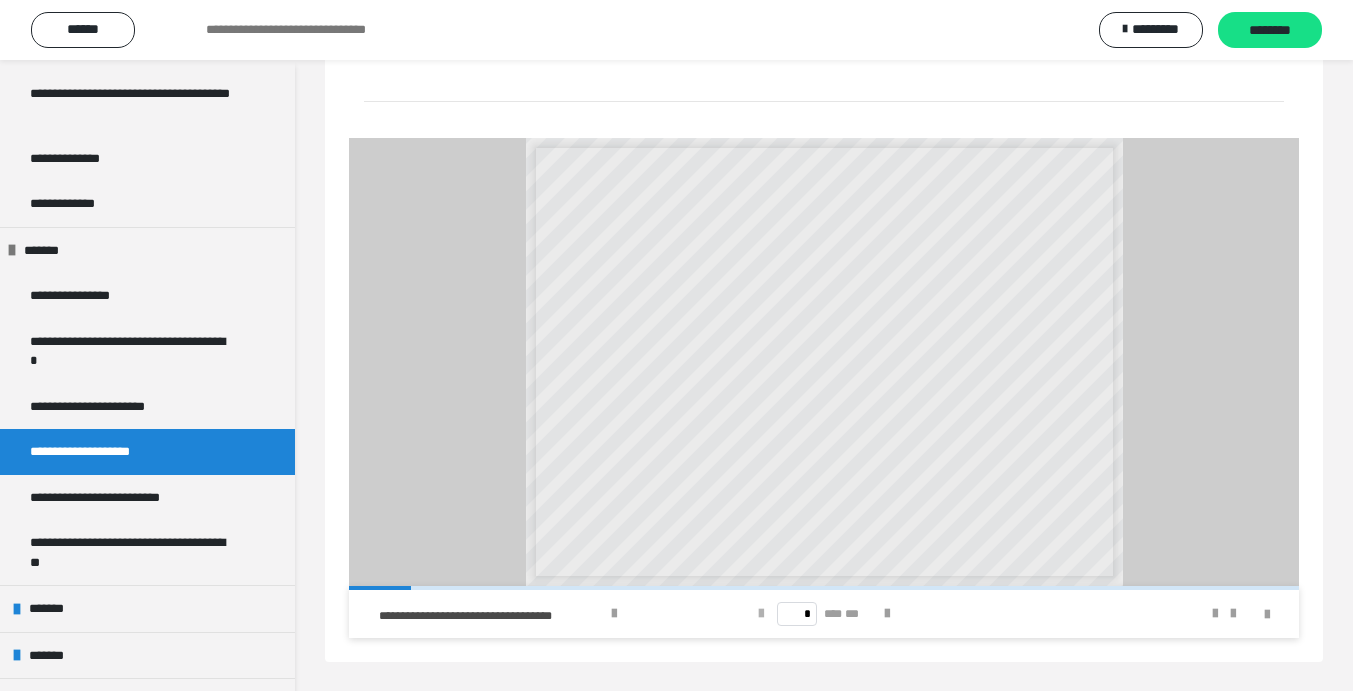 click at bounding box center (761, 614) 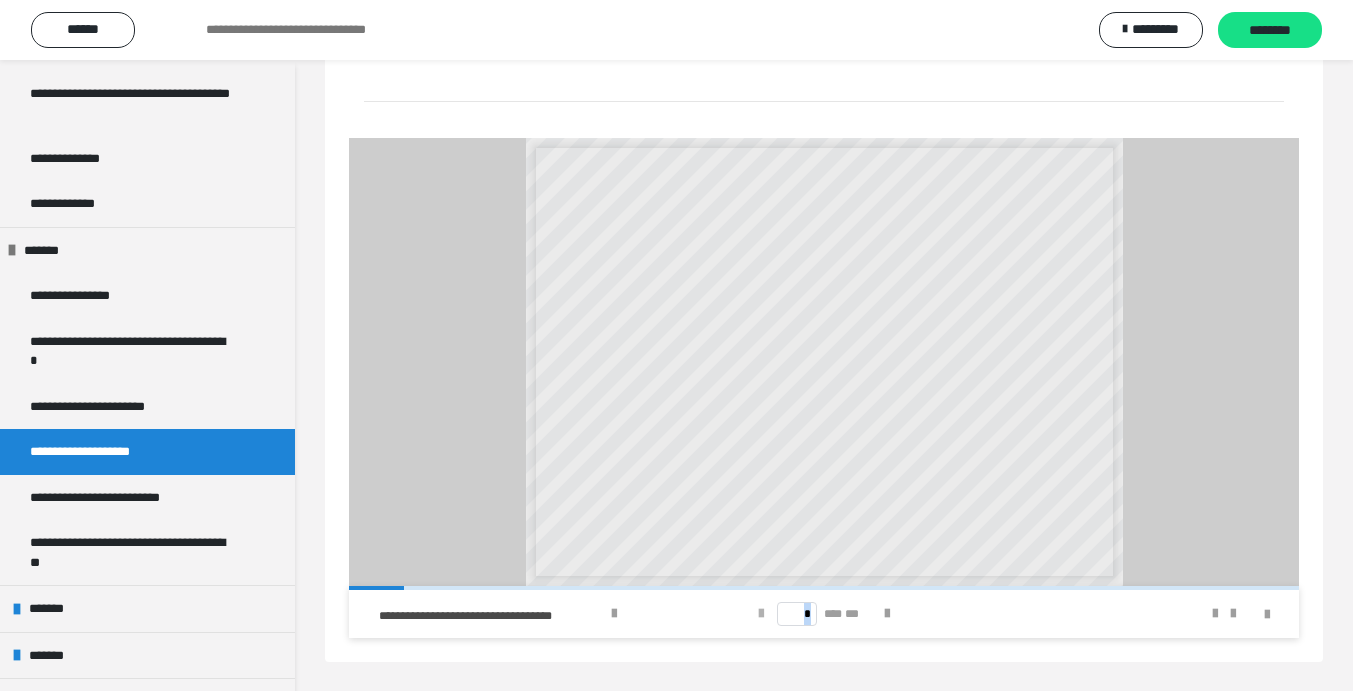 click at bounding box center [761, 614] 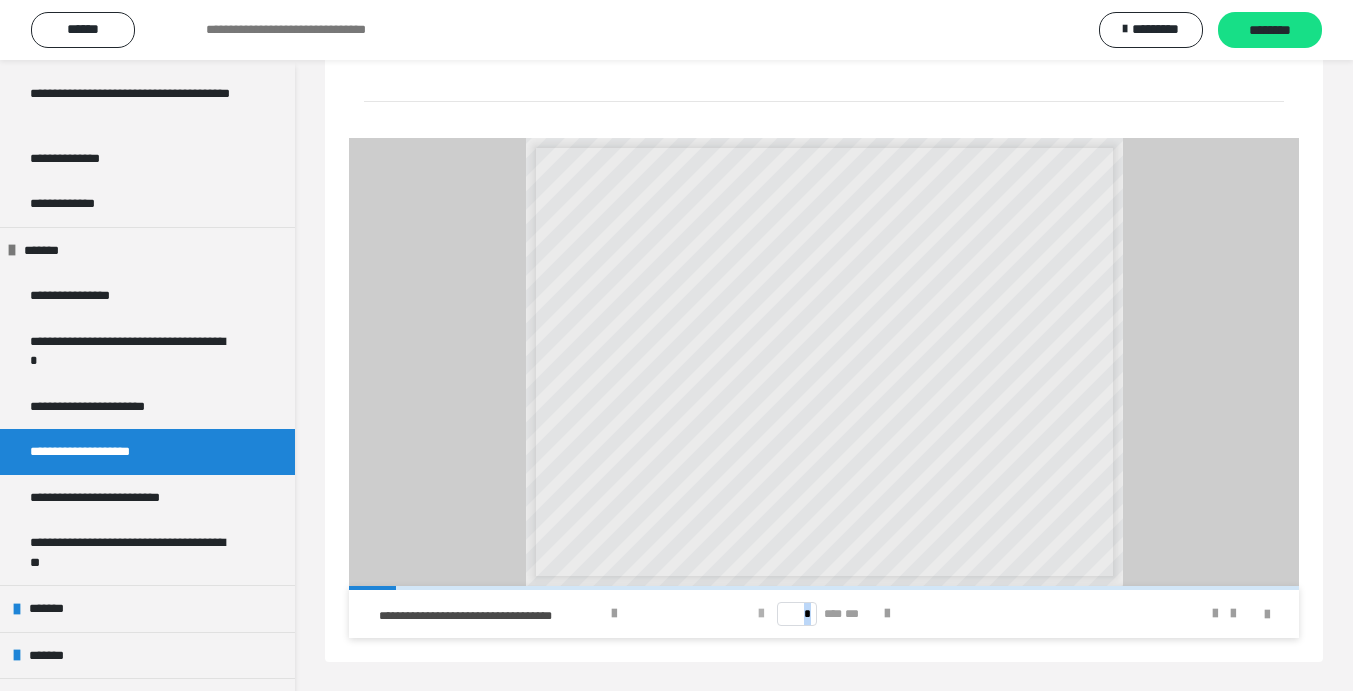 click at bounding box center [761, 614] 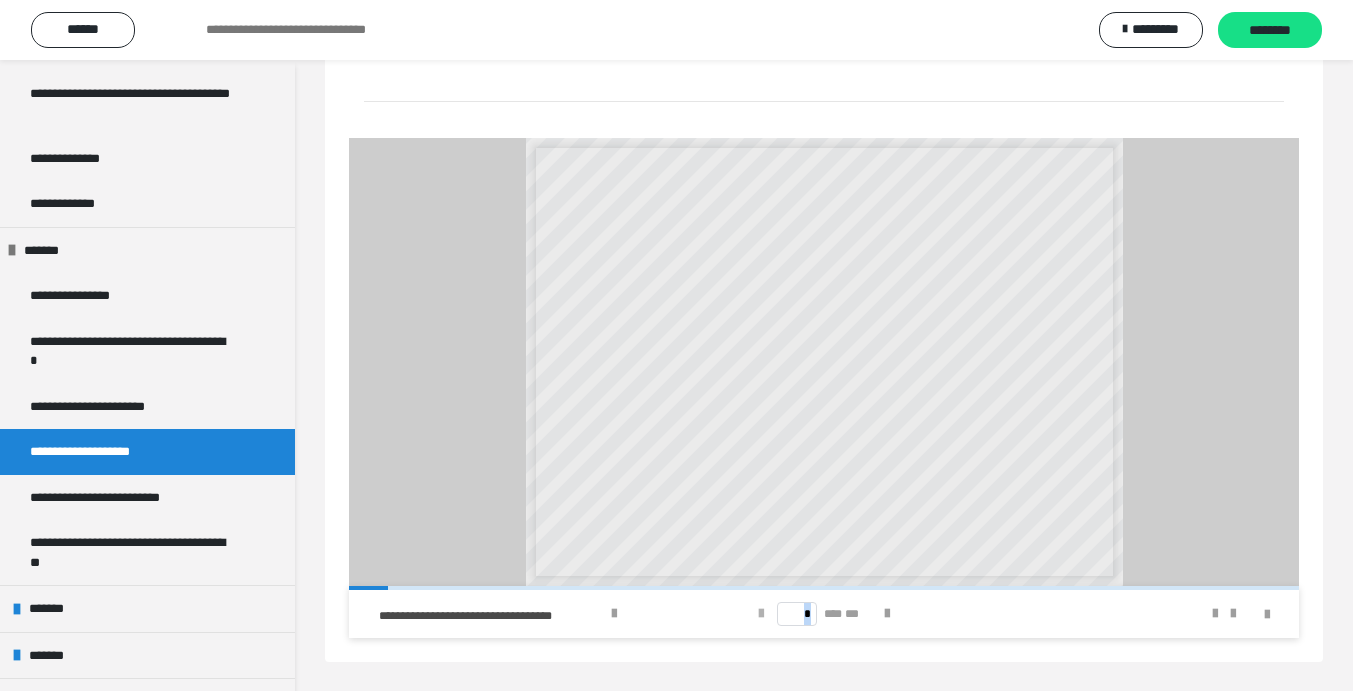 click at bounding box center [761, 614] 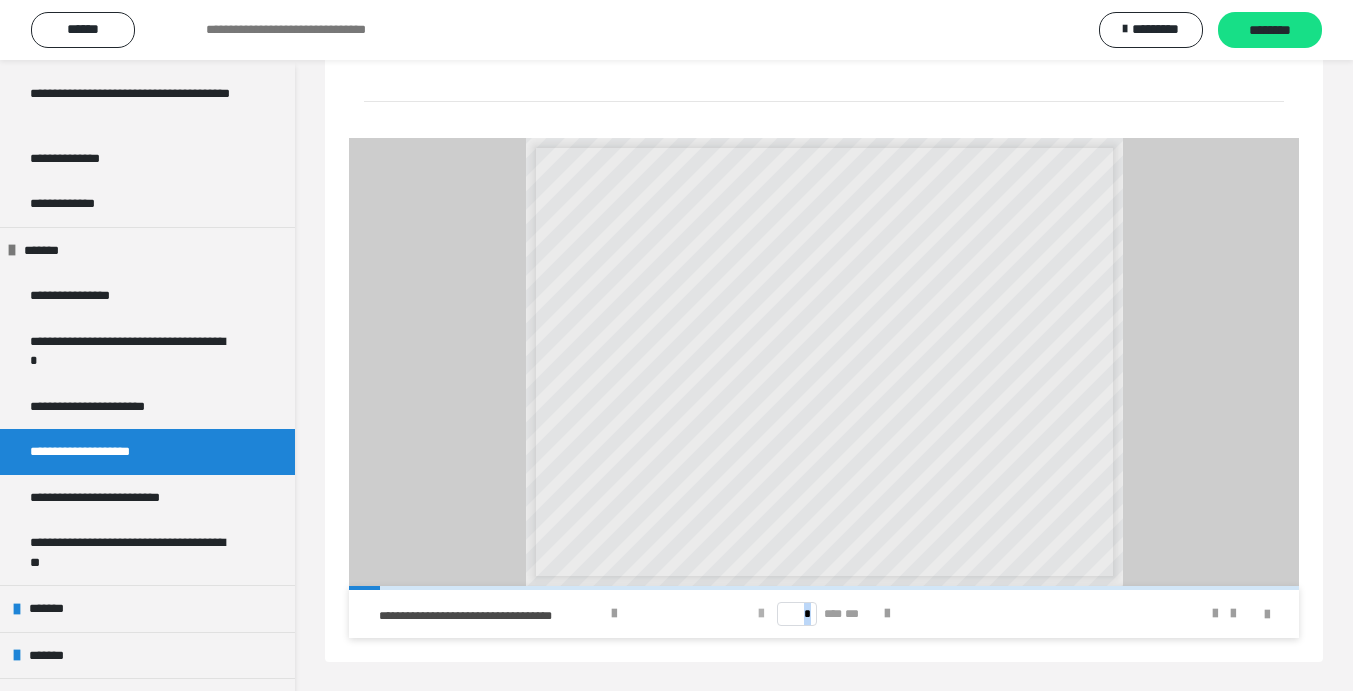 click at bounding box center [761, 614] 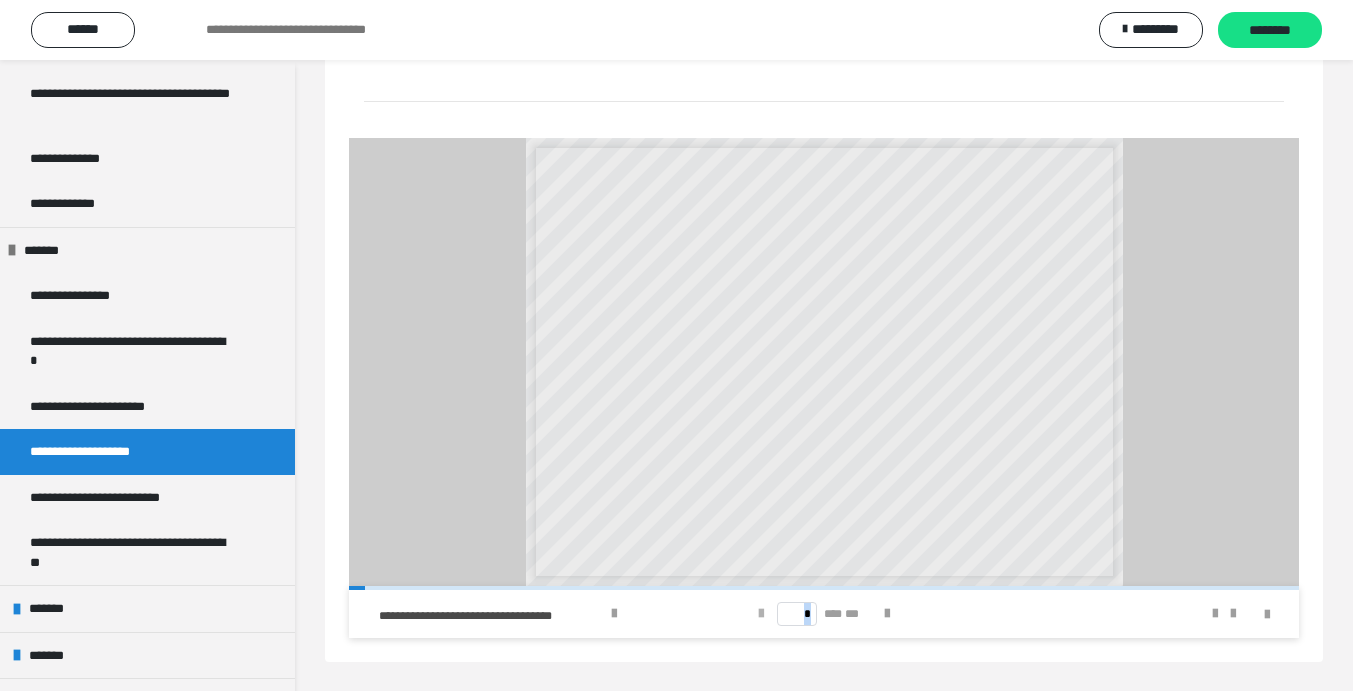 click at bounding box center [761, 614] 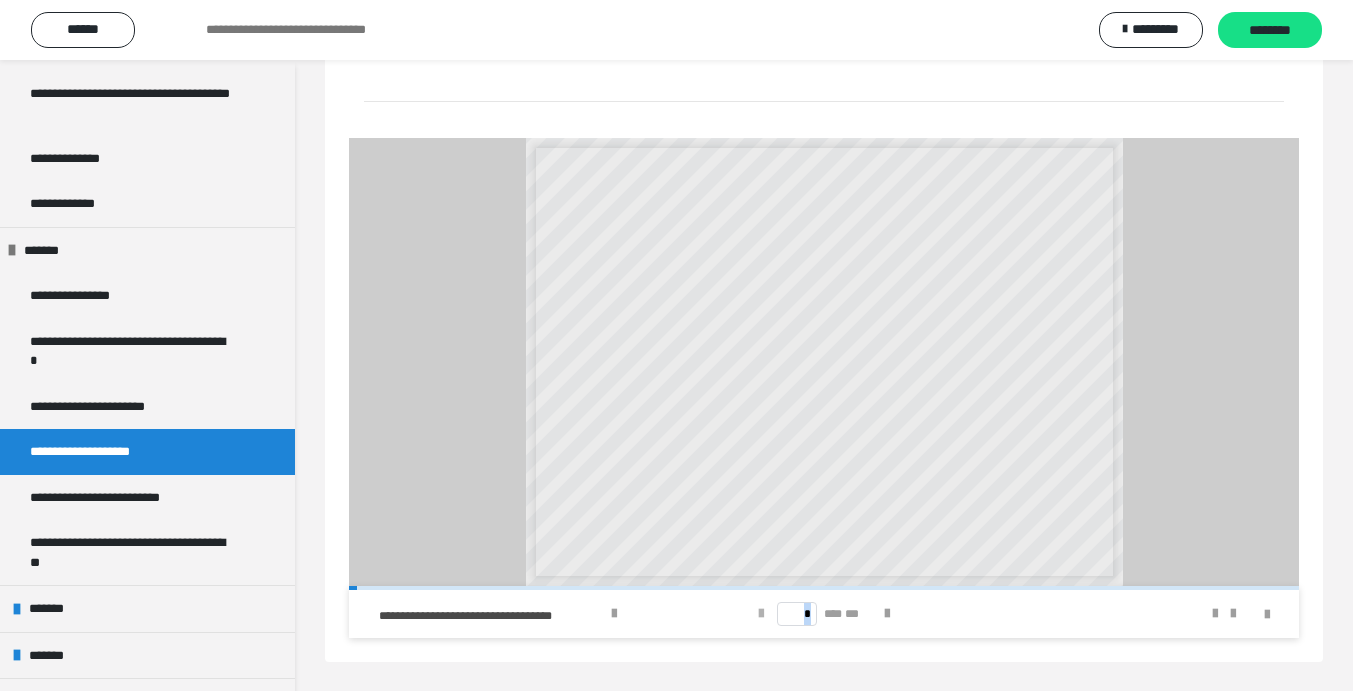 click on "* *** ***" at bounding box center [824, 614] 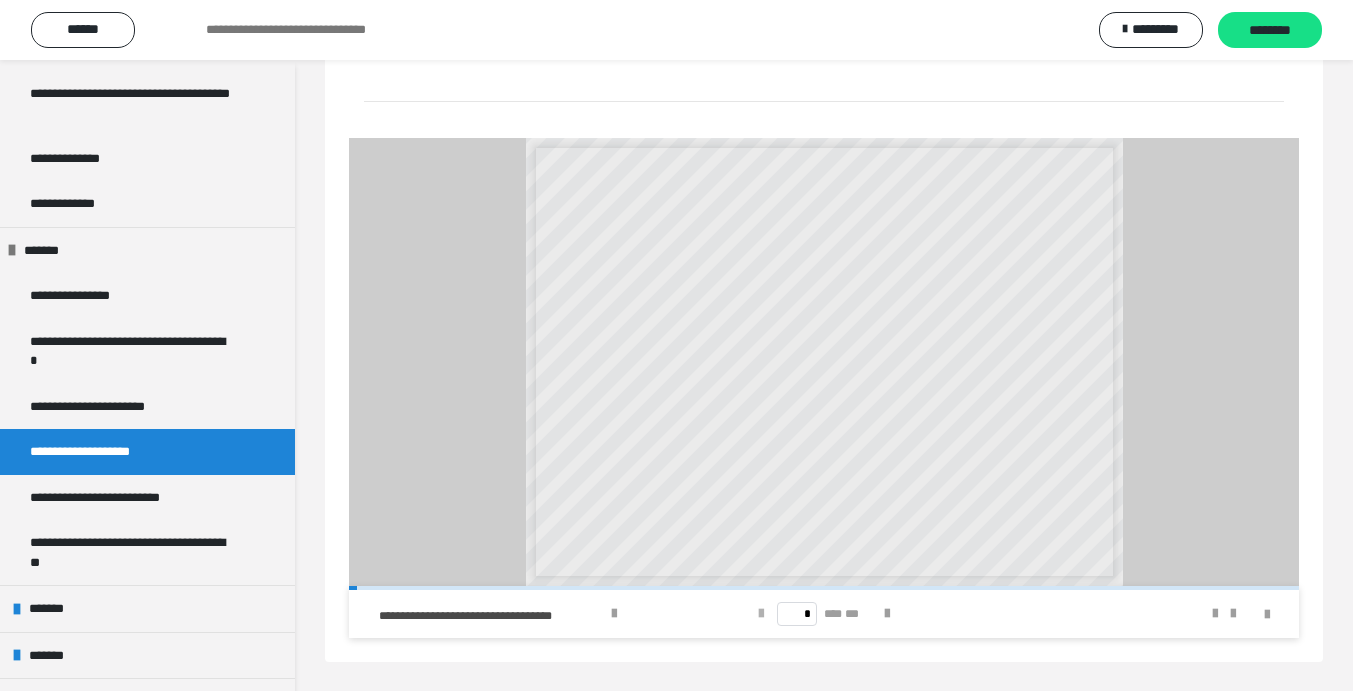 click on "* *** ***" at bounding box center [824, 614] 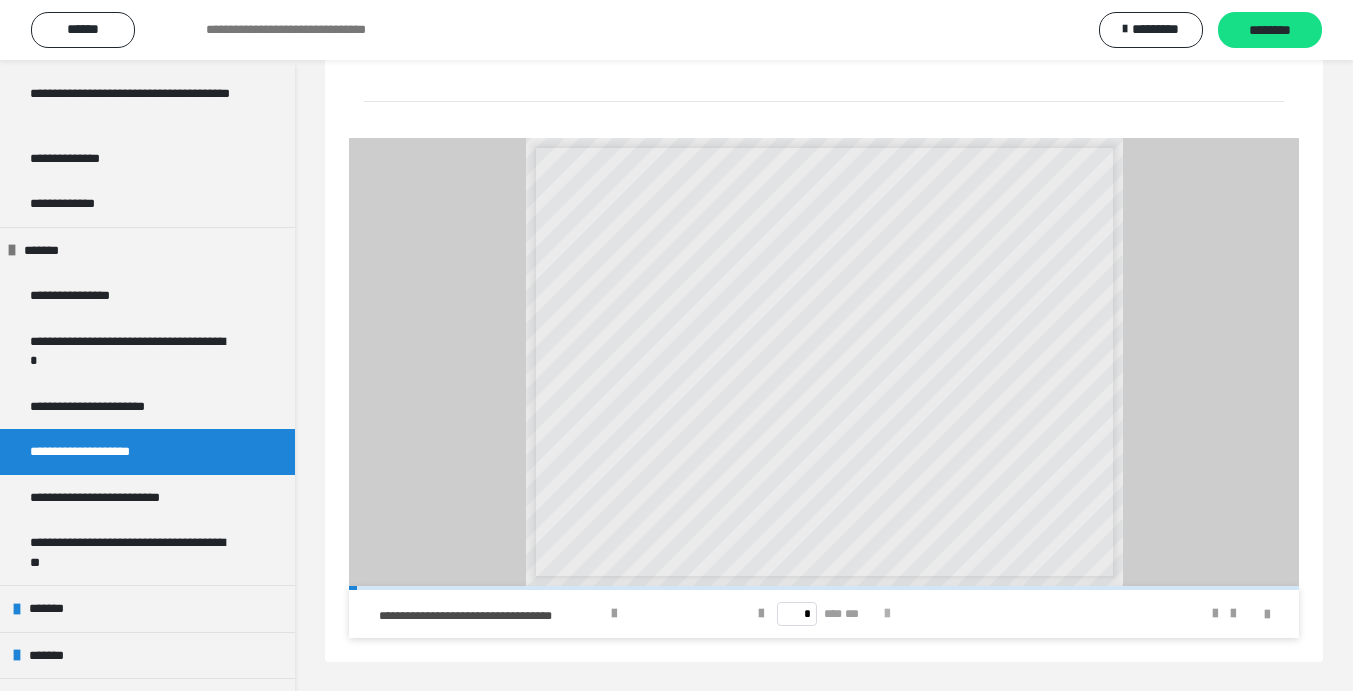 click at bounding box center (887, 614) 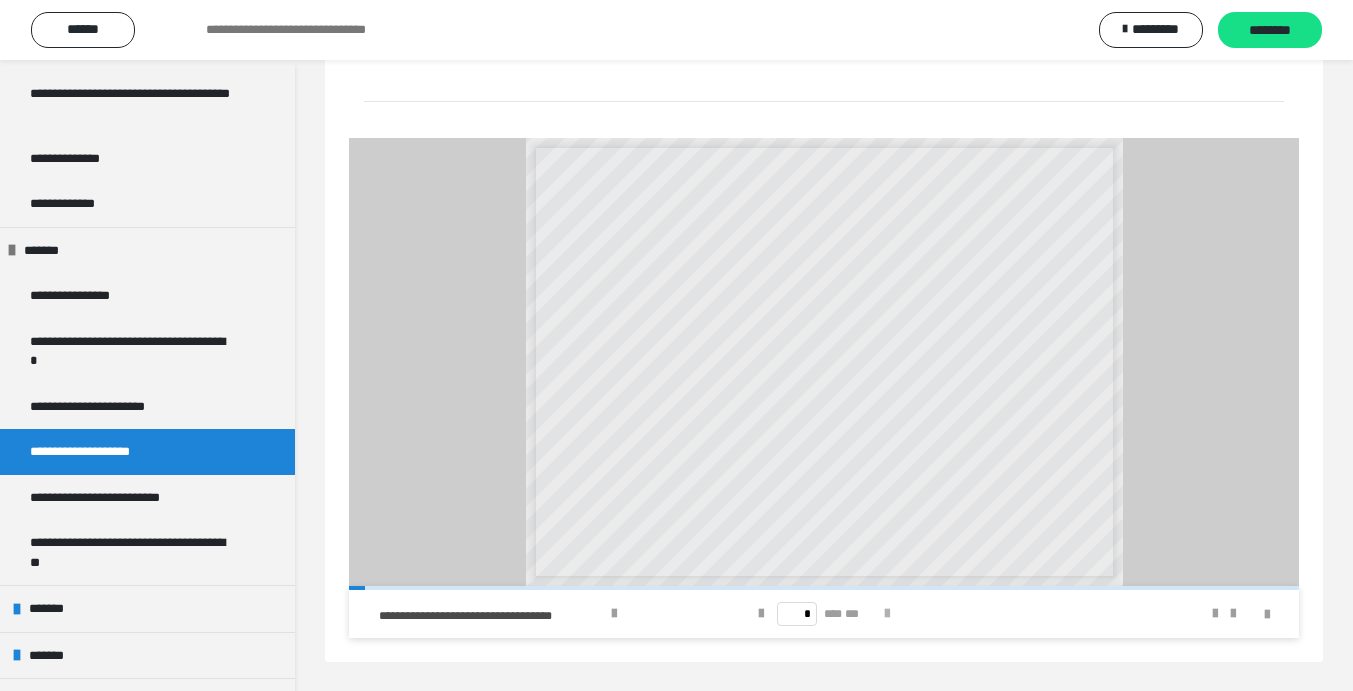 click at bounding box center (887, 614) 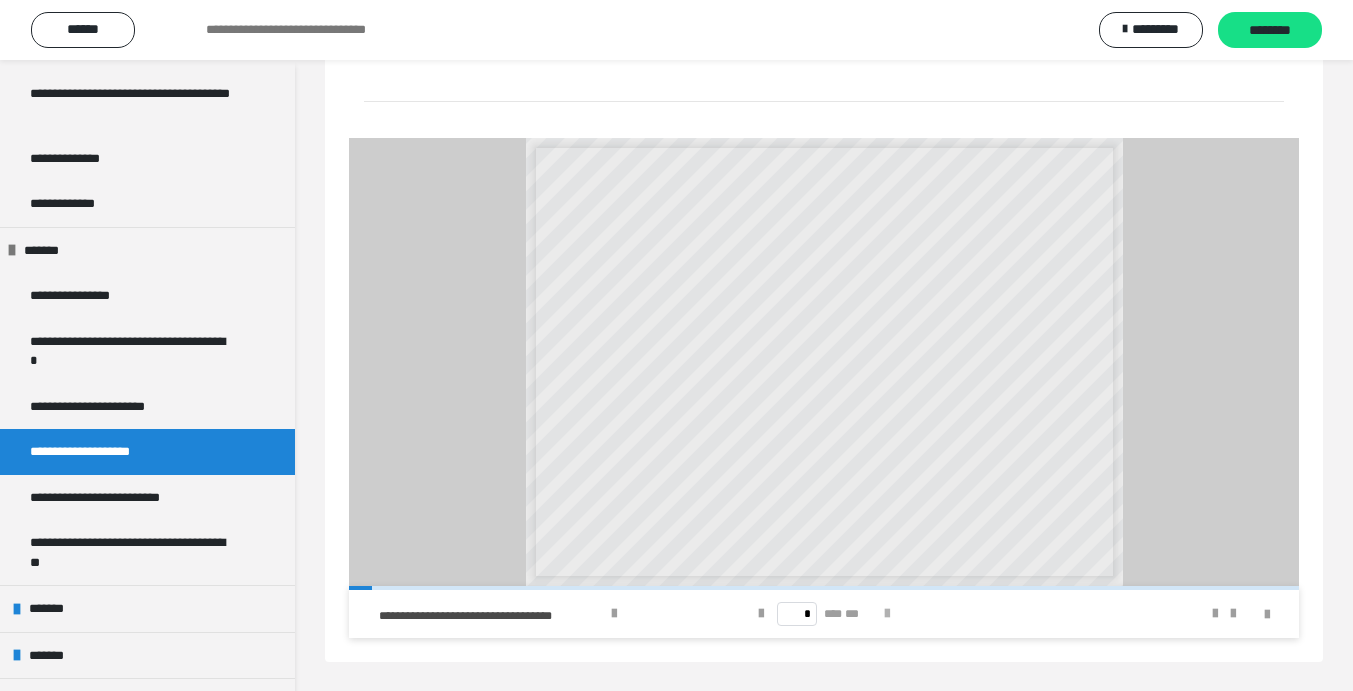 click at bounding box center [887, 614] 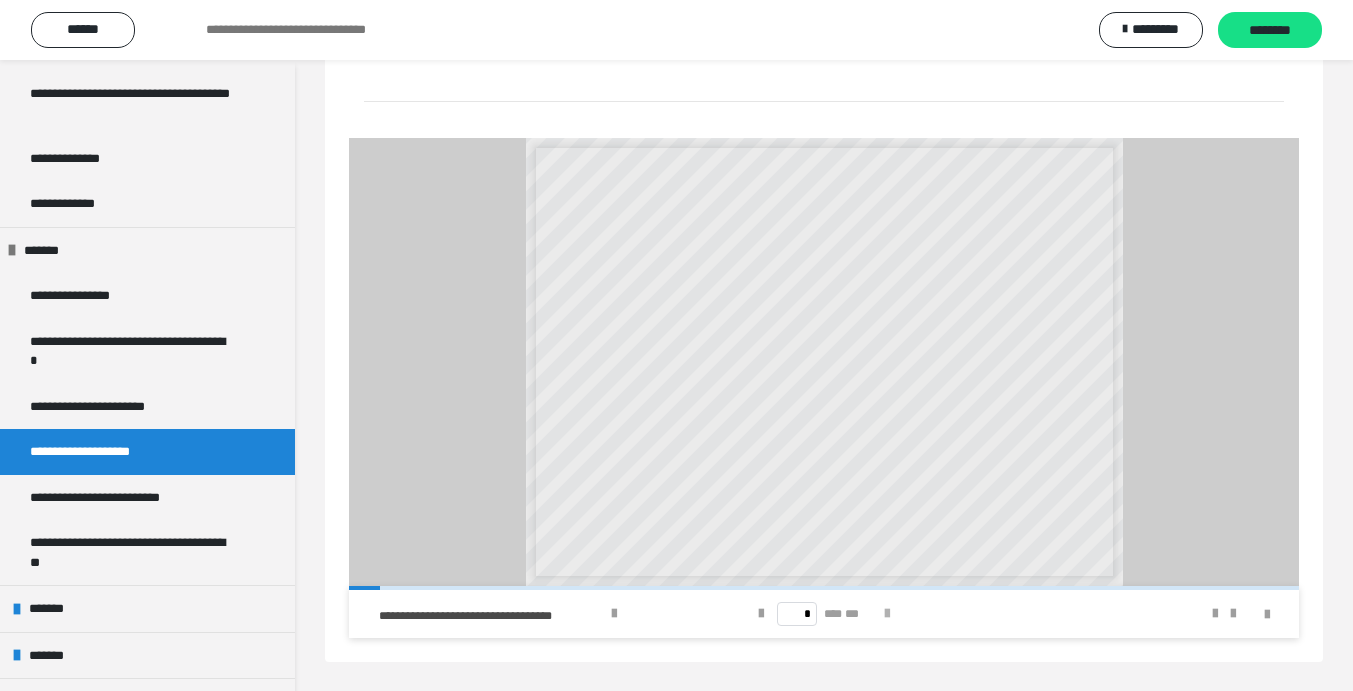click at bounding box center [887, 614] 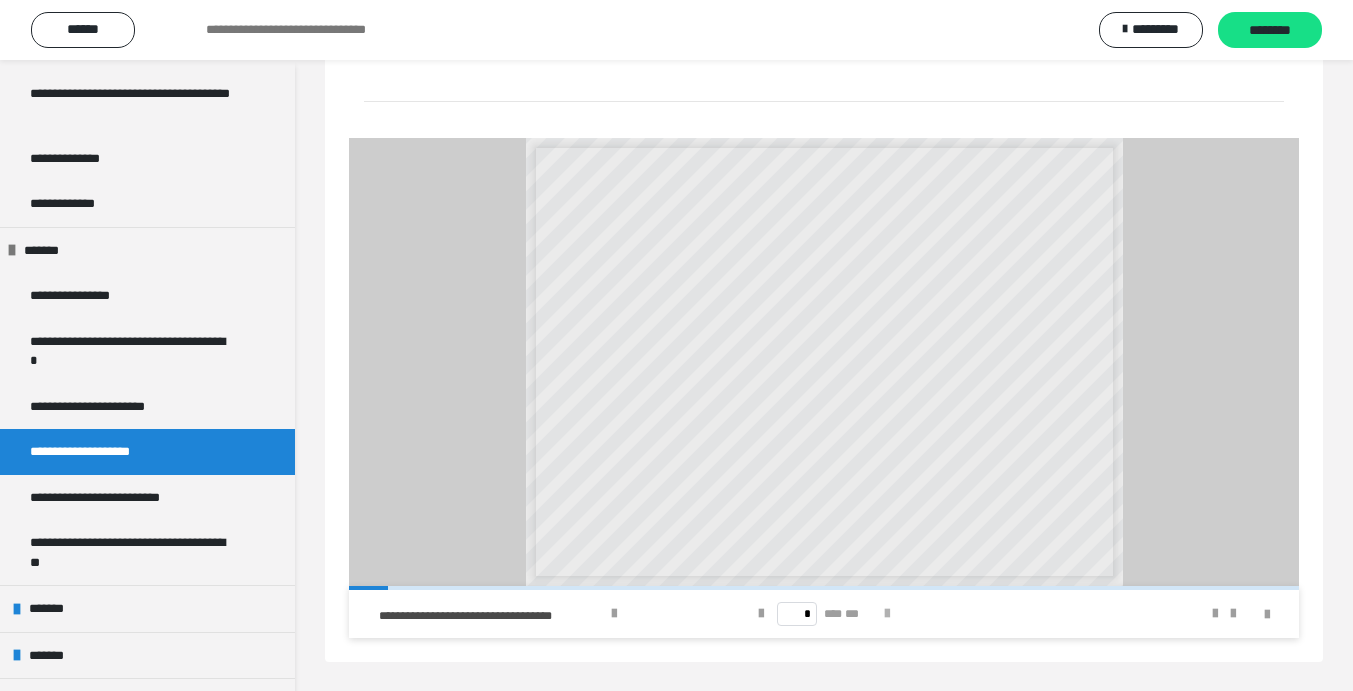click at bounding box center [887, 614] 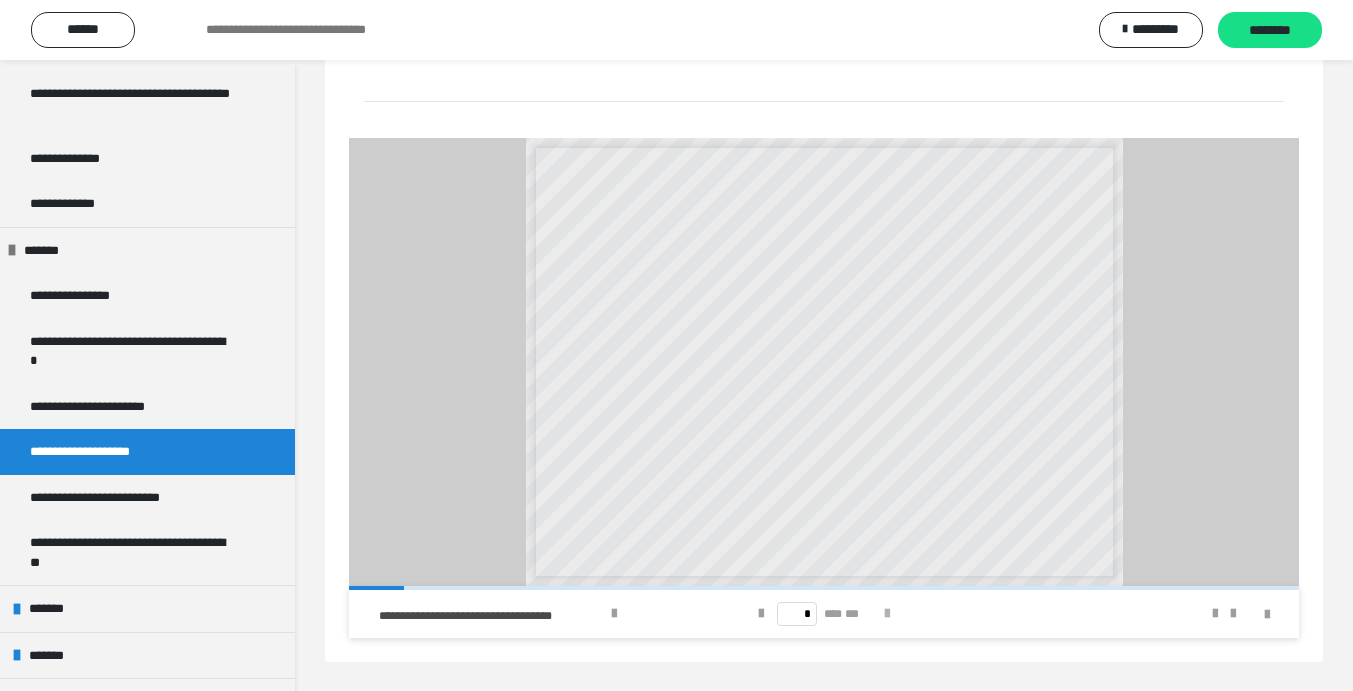 click at bounding box center (887, 614) 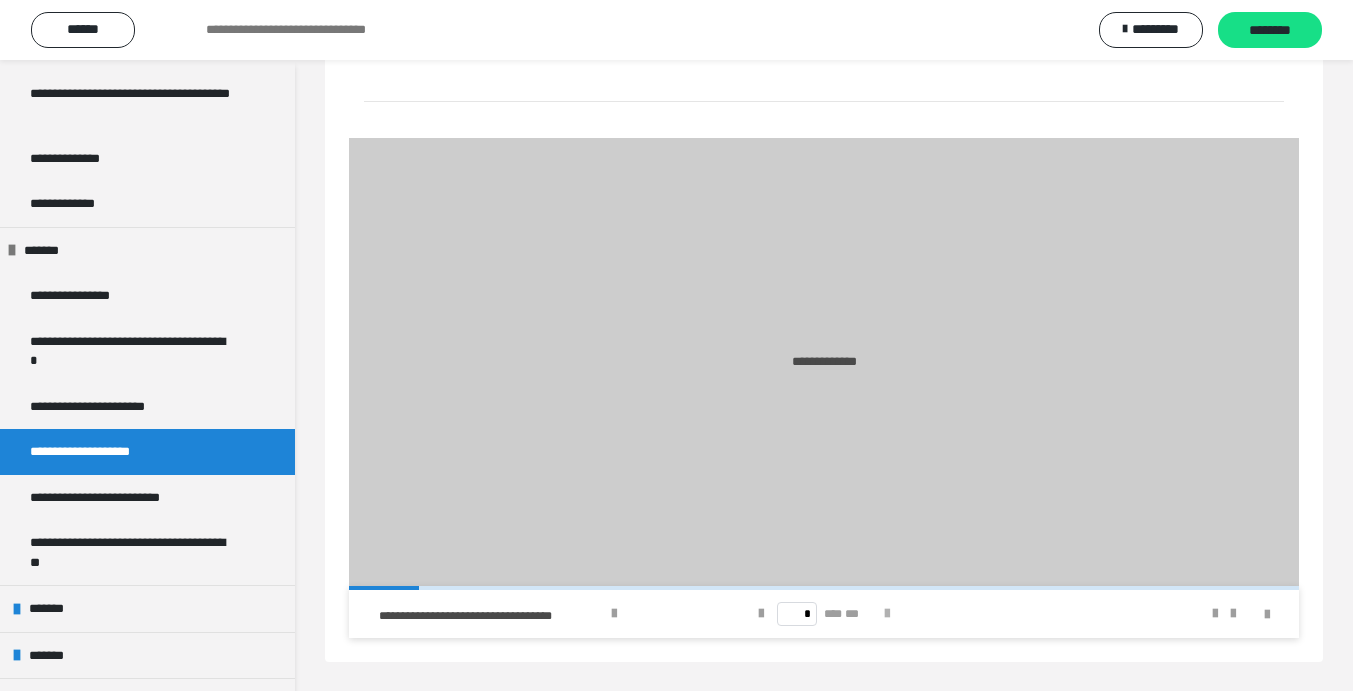 click at bounding box center [887, 614] 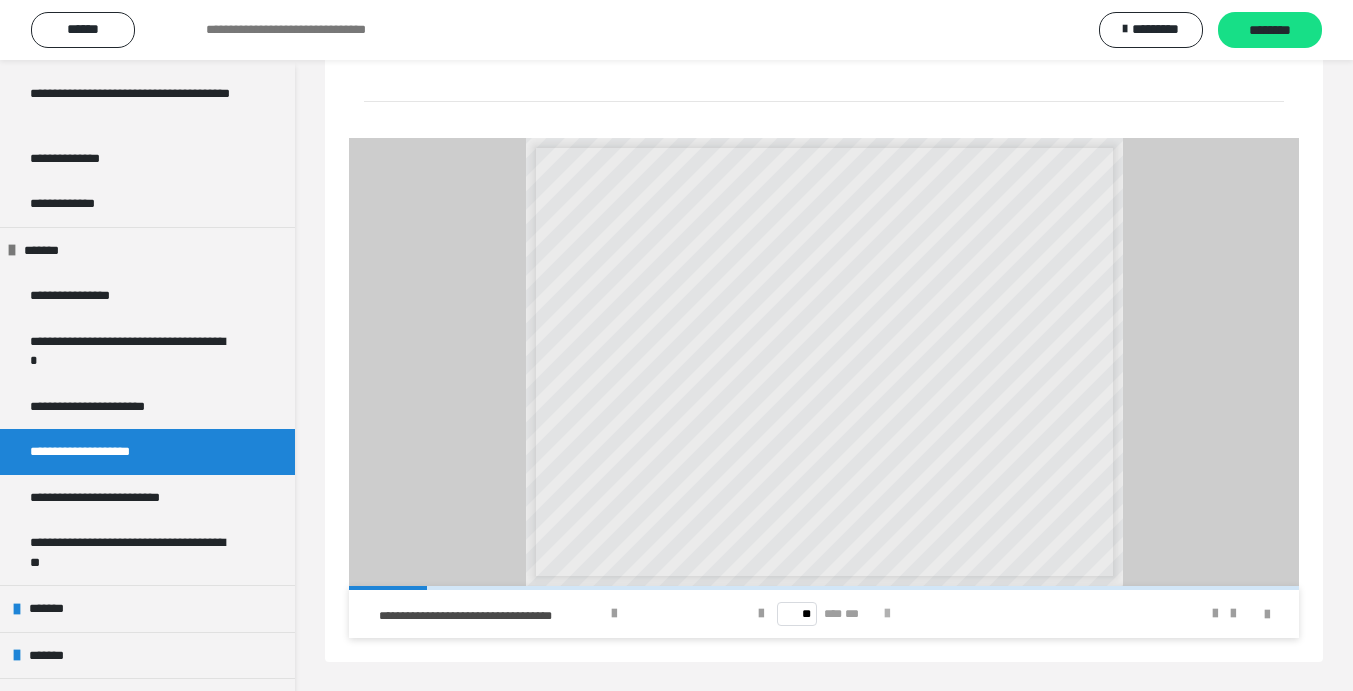 click at bounding box center (887, 614) 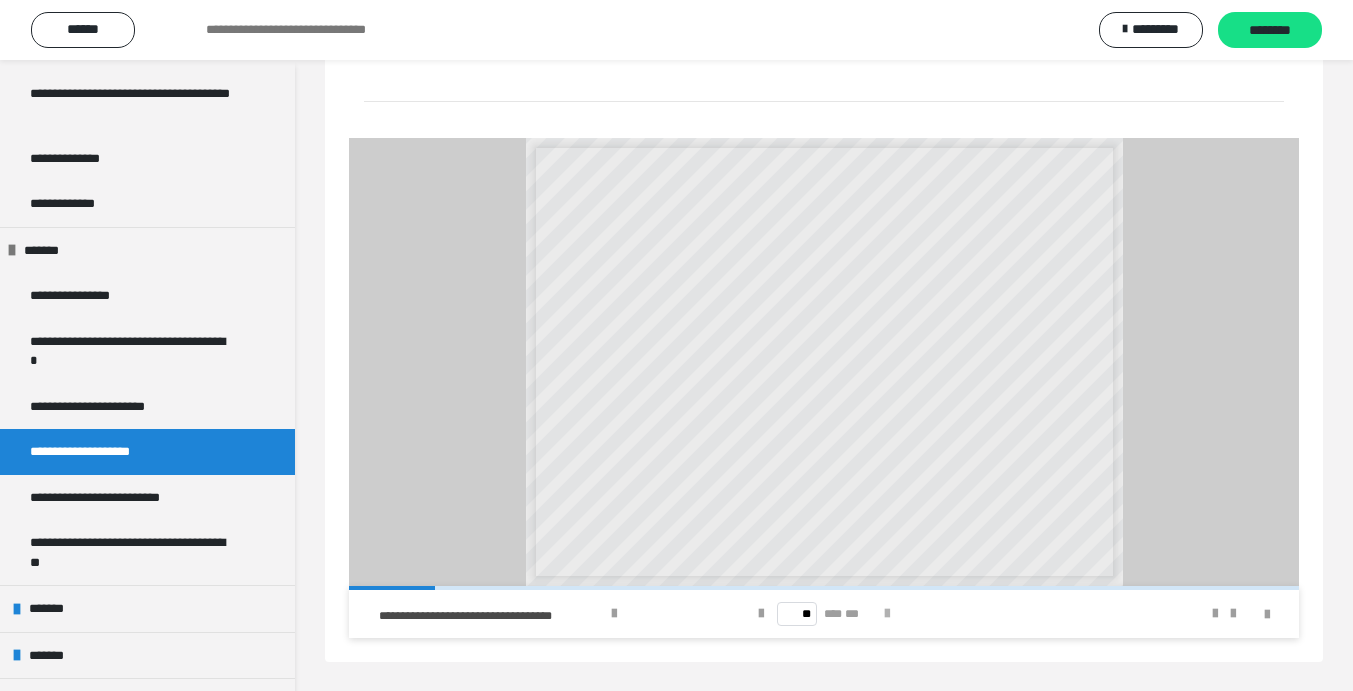 click at bounding box center (887, 614) 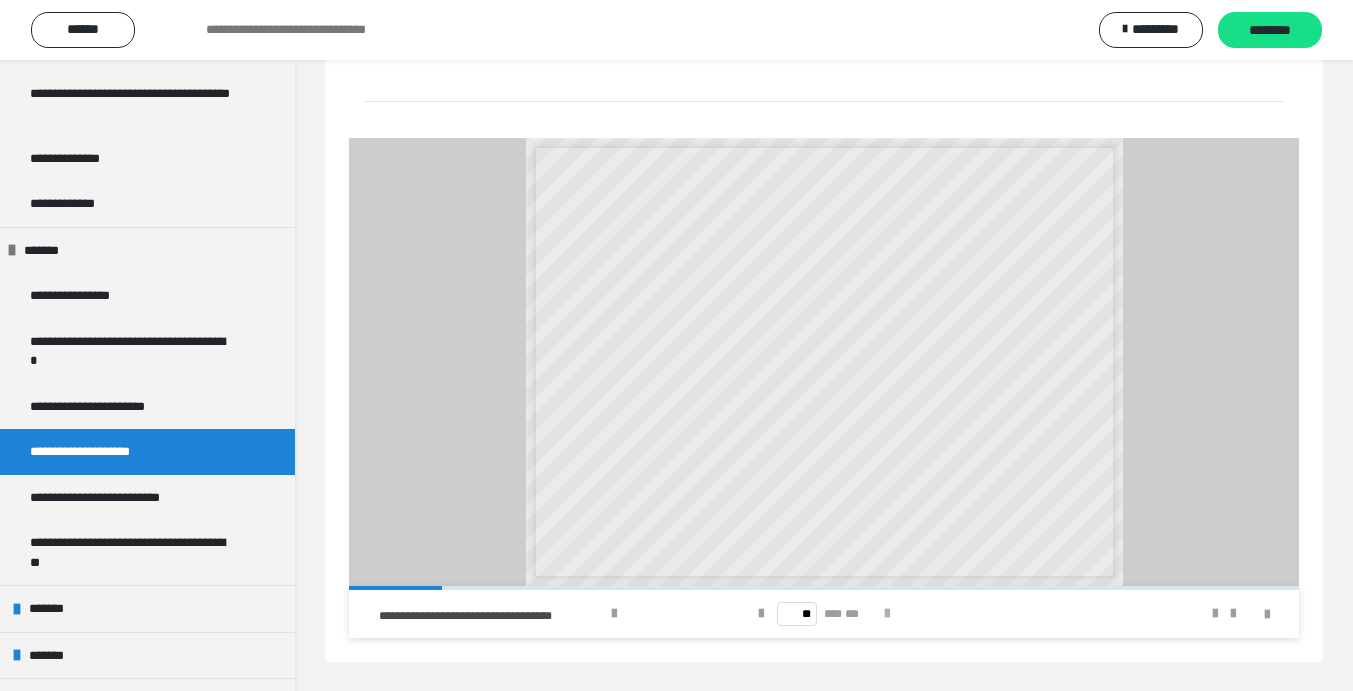 click at bounding box center [887, 614] 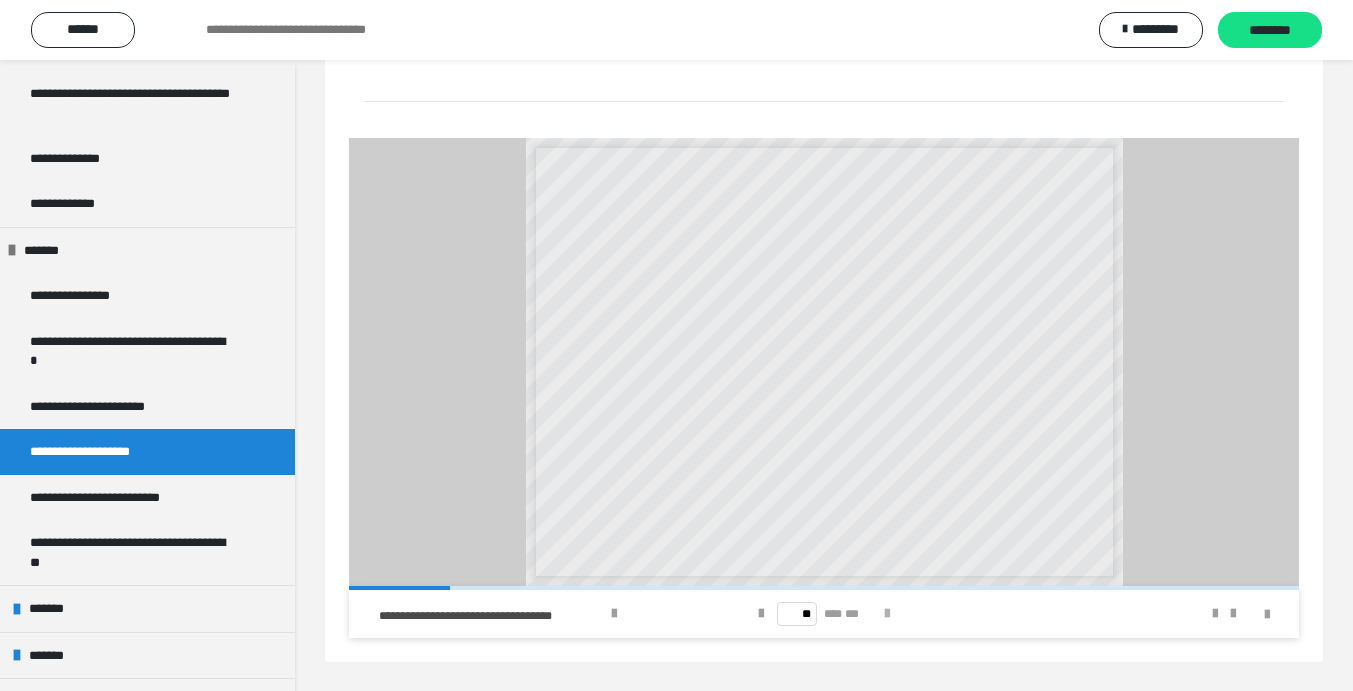 click at bounding box center [887, 614] 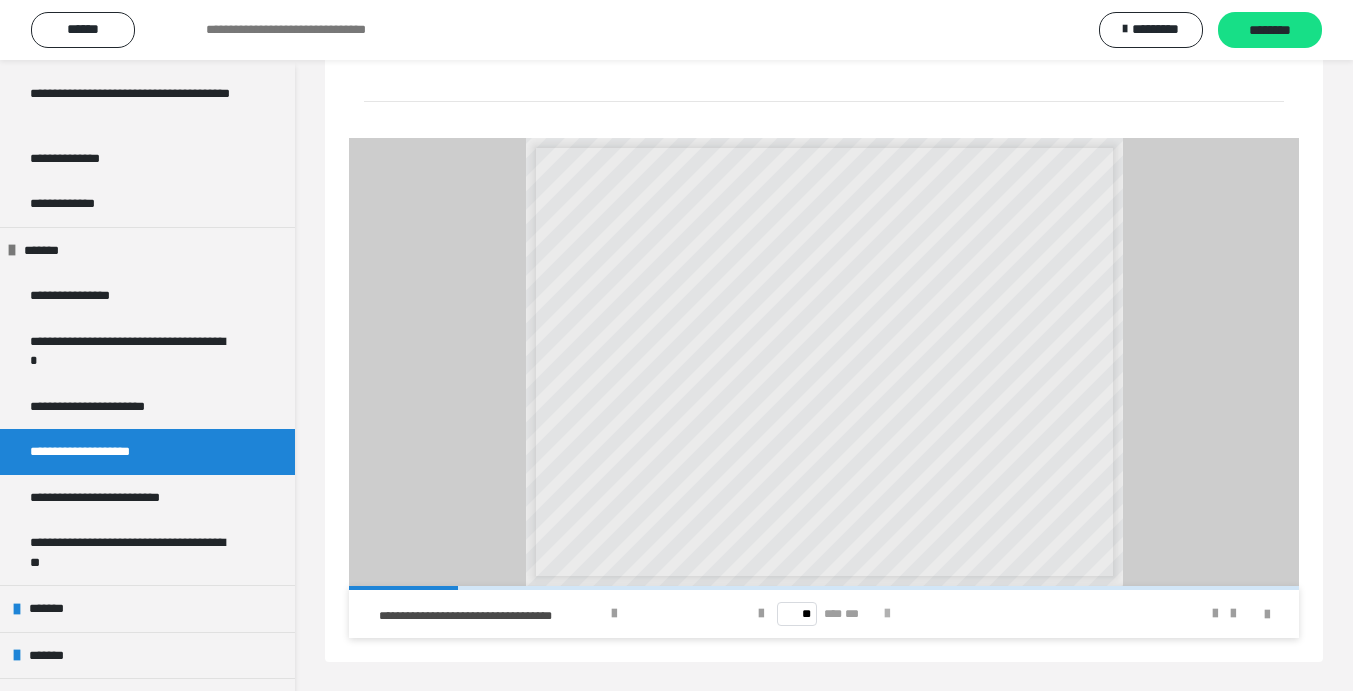click at bounding box center (887, 614) 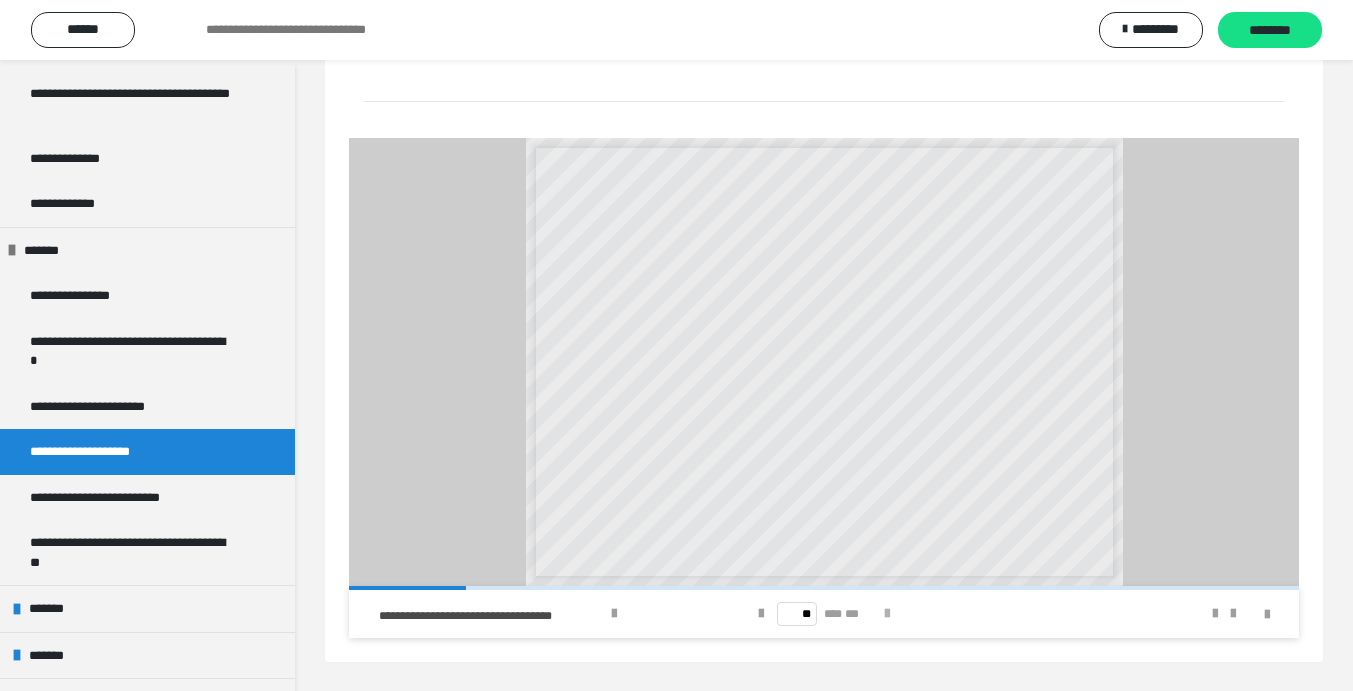 click at bounding box center (887, 614) 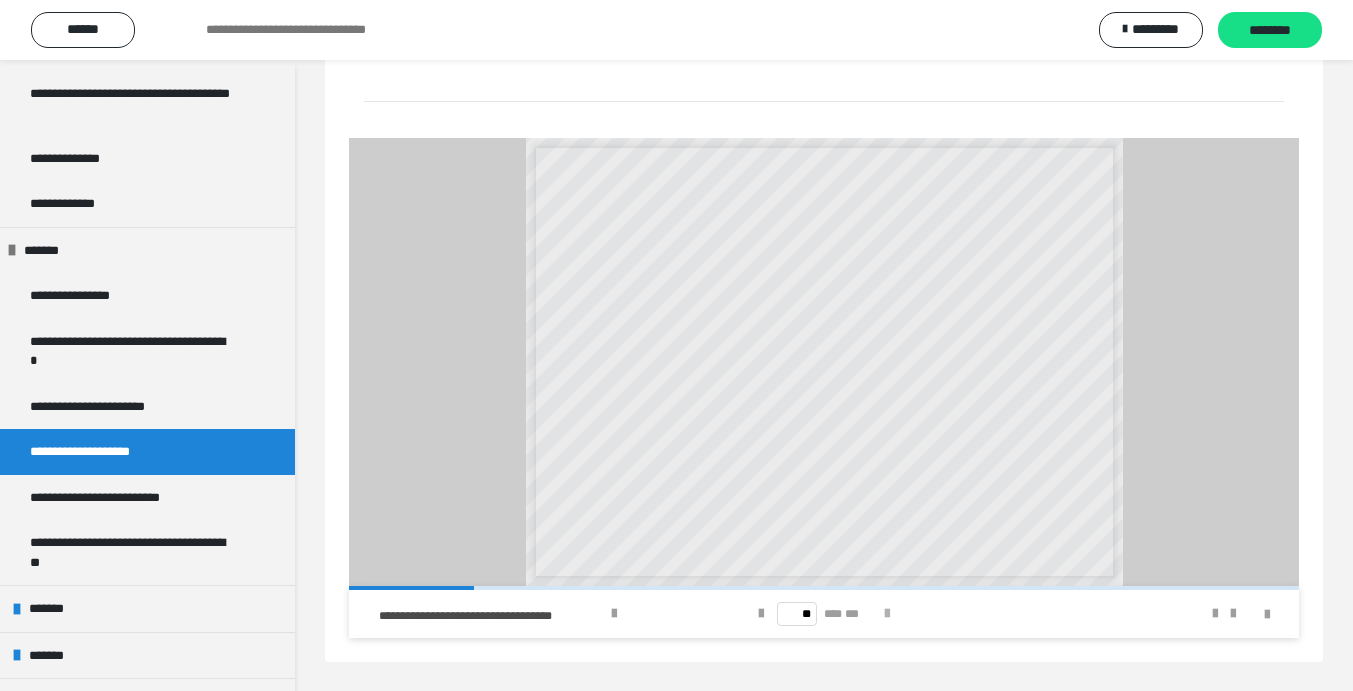 click at bounding box center (887, 614) 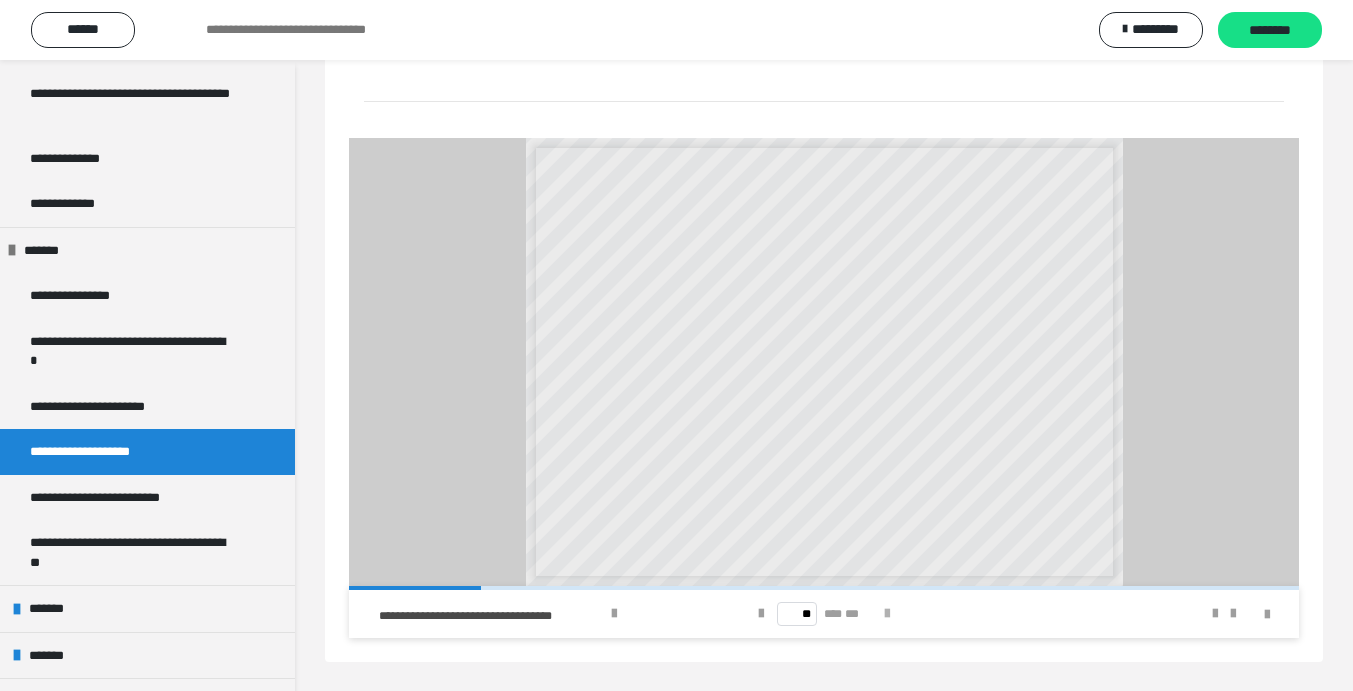 click at bounding box center [887, 614] 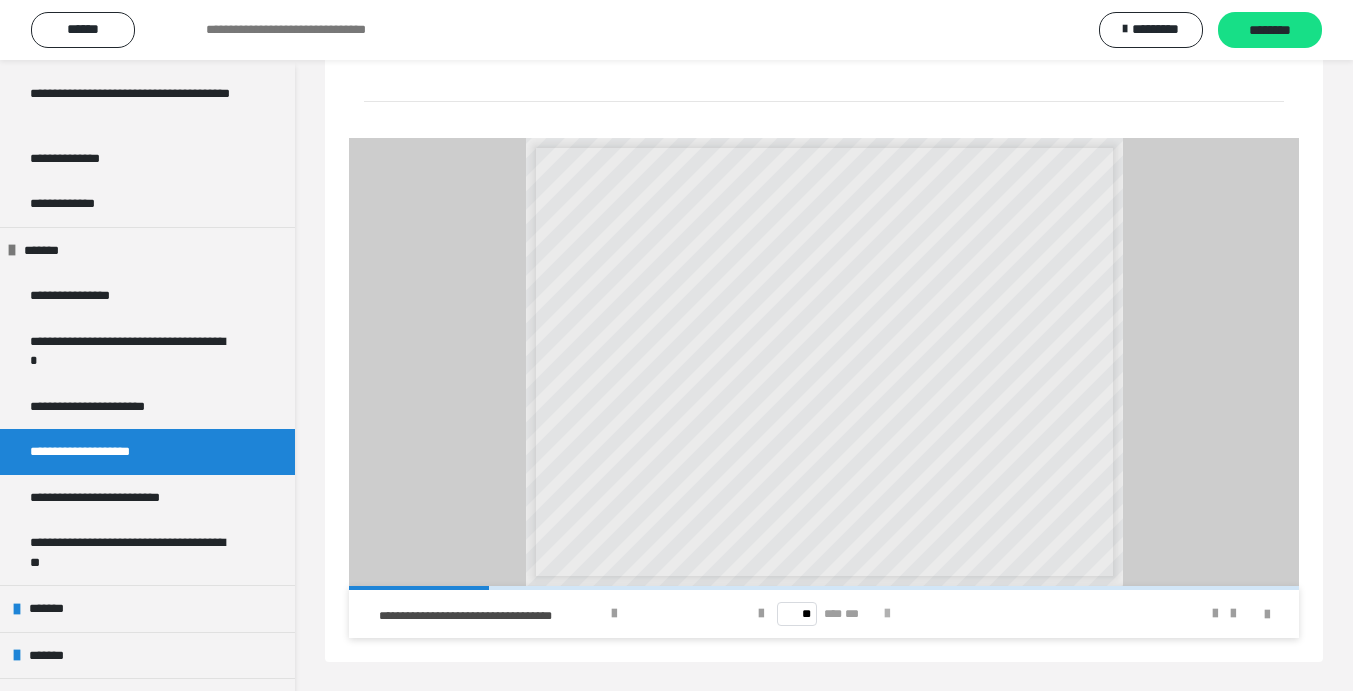 click at bounding box center (887, 614) 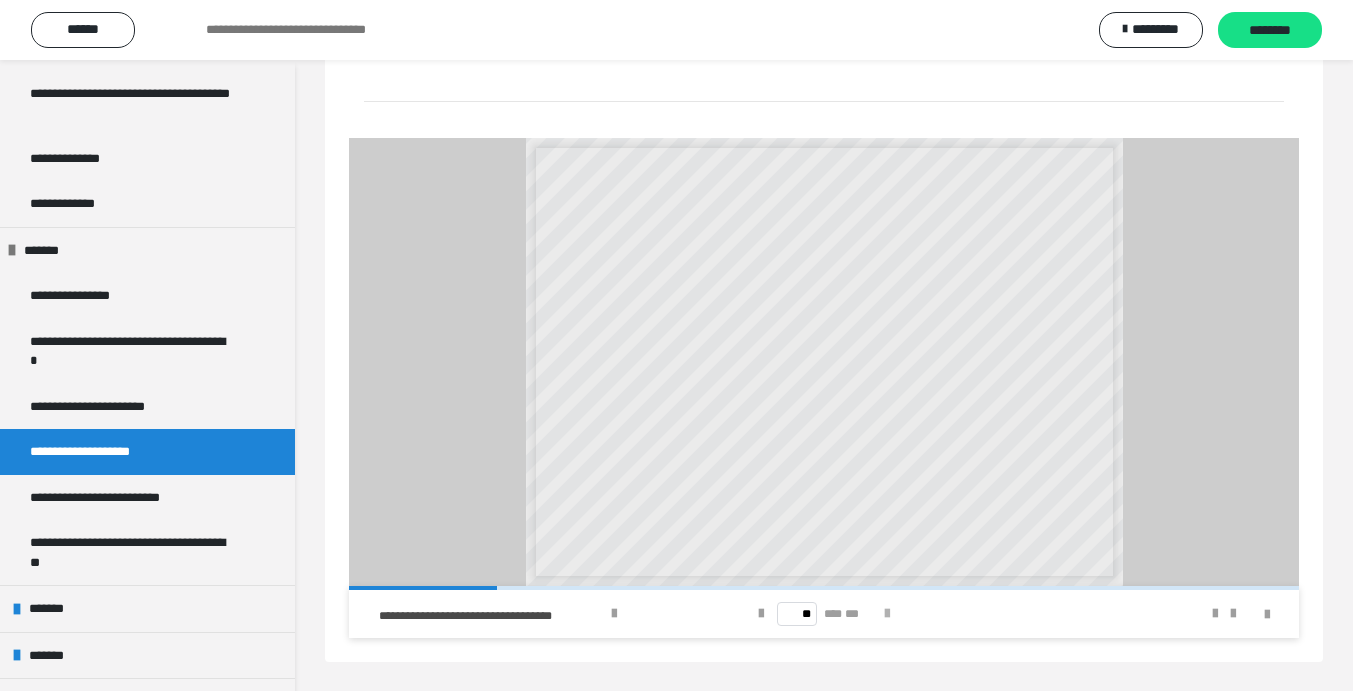 click at bounding box center (887, 614) 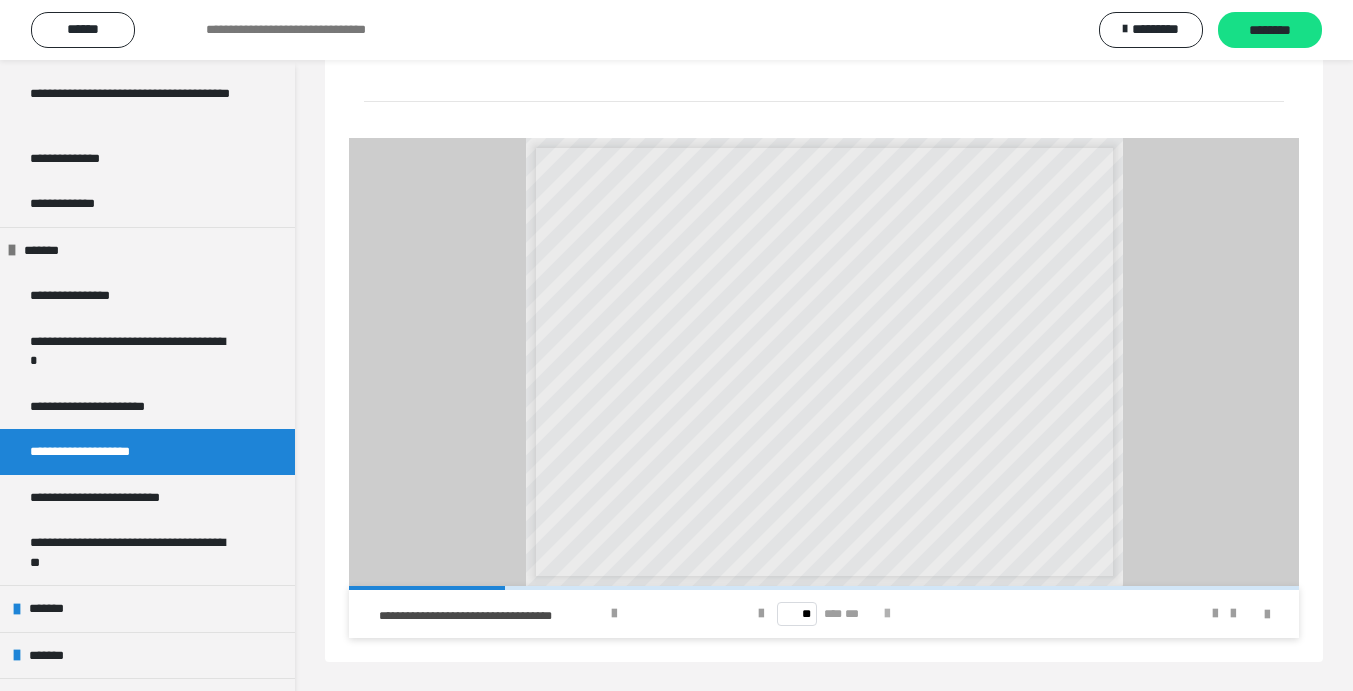 click at bounding box center [887, 614] 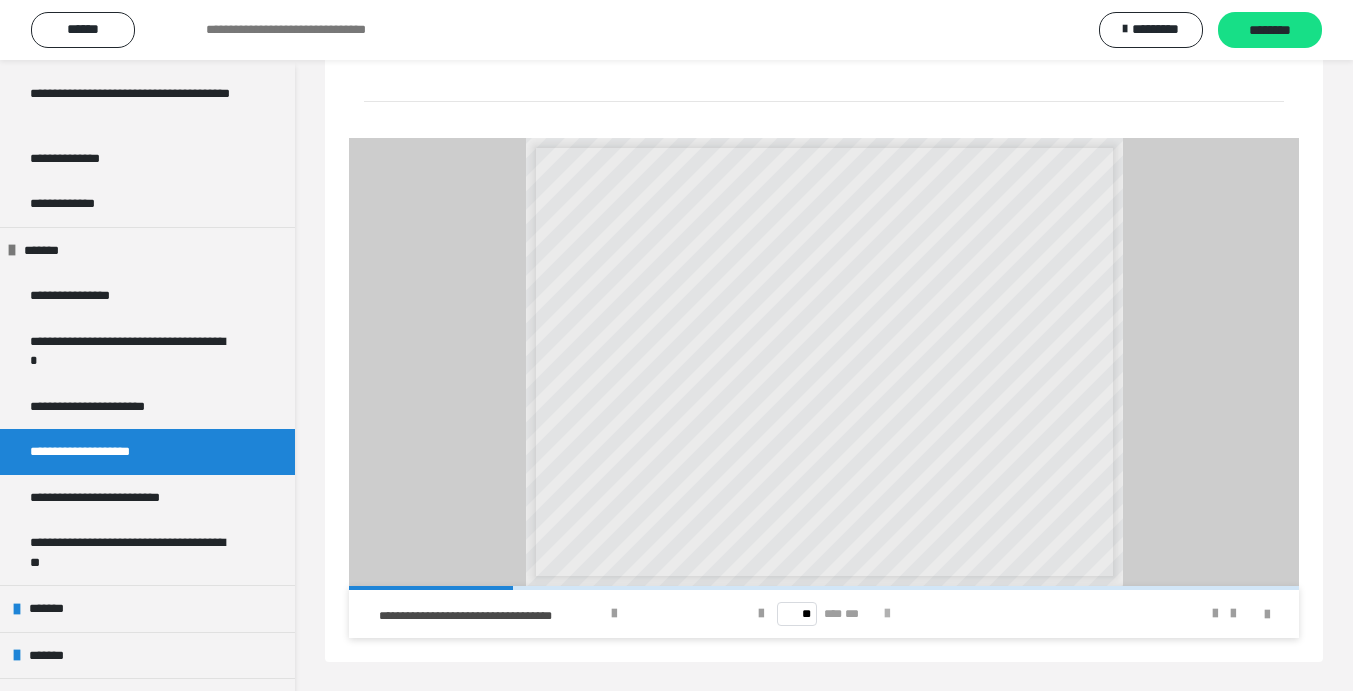 click at bounding box center [887, 614] 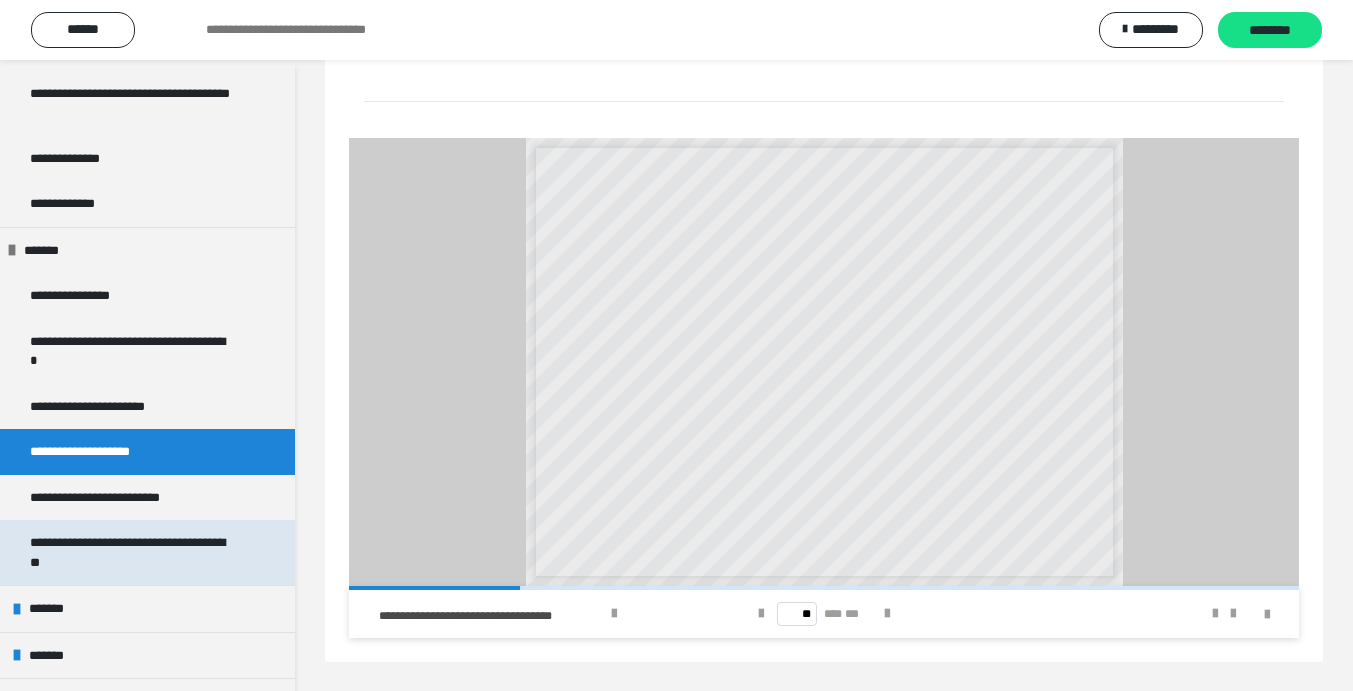 click on "**********" at bounding box center [132, 552] 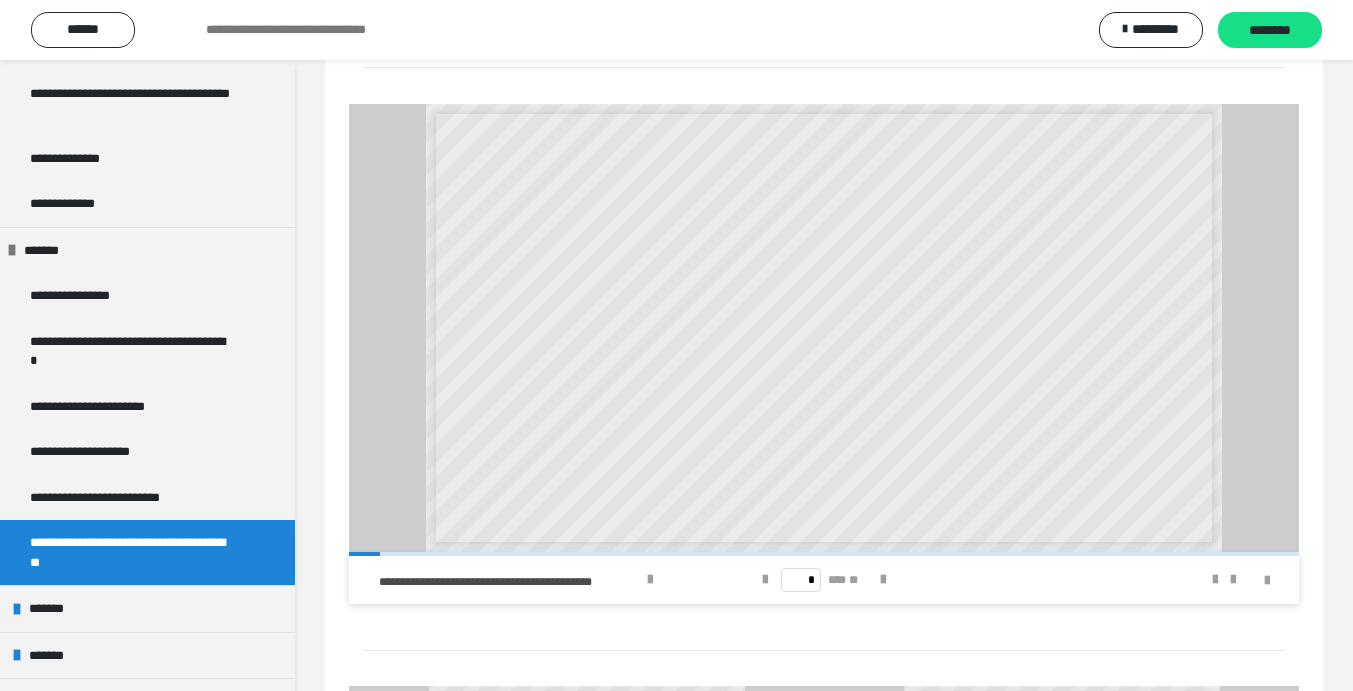 scroll, scrollTop: 427, scrollLeft: 0, axis: vertical 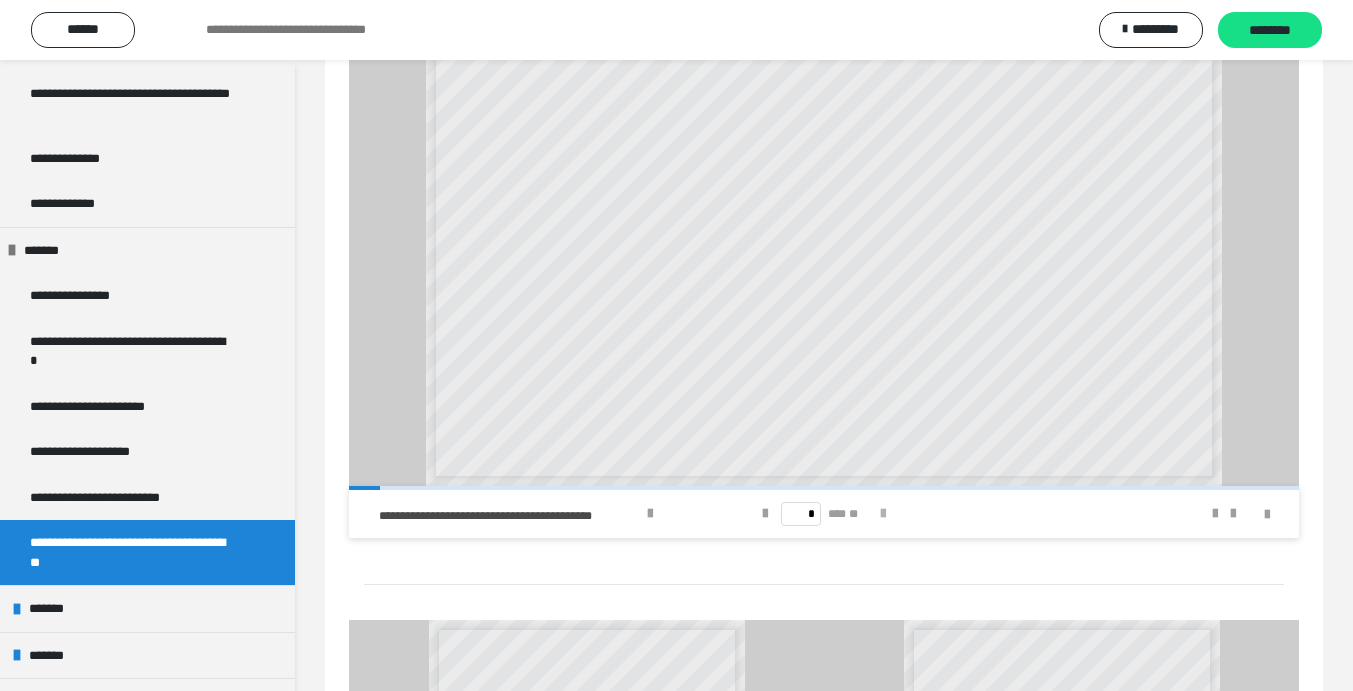click at bounding box center (883, 514) 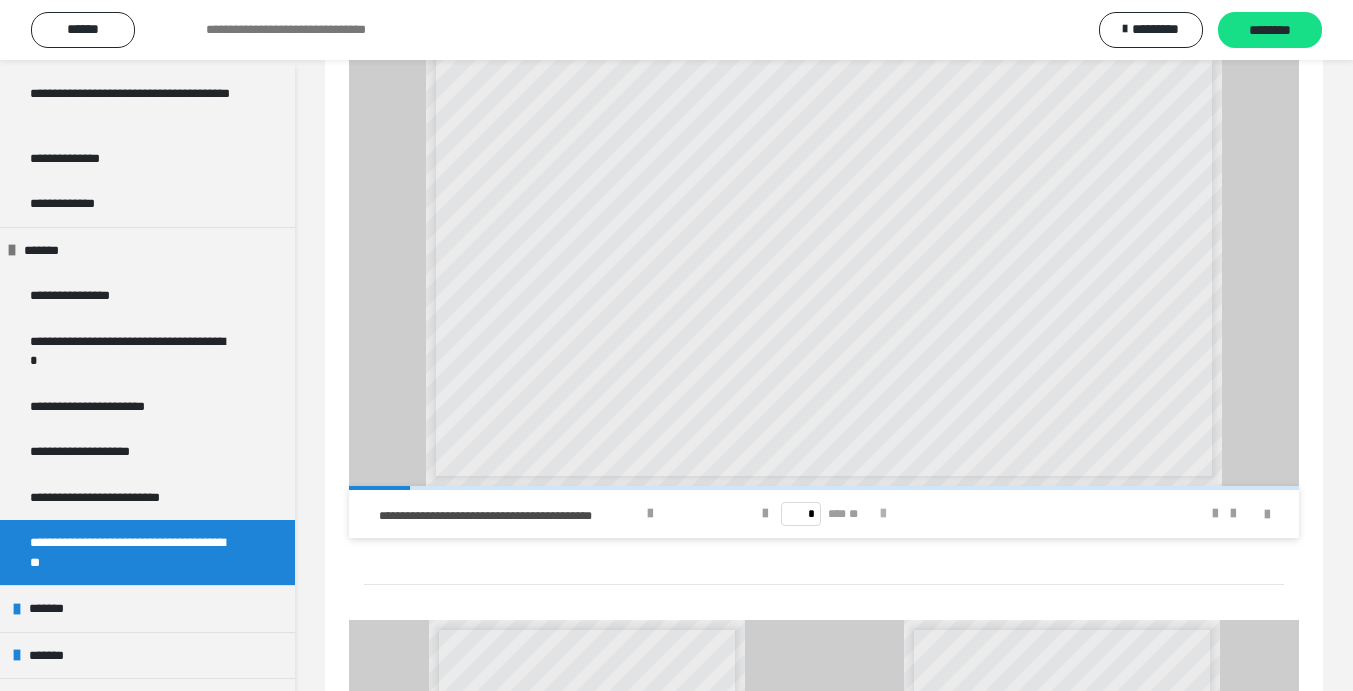 click at bounding box center [883, 514] 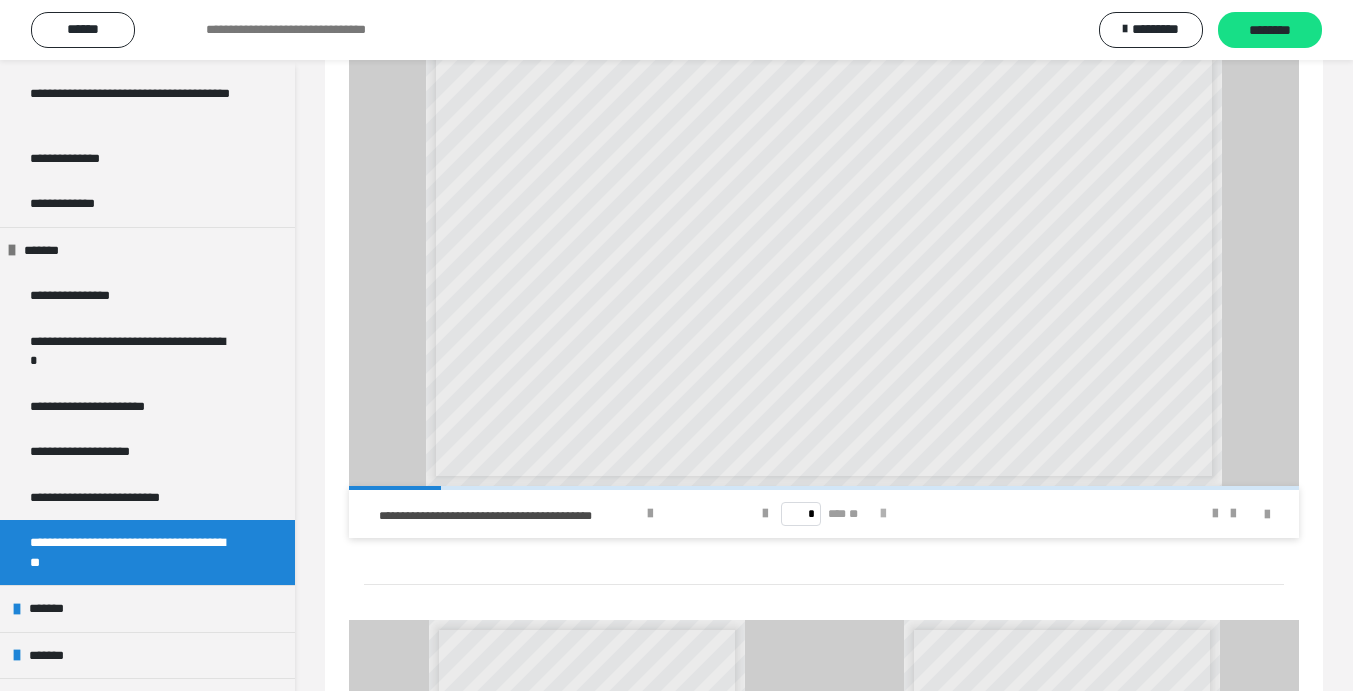 click at bounding box center (883, 514) 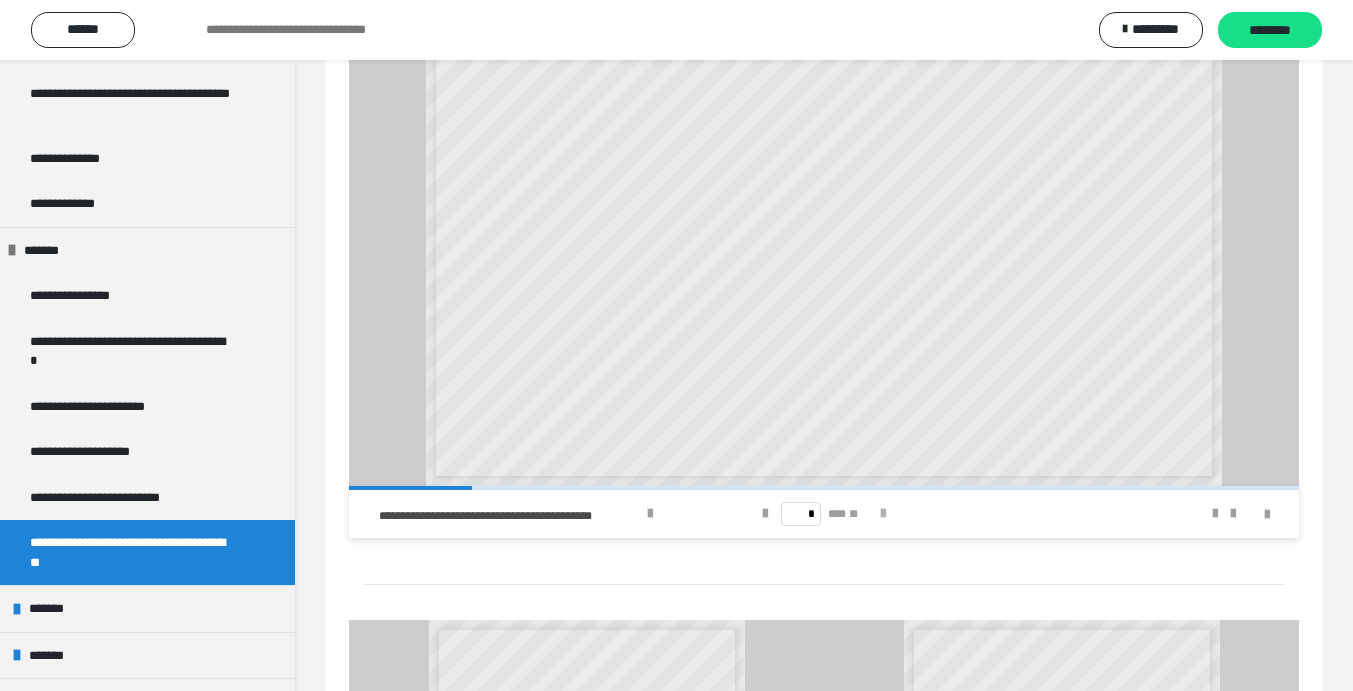 click at bounding box center (883, 514) 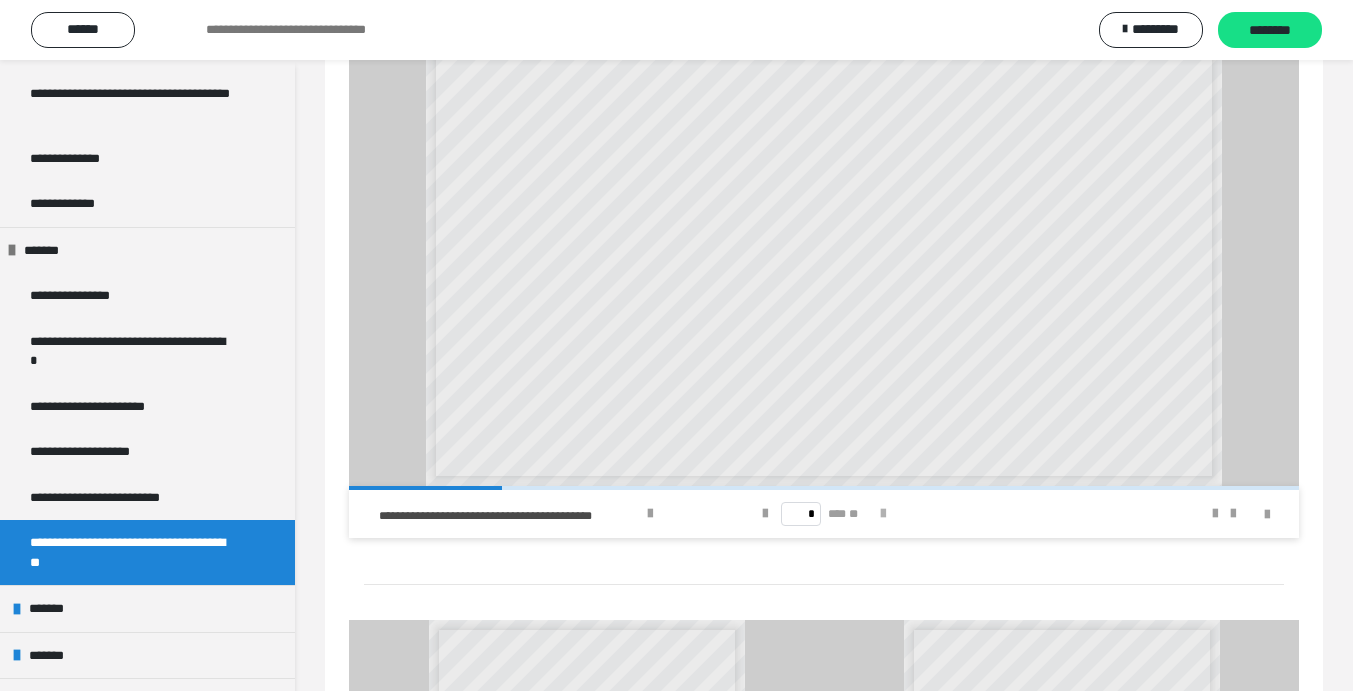 click at bounding box center [883, 514] 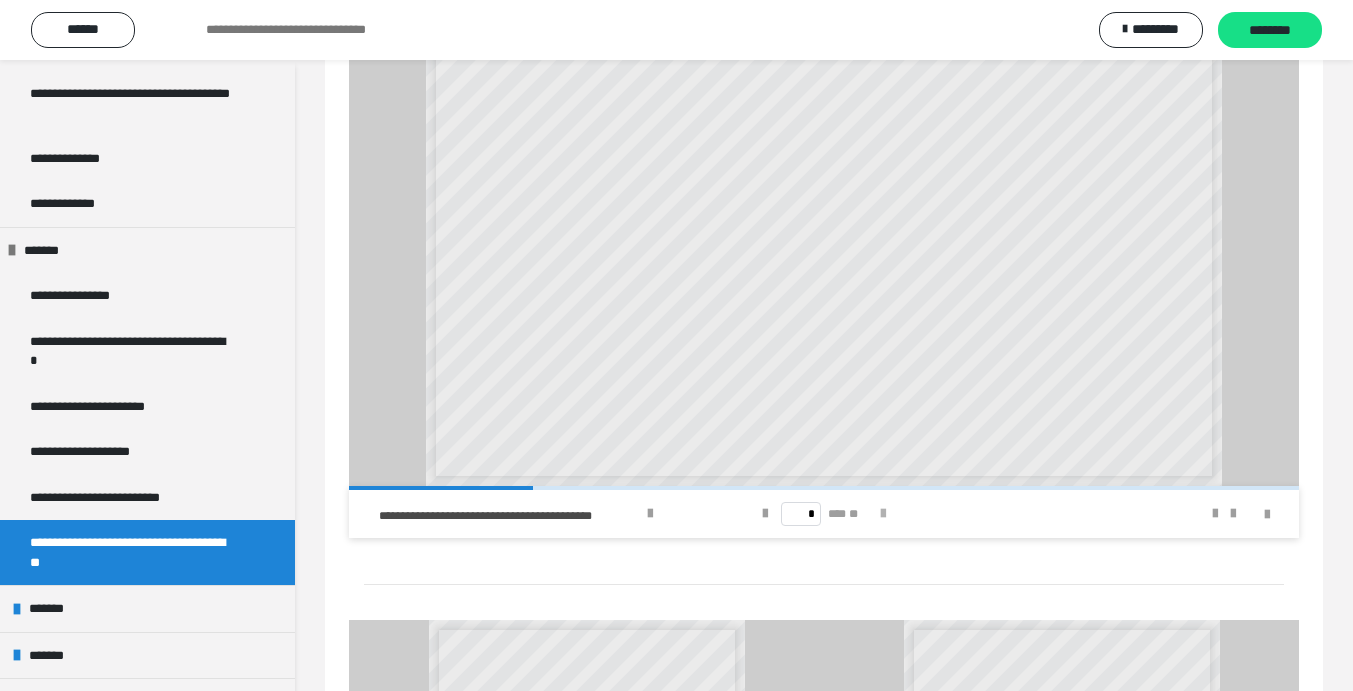 click at bounding box center (883, 514) 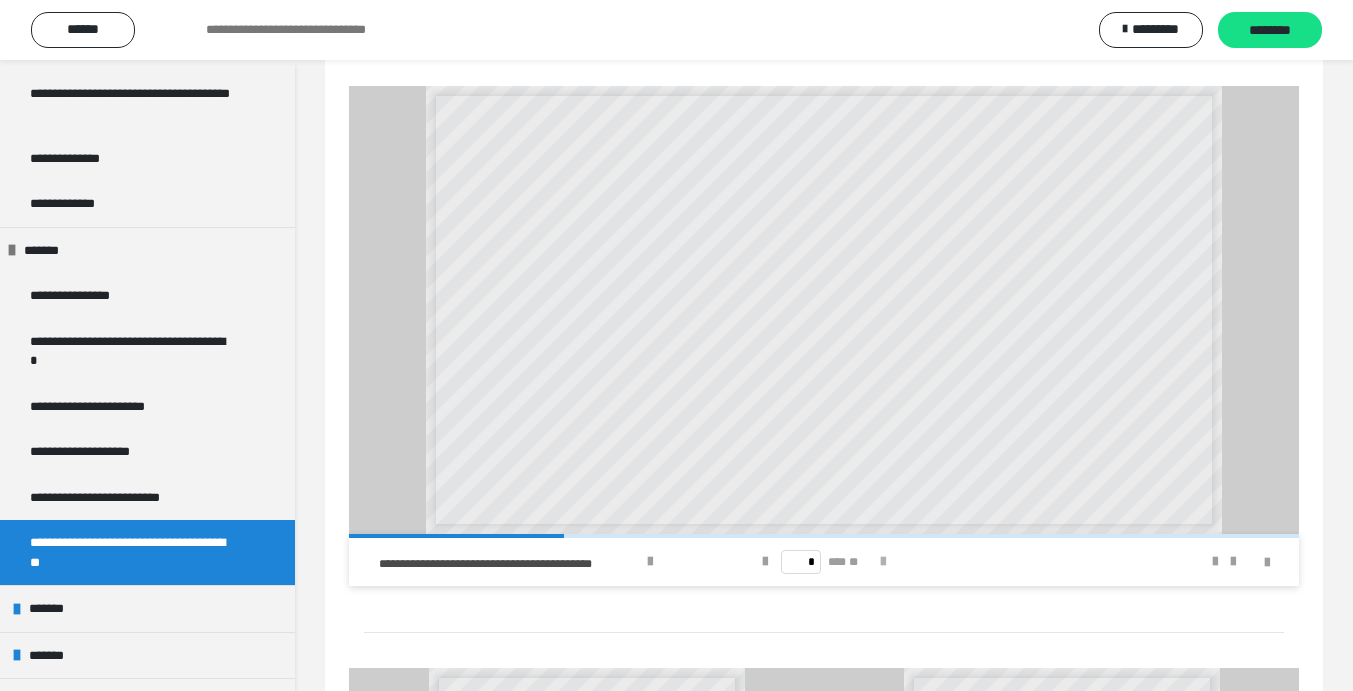 scroll, scrollTop: 380, scrollLeft: 0, axis: vertical 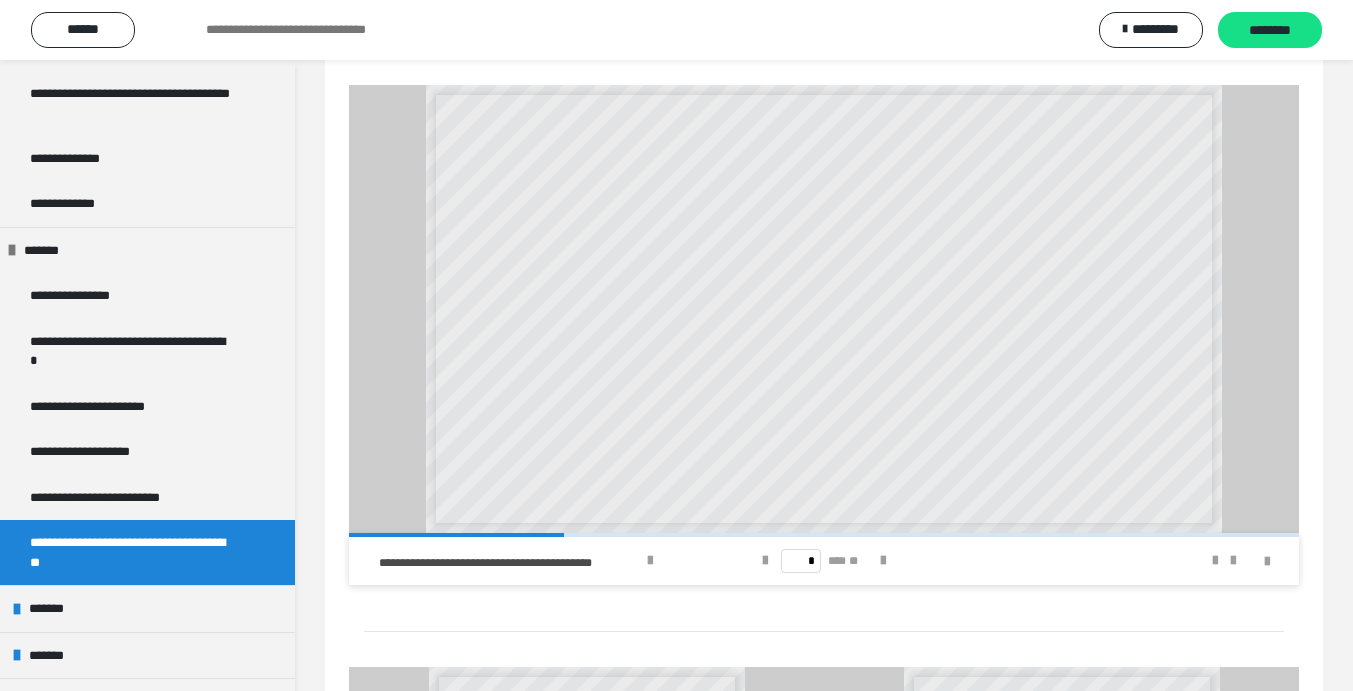 click on "* *** **" at bounding box center (824, 561) 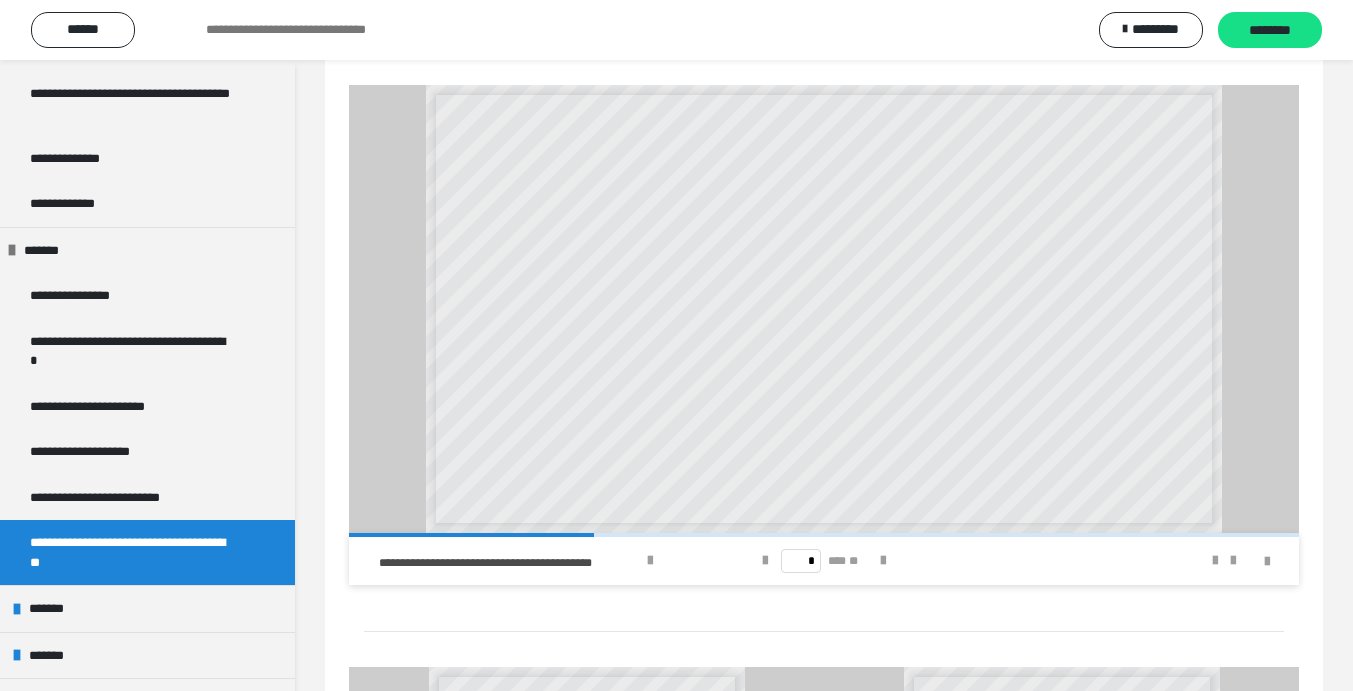 click at bounding box center [883, 561] 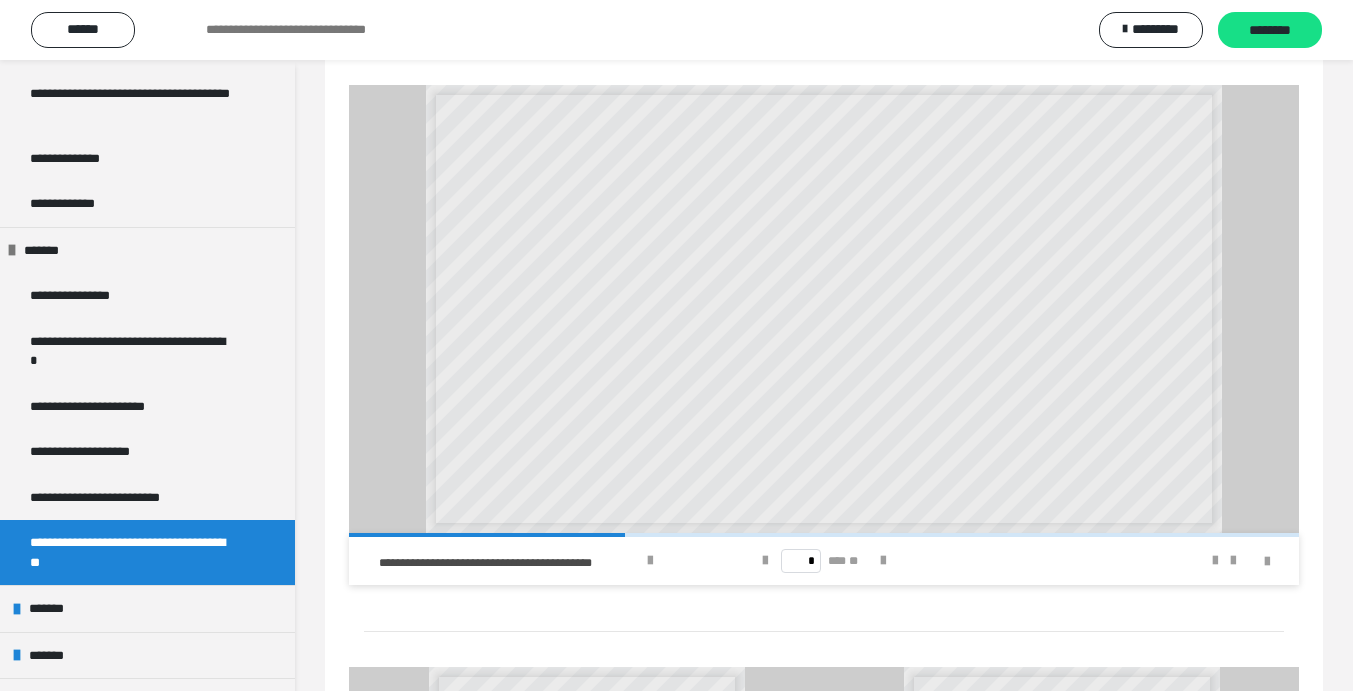 click at bounding box center [883, 561] 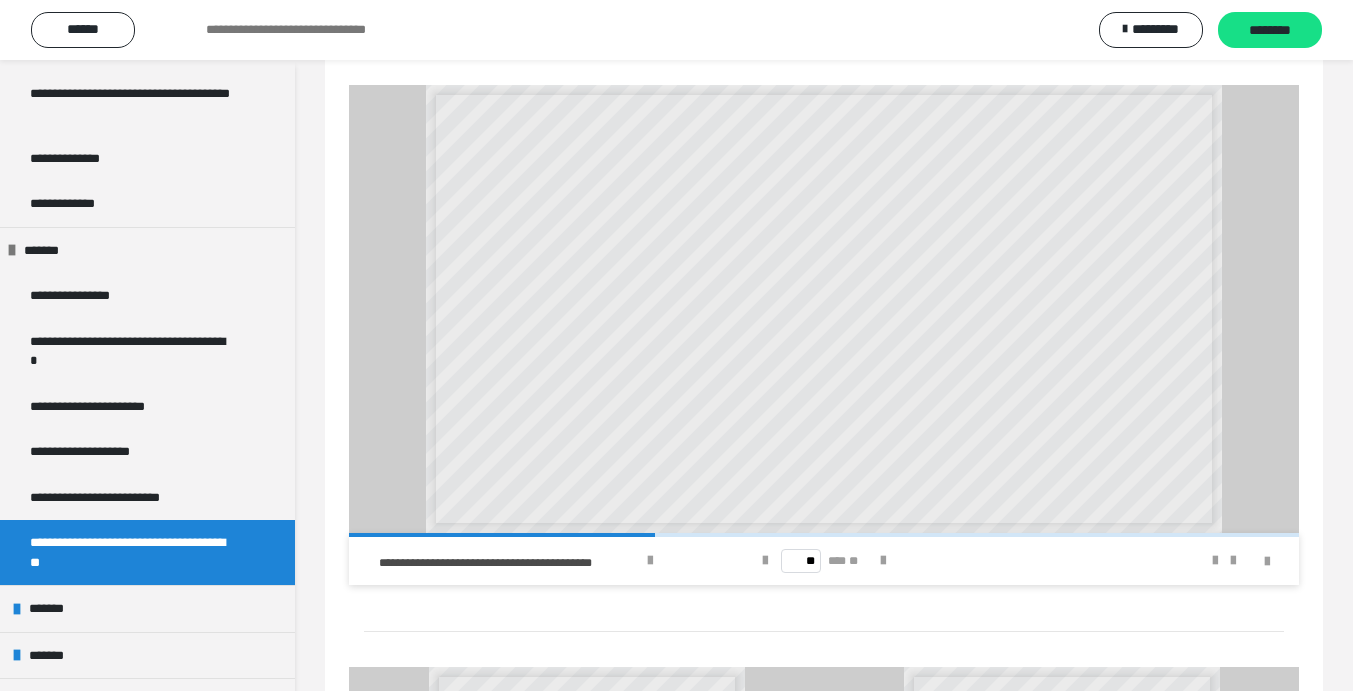 click at bounding box center (883, 561) 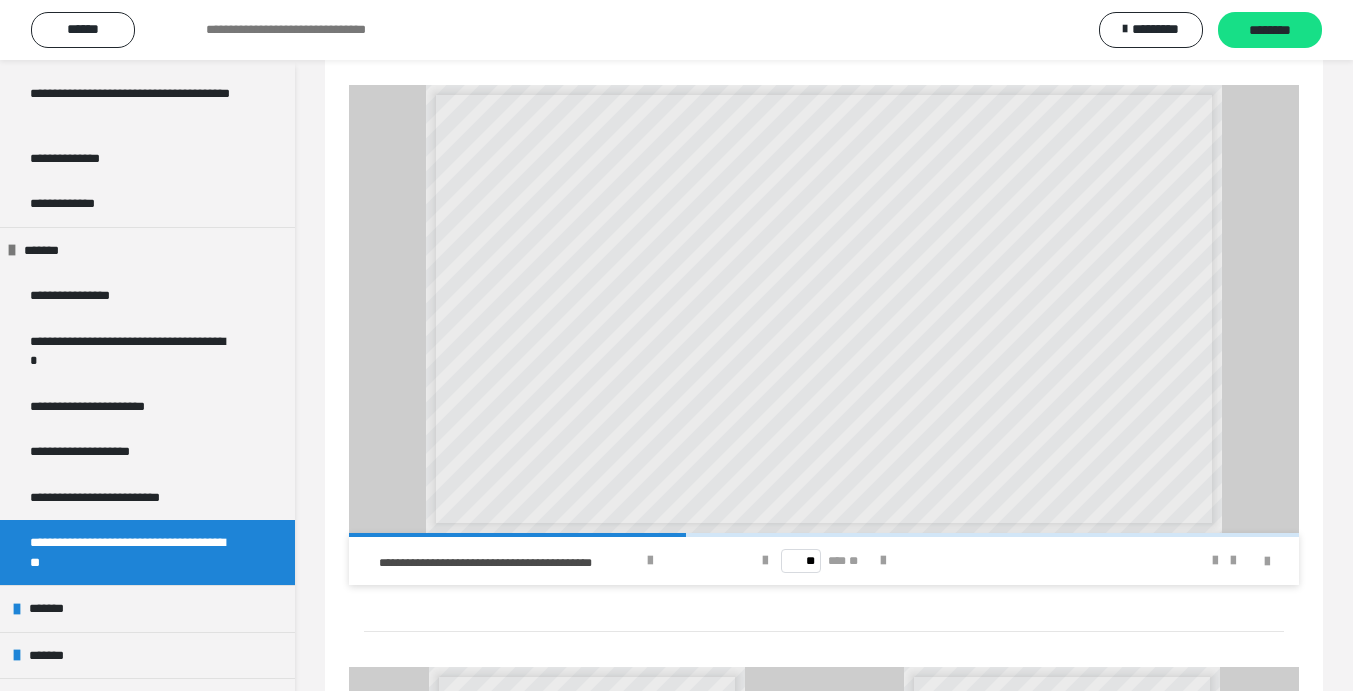 click at bounding box center [883, 561] 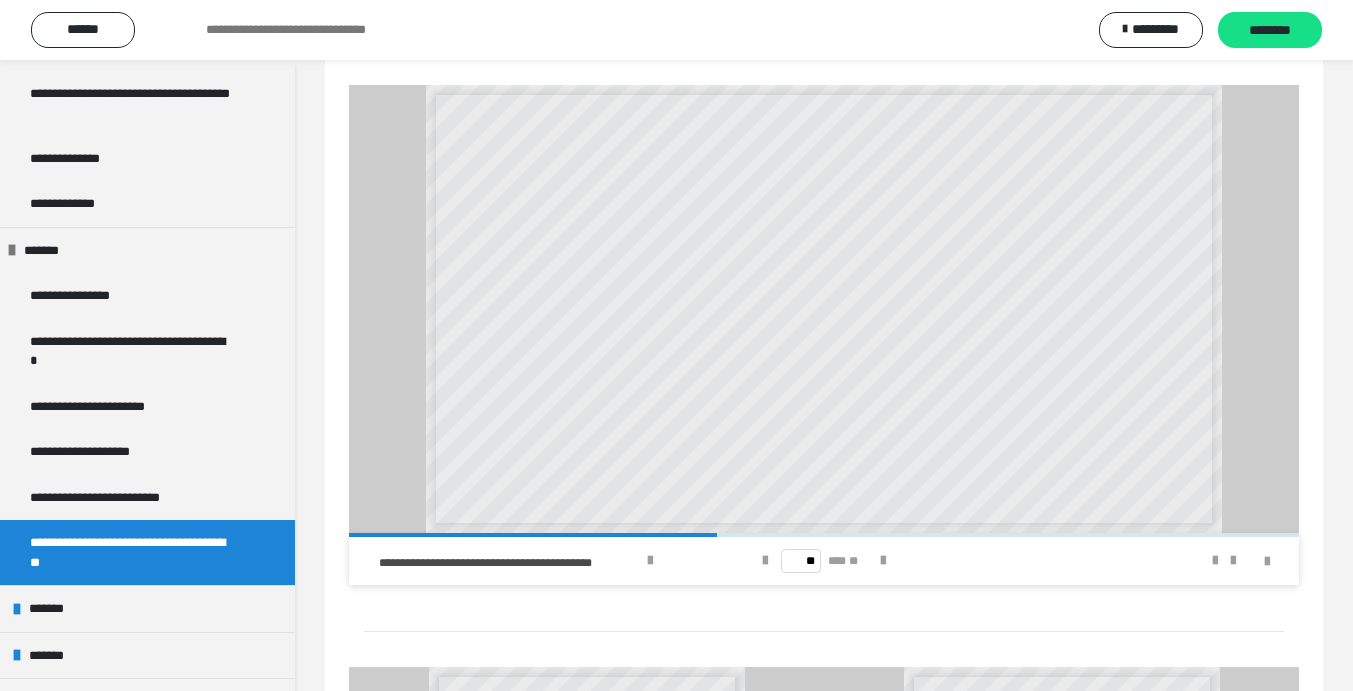 click at bounding box center (883, 561) 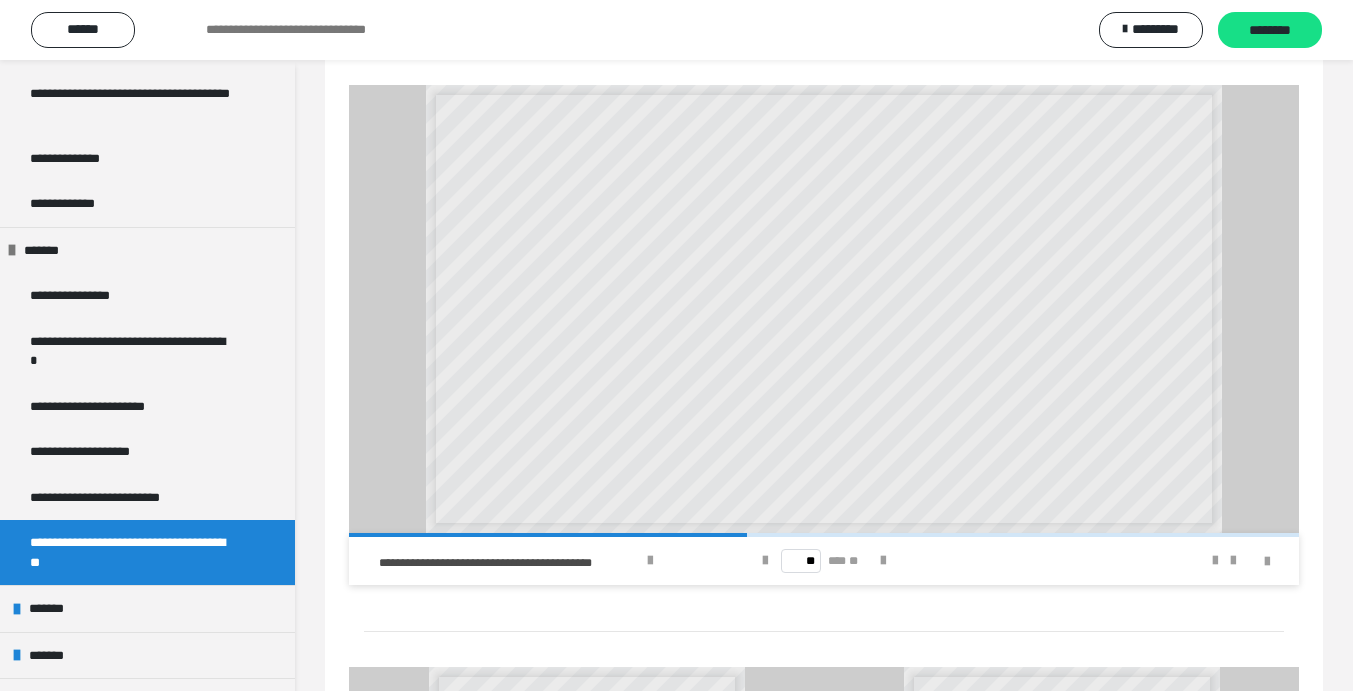 click at bounding box center (883, 561) 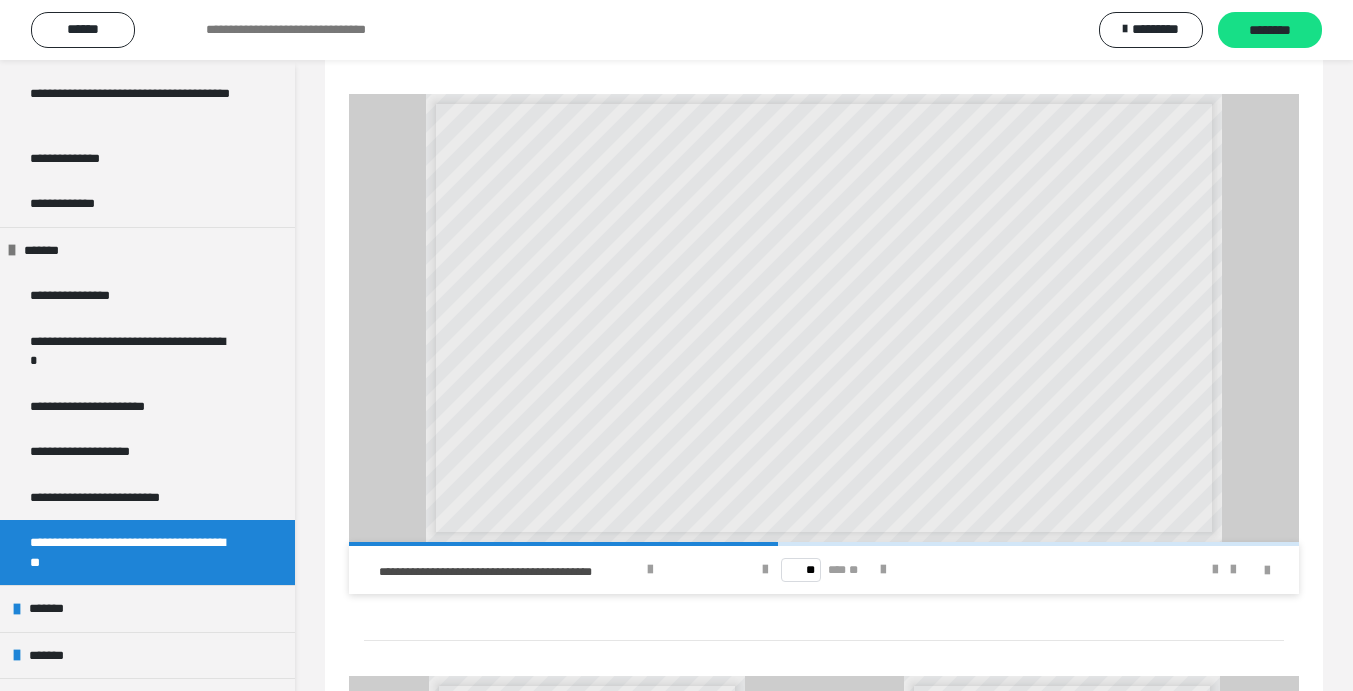 scroll, scrollTop: 370, scrollLeft: 0, axis: vertical 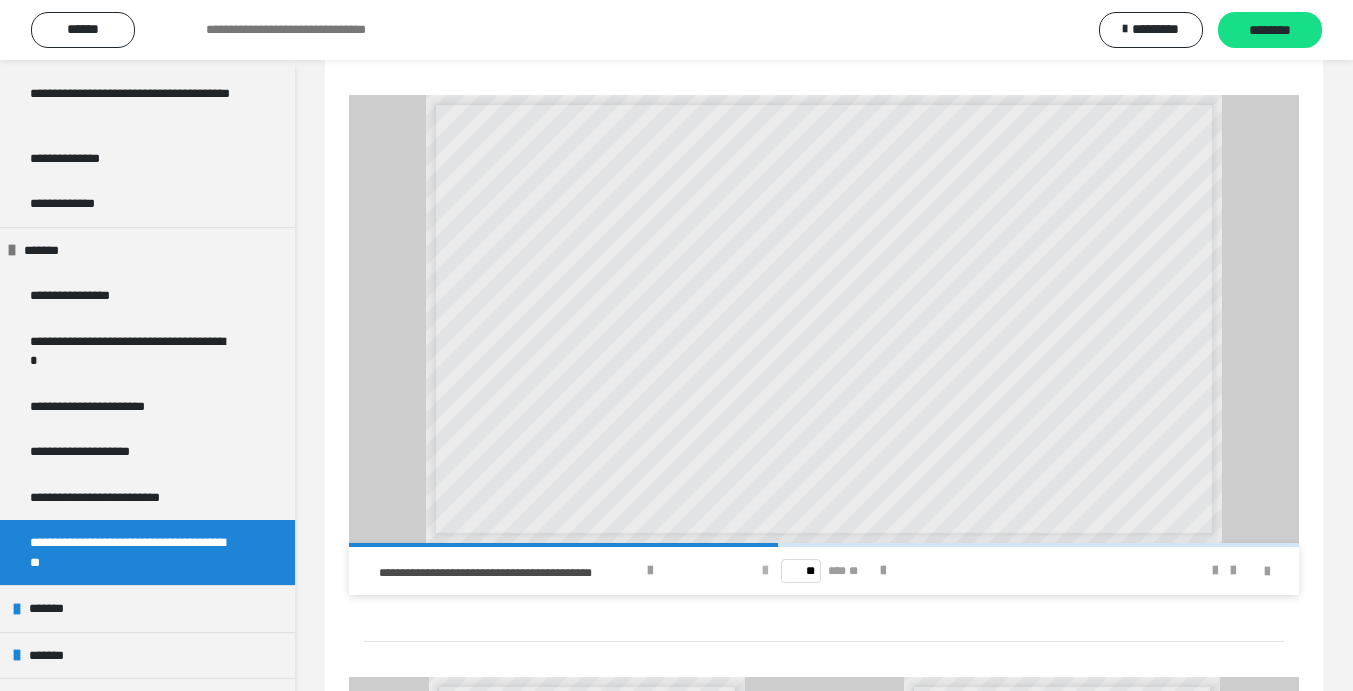 click at bounding box center [765, 571] 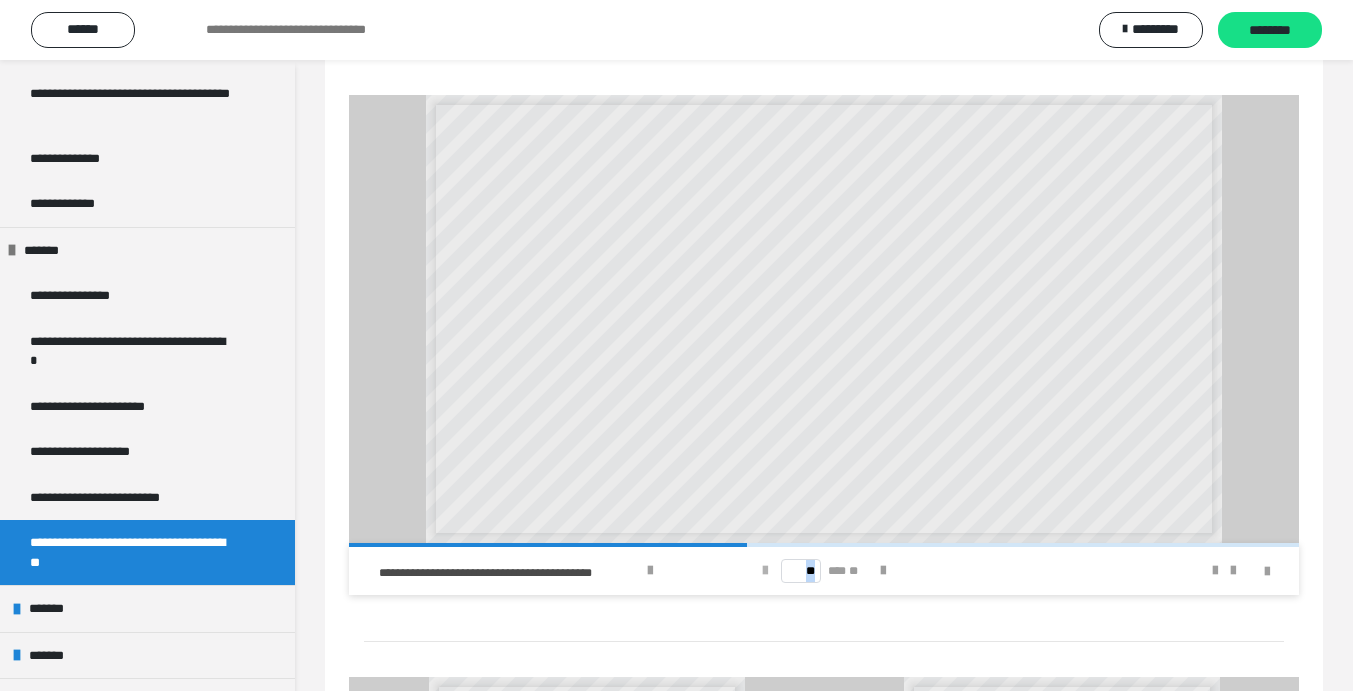 click at bounding box center (765, 571) 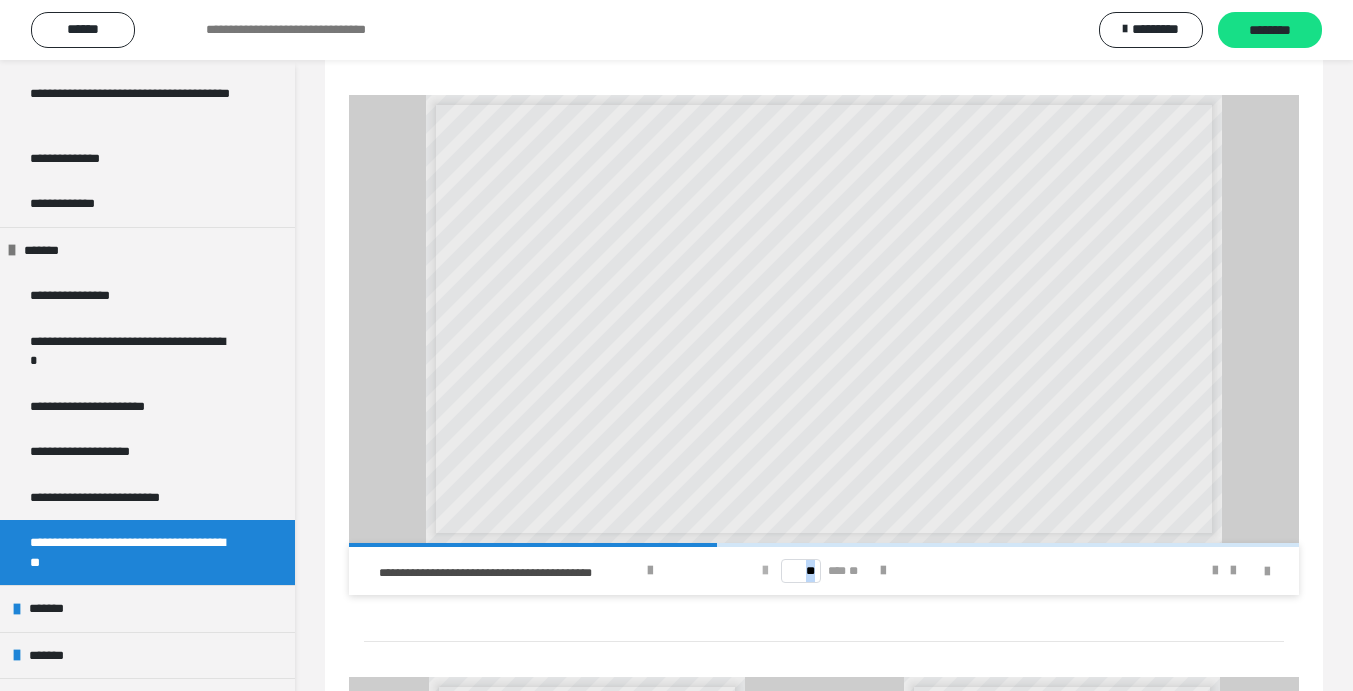 click at bounding box center [765, 571] 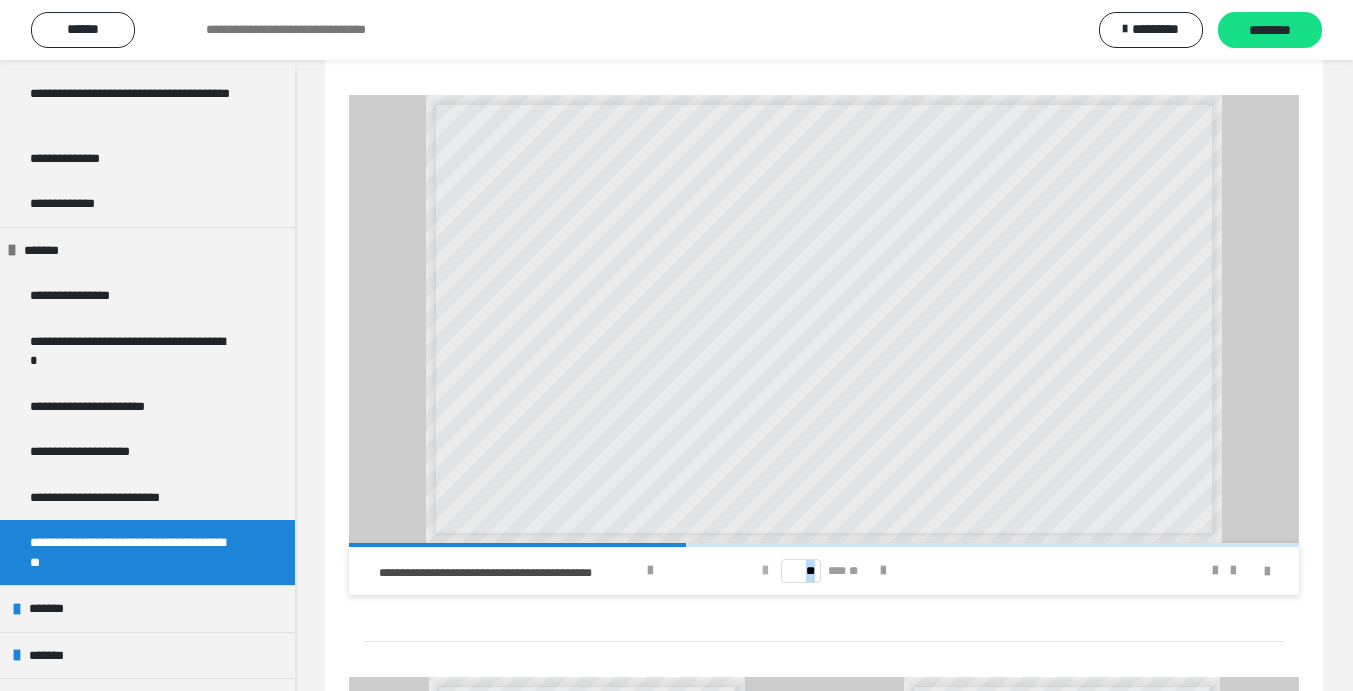 click at bounding box center (765, 571) 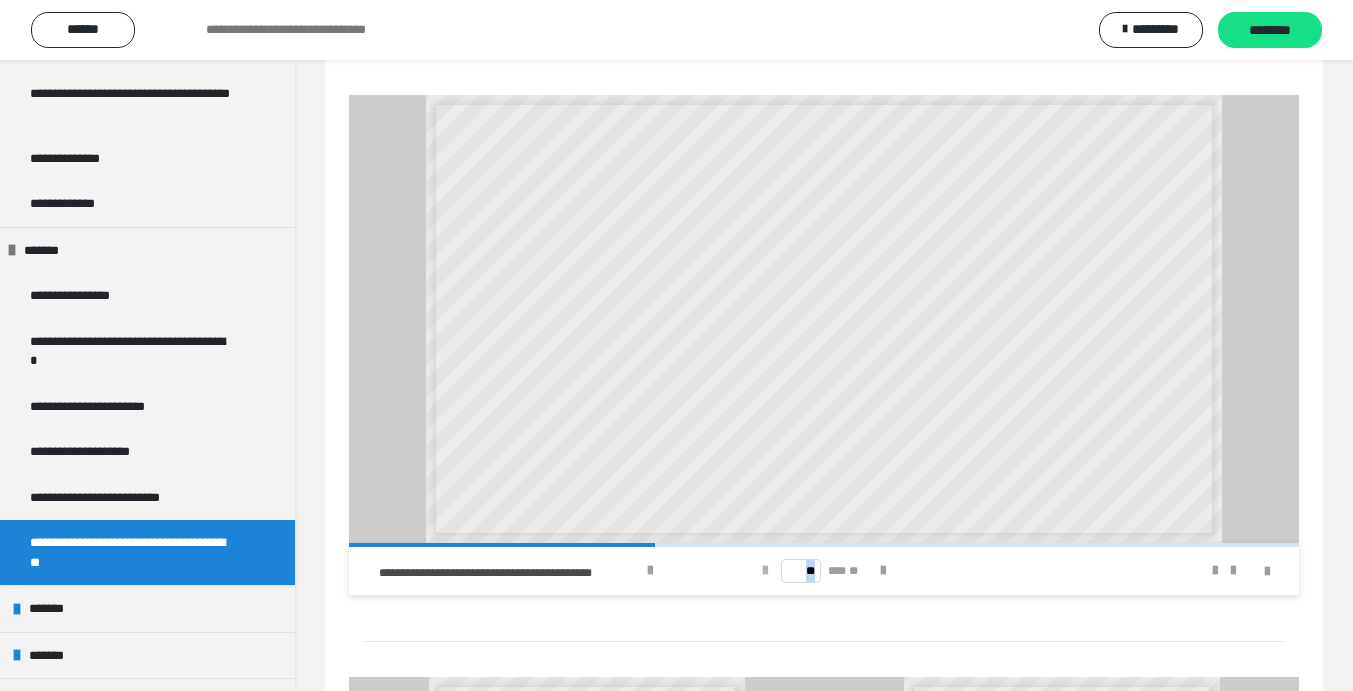 click at bounding box center (765, 571) 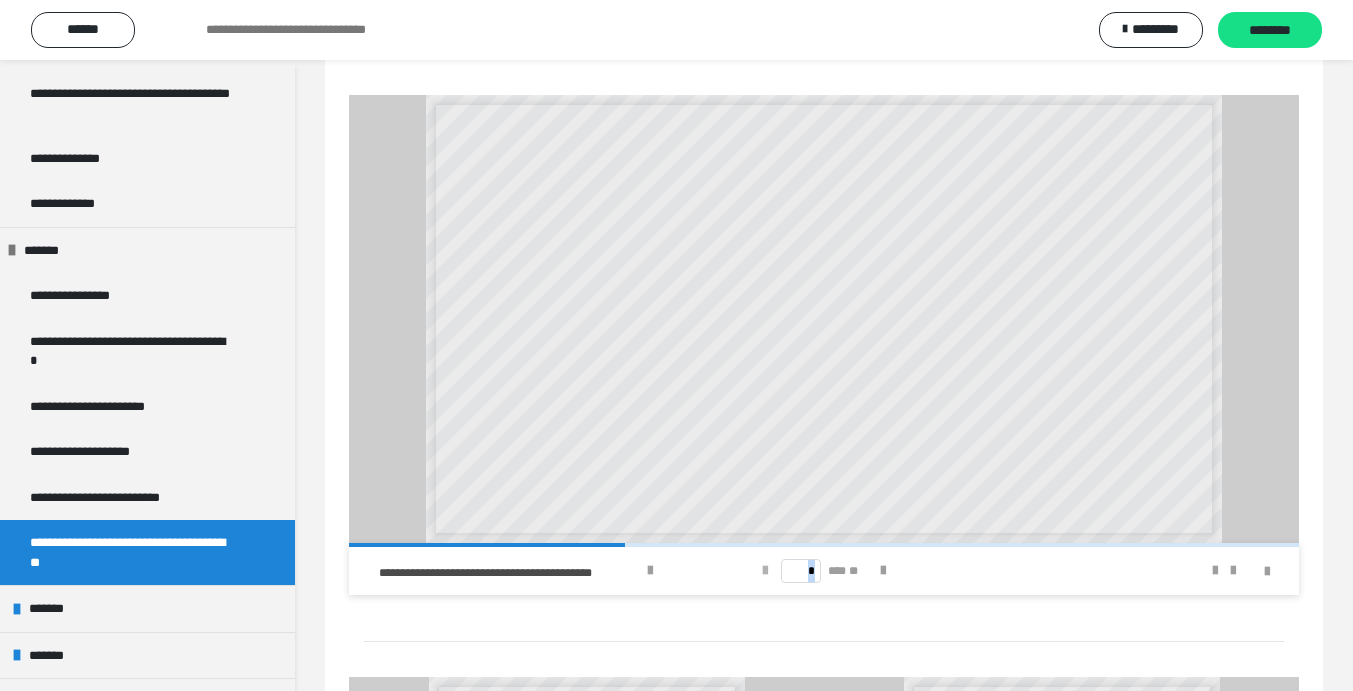 click at bounding box center (765, 571) 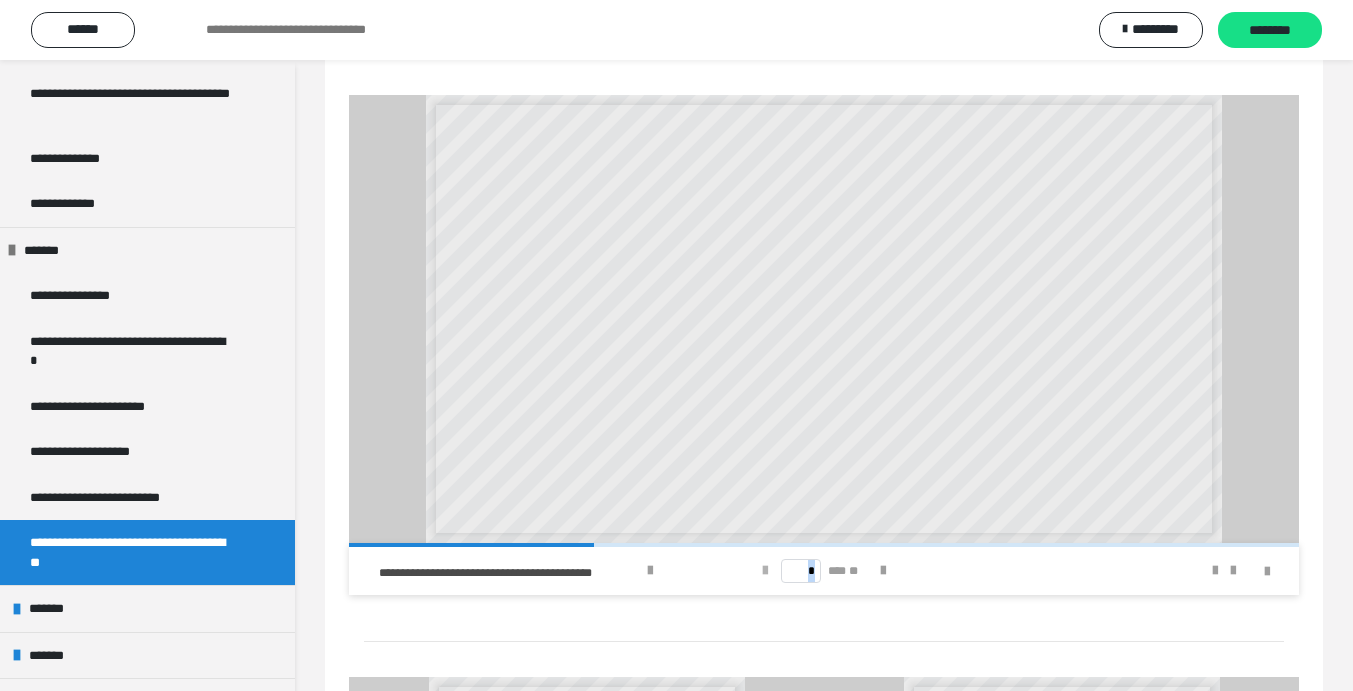 click at bounding box center [765, 571] 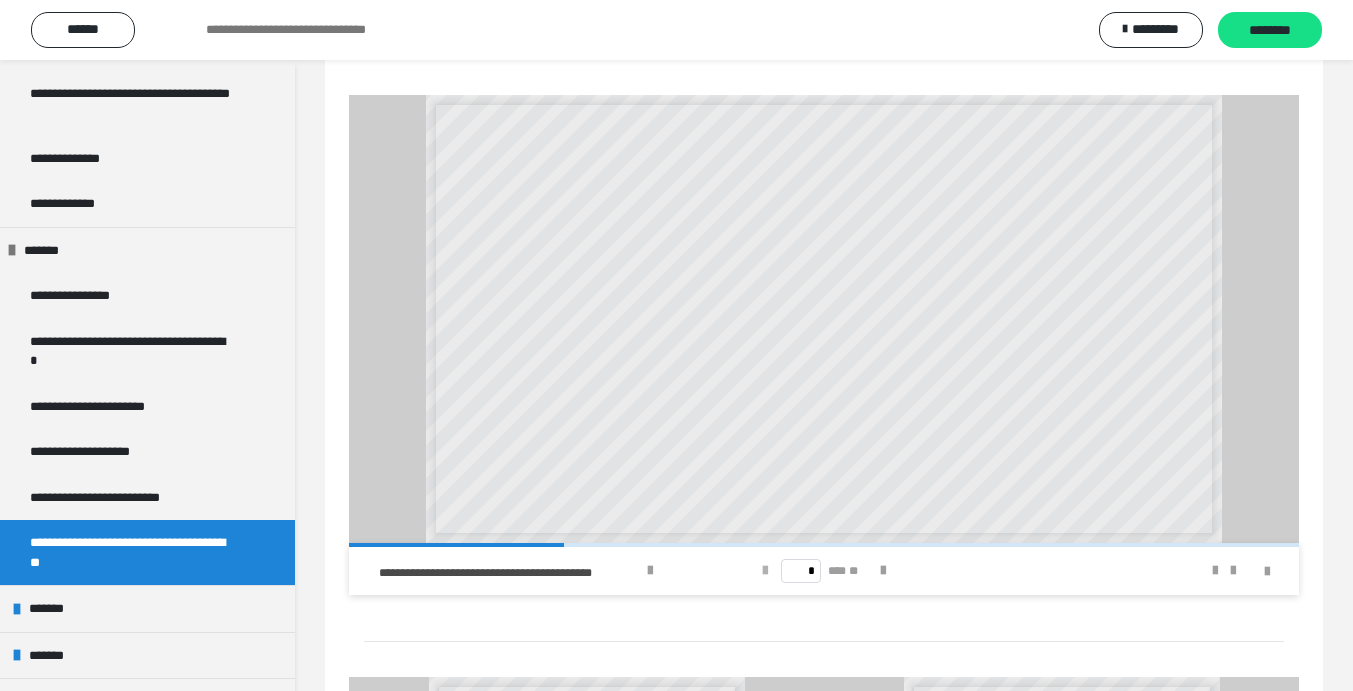 click at bounding box center (765, 571) 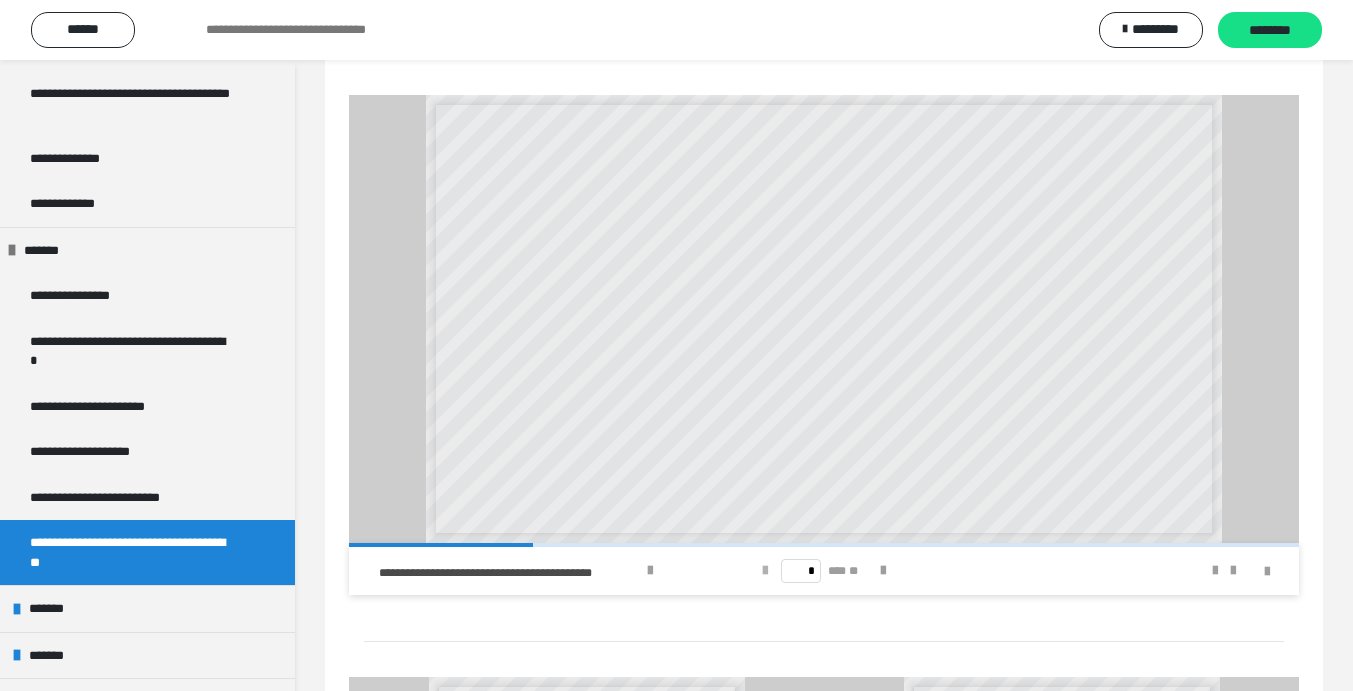 click at bounding box center (765, 571) 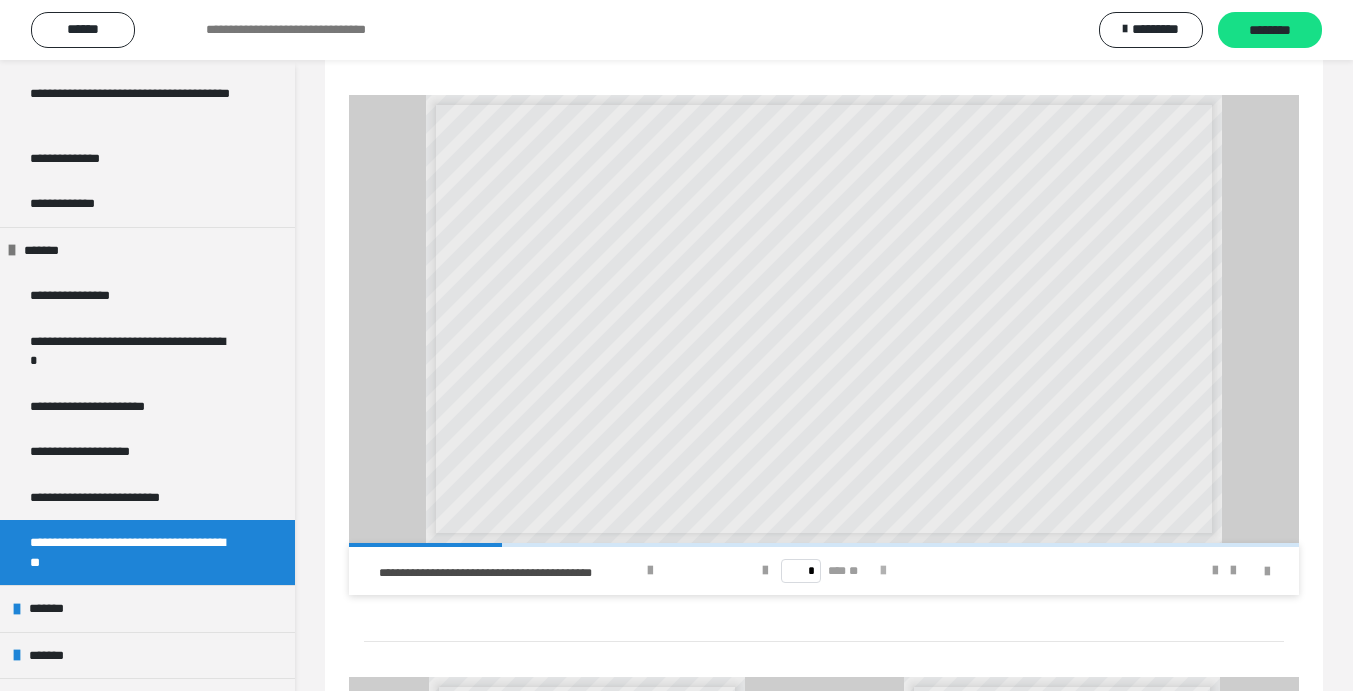 click at bounding box center [883, 571] 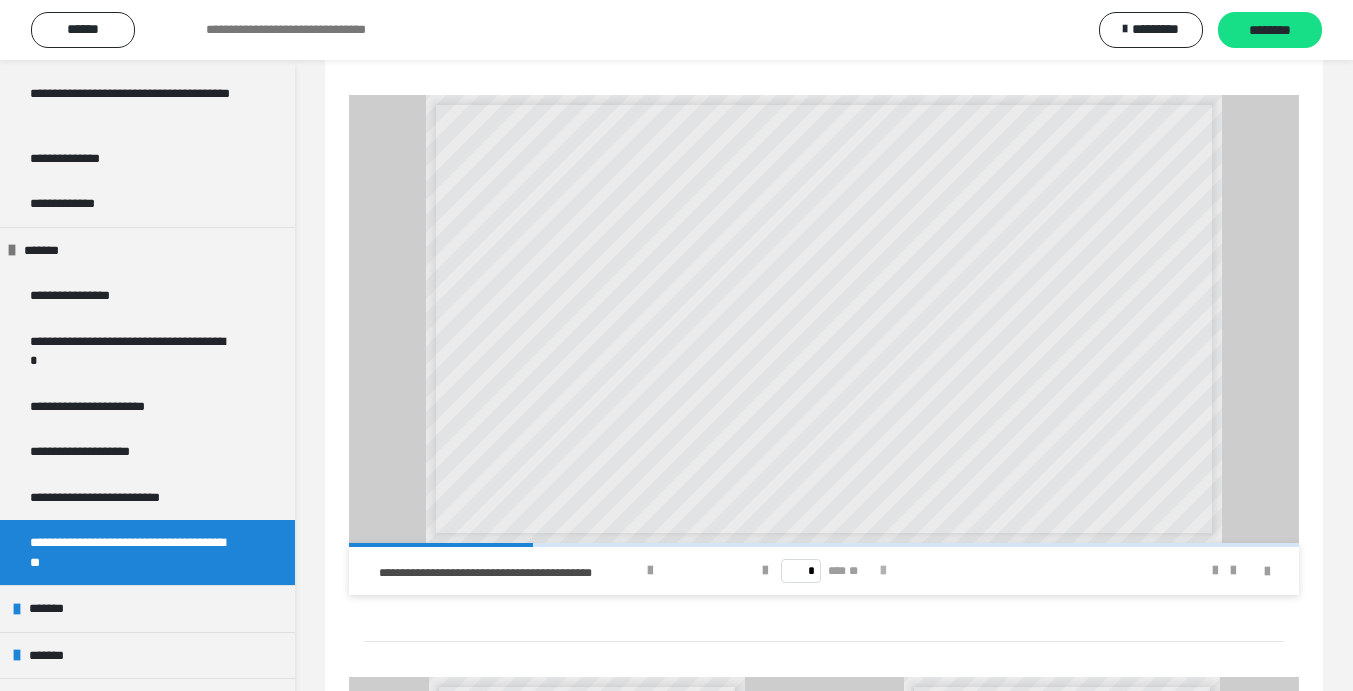 click at bounding box center (883, 571) 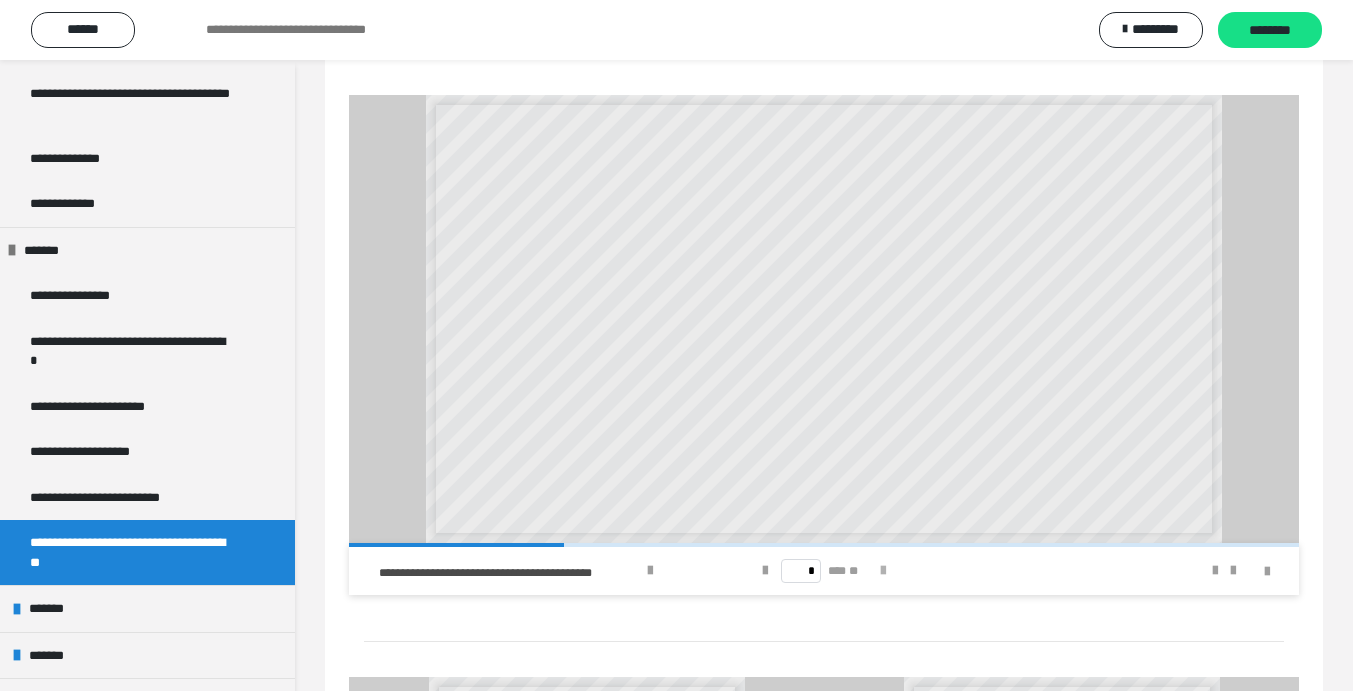 click at bounding box center [883, 571] 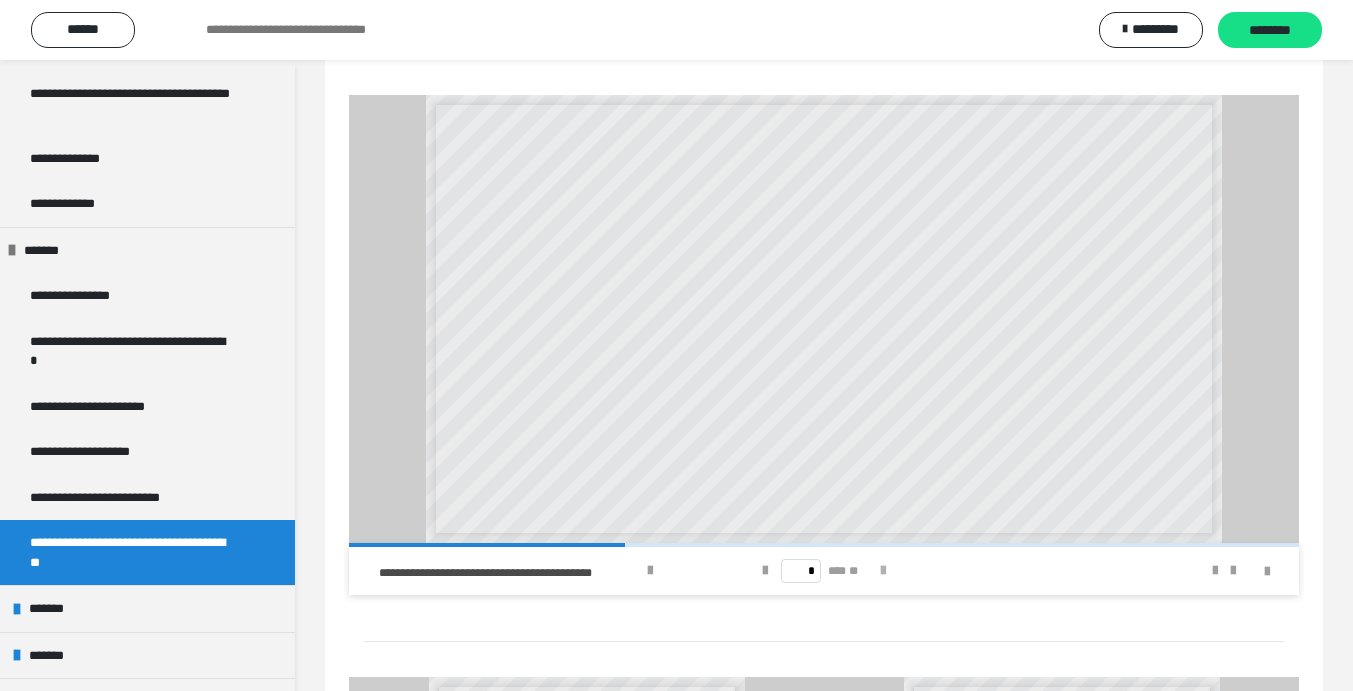 click at bounding box center [883, 571] 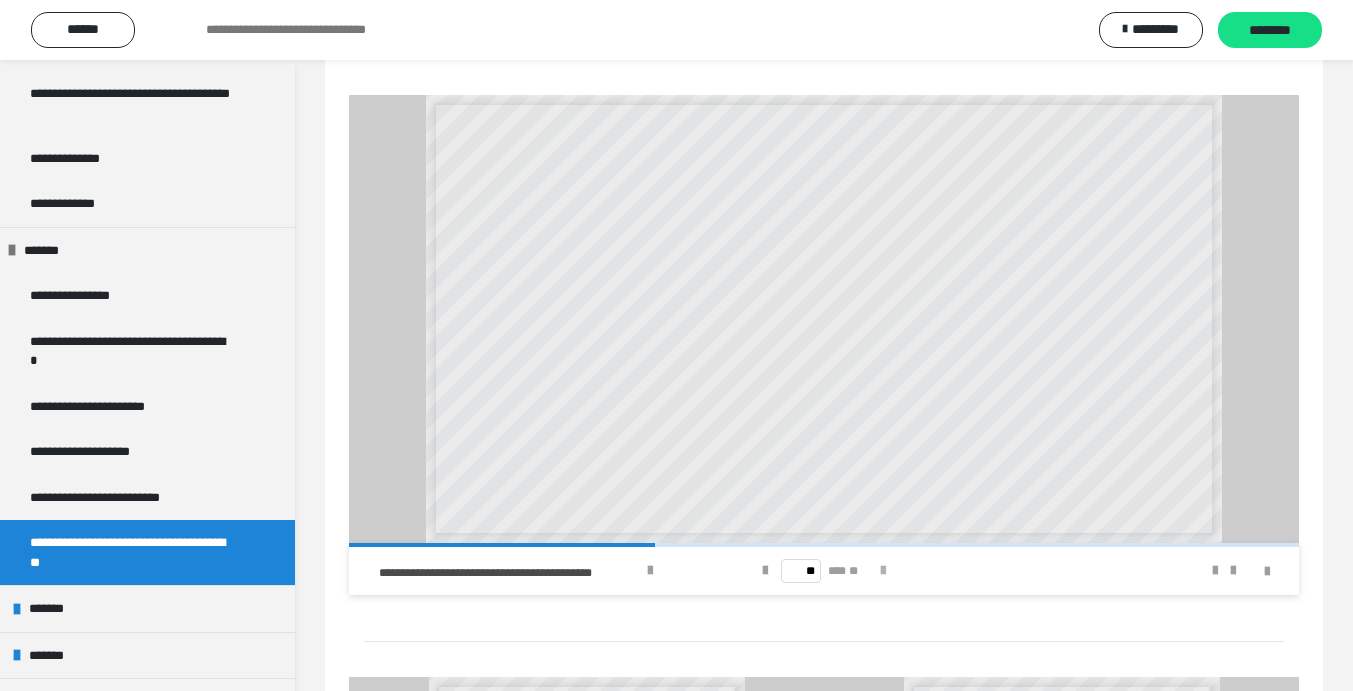 click at bounding box center (883, 571) 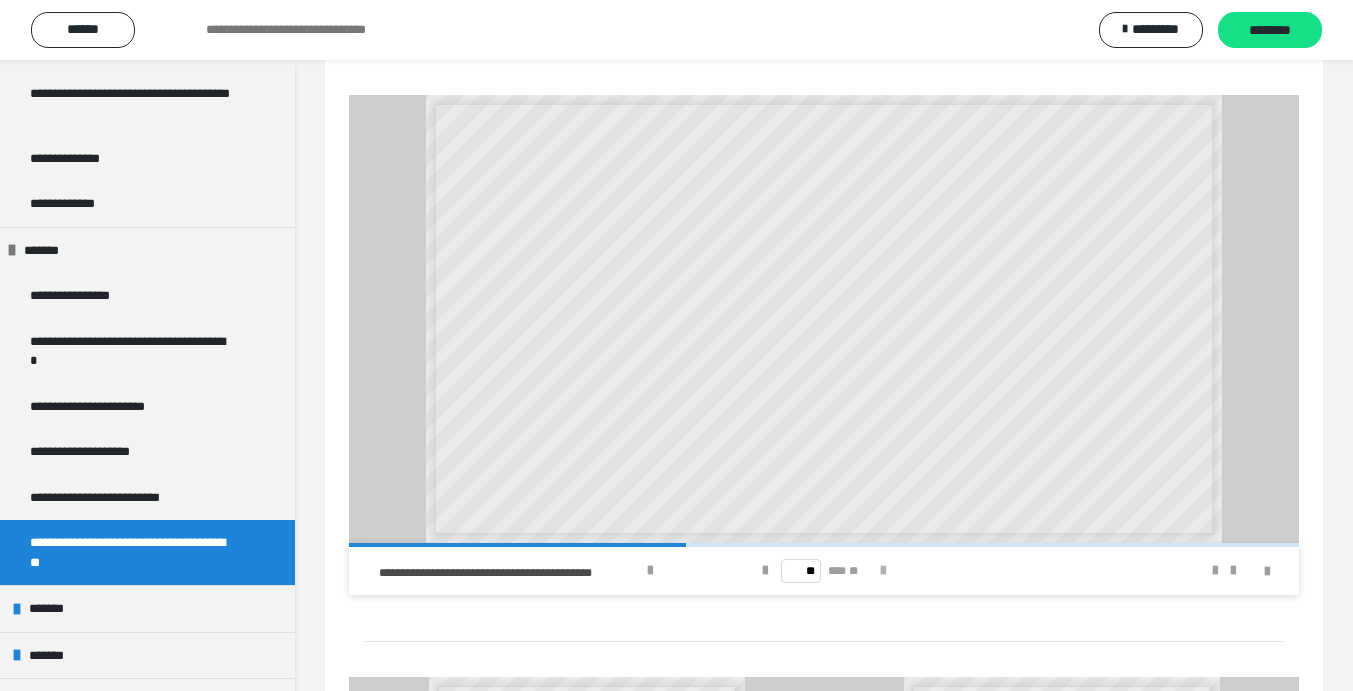 click at bounding box center [883, 571] 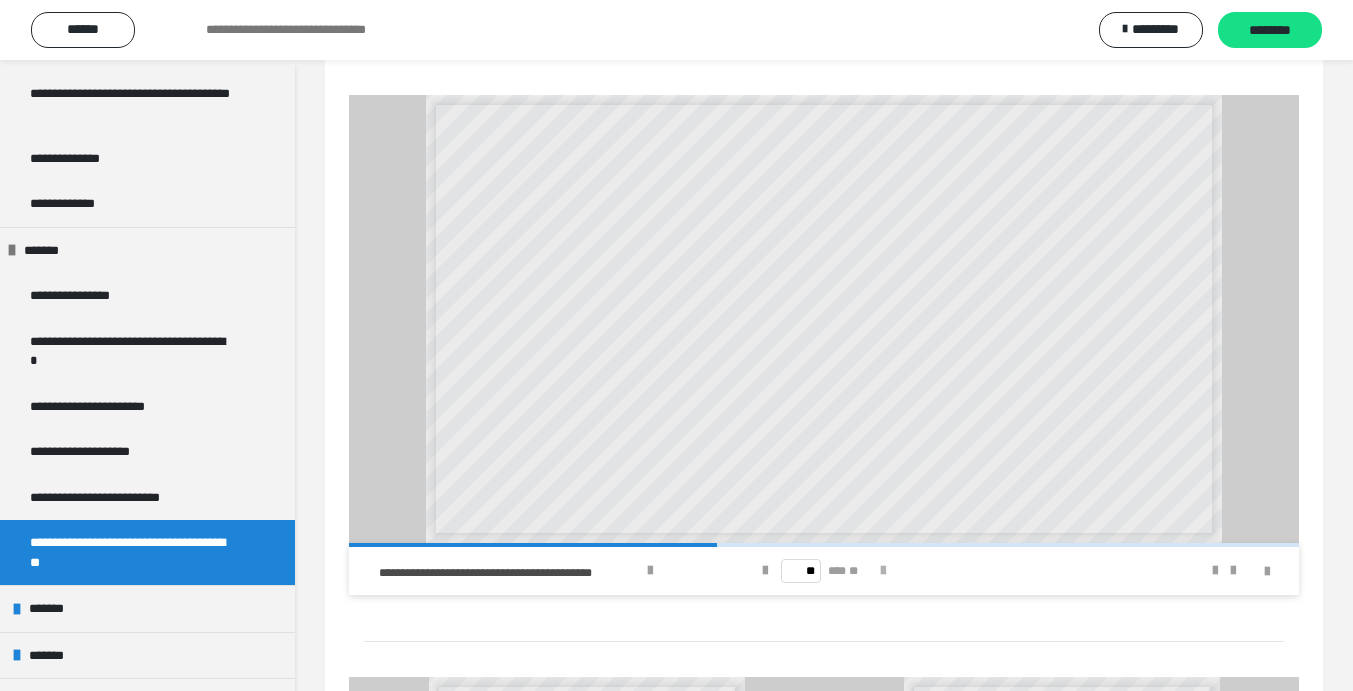 click at bounding box center (883, 571) 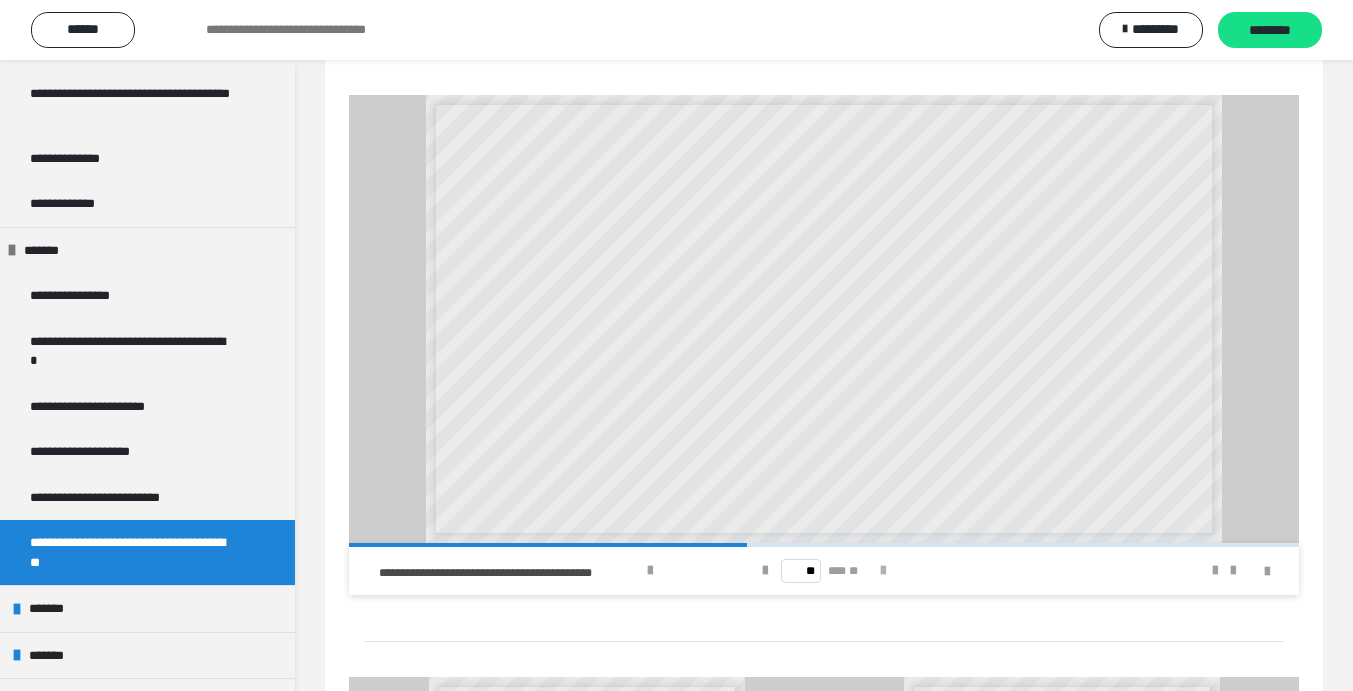 click at bounding box center [883, 571] 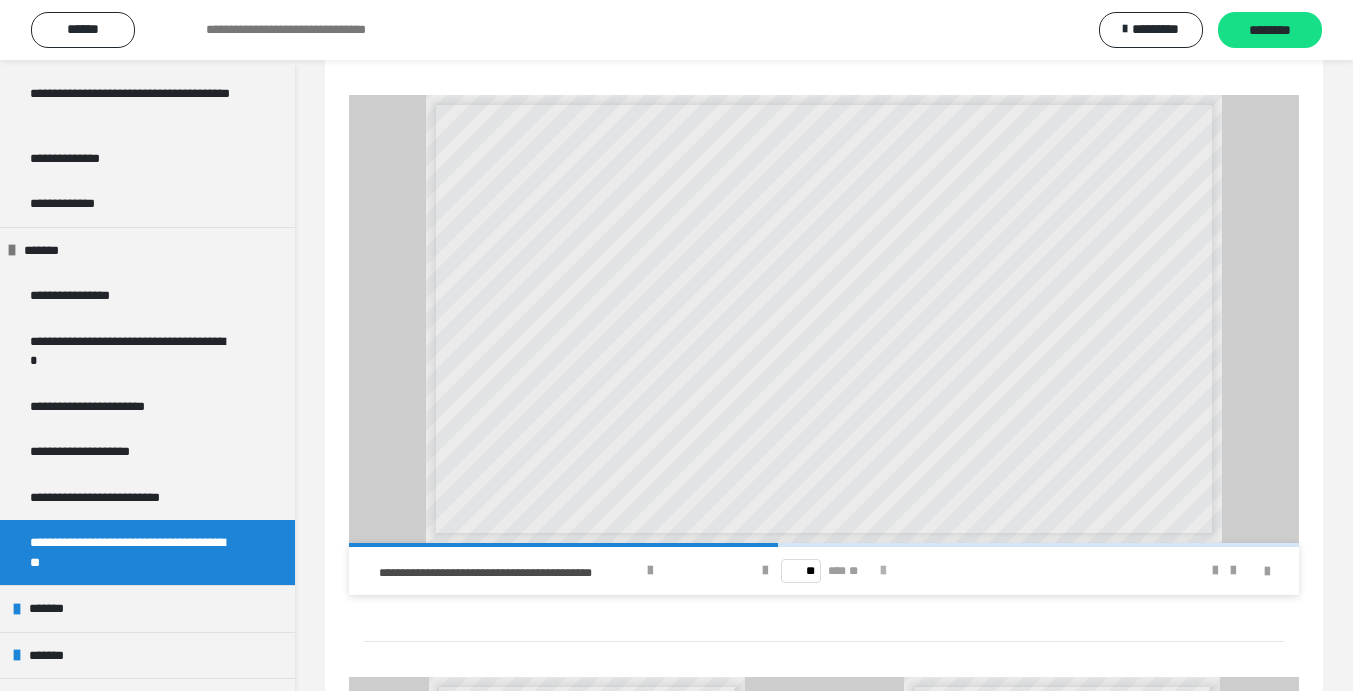 click at bounding box center [883, 571] 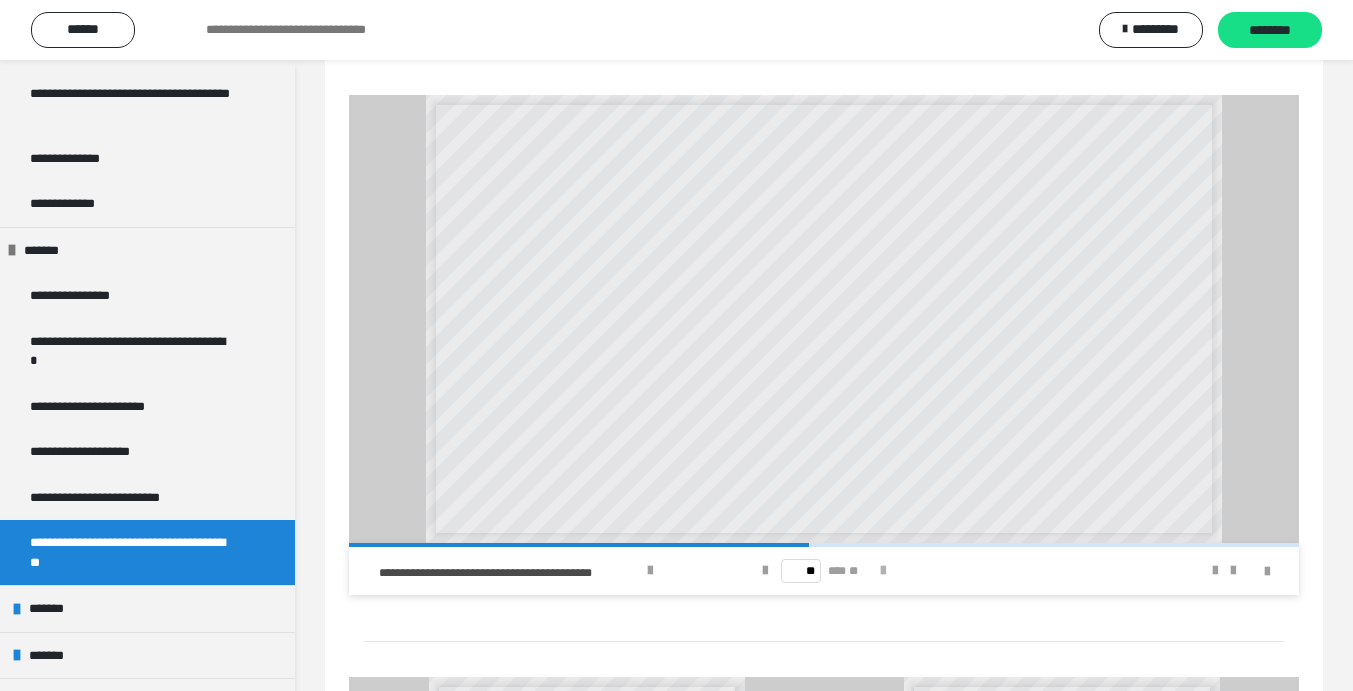 click at bounding box center [883, 571] 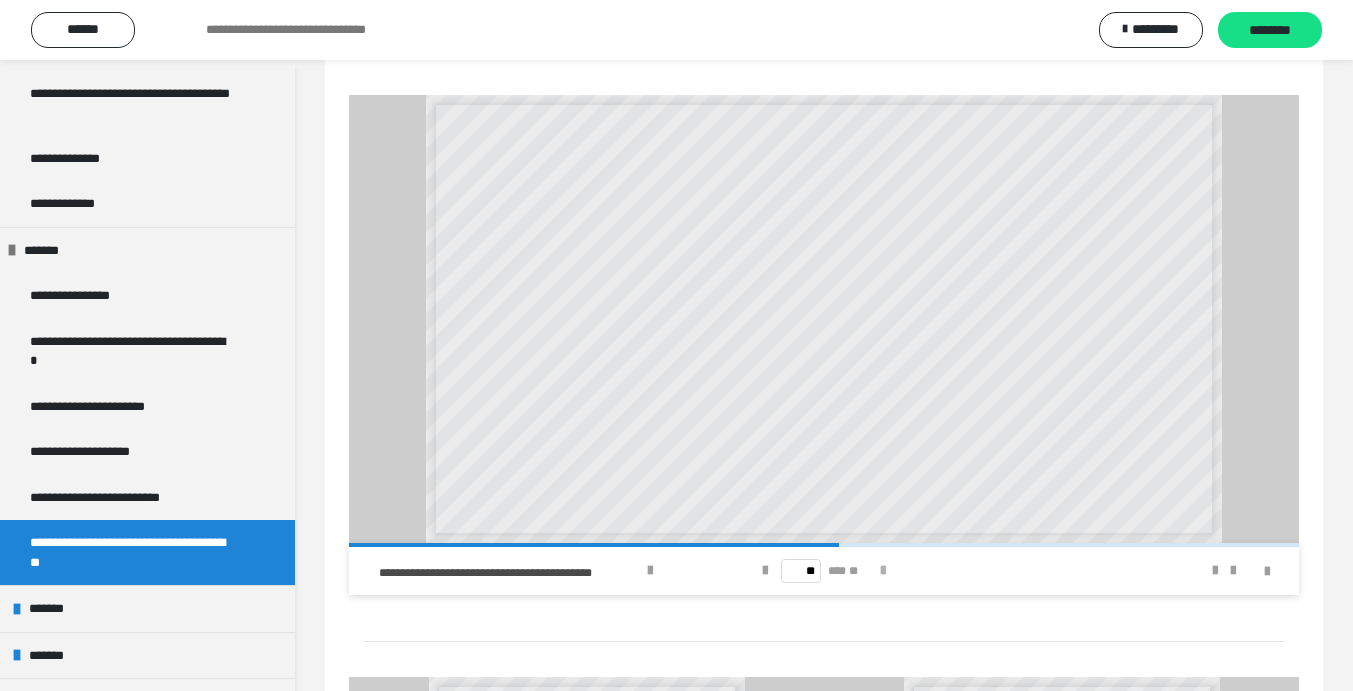 click at bounding box center [883, 571] 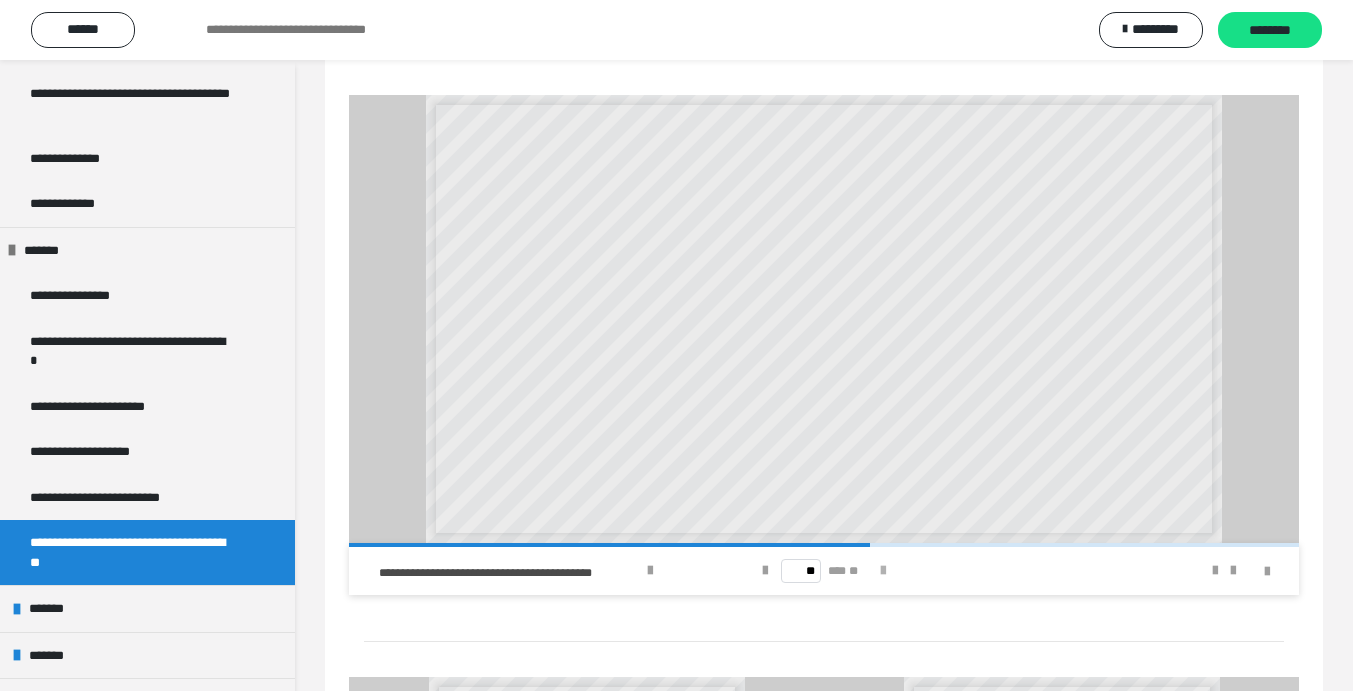click at bounding box center [883, 571] 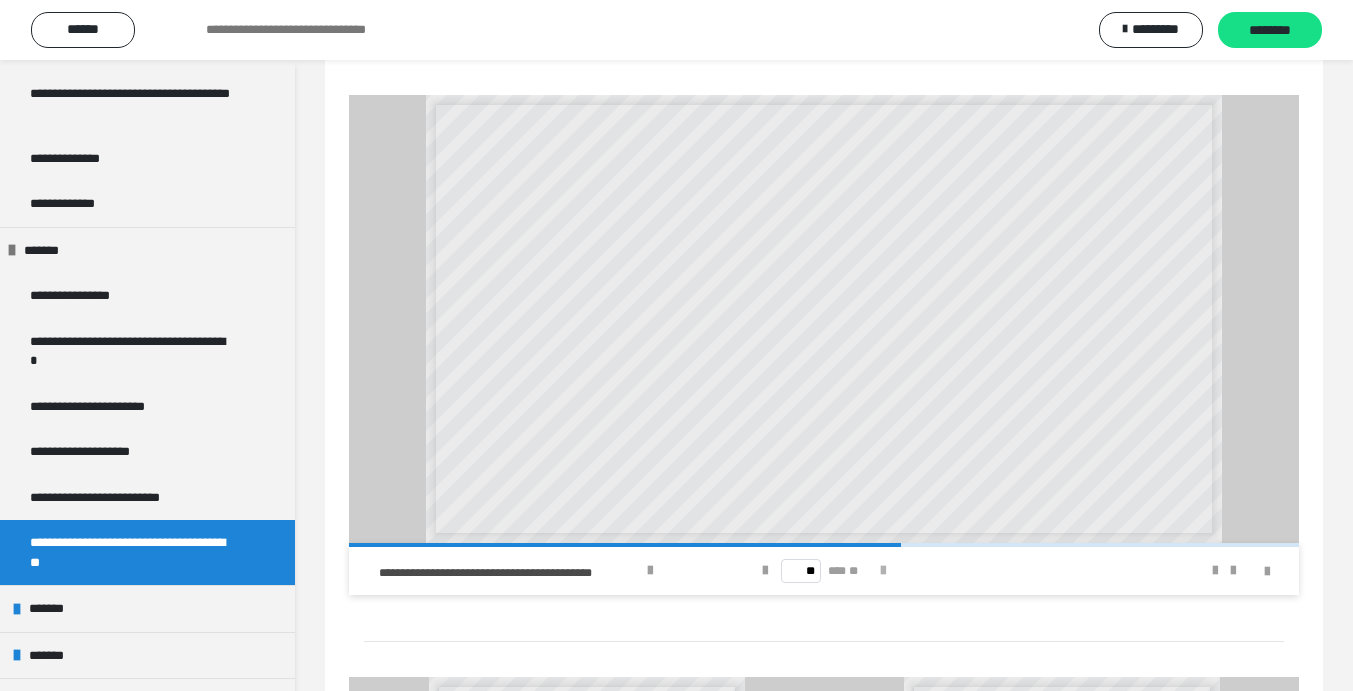 click at bounding box center [883, 571] 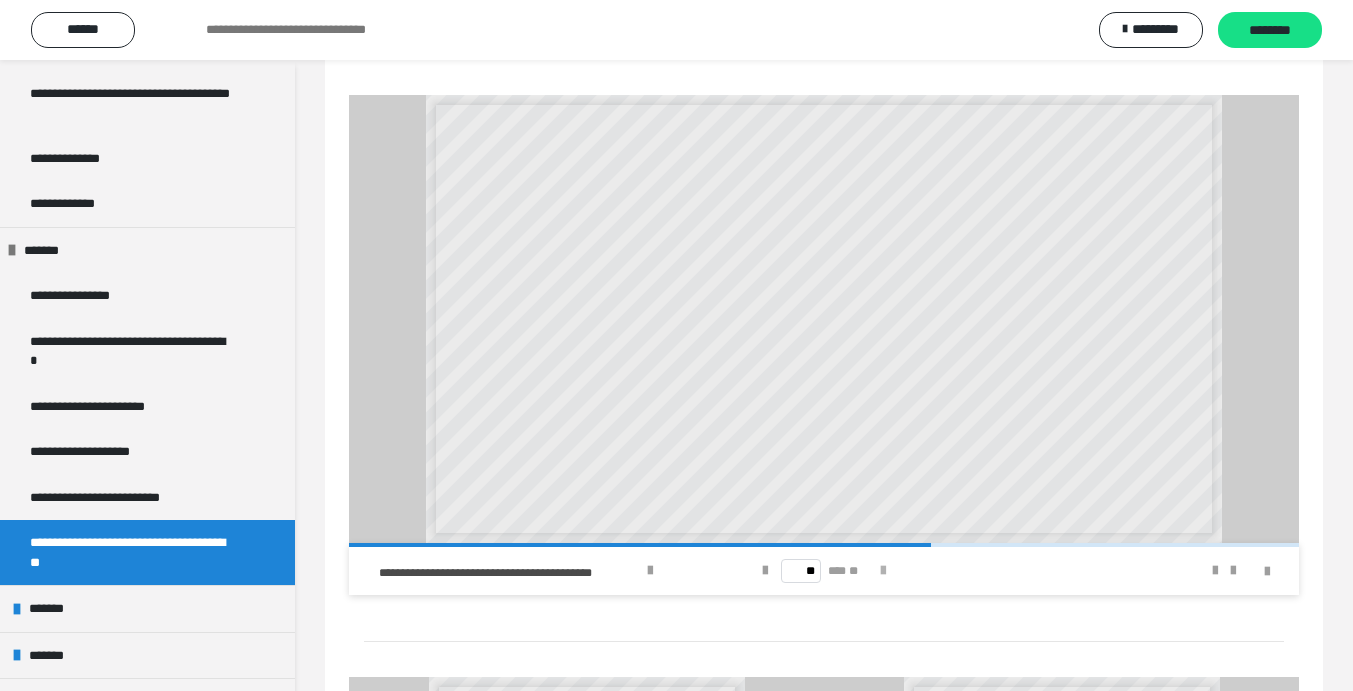 click at bounding box center [883, 571] 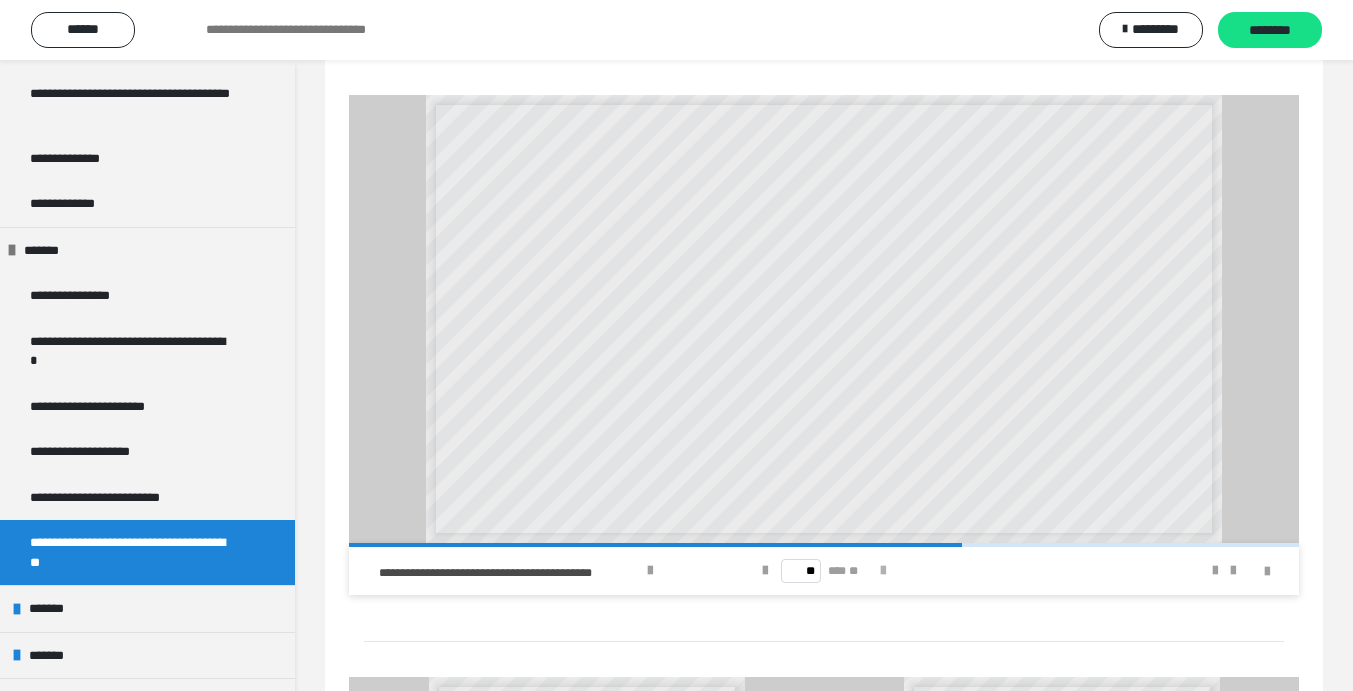 click at bounding box center (883, 571) 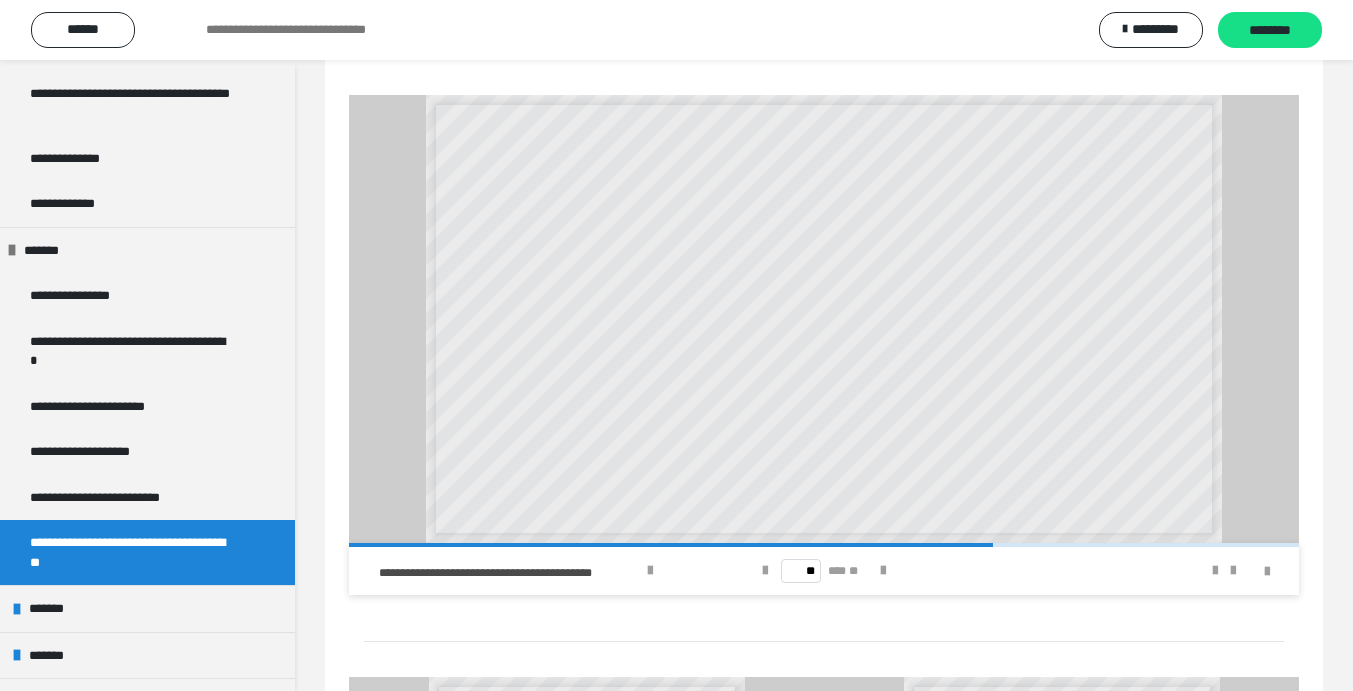 click on "** *** **" at bounding box center [824, 571] 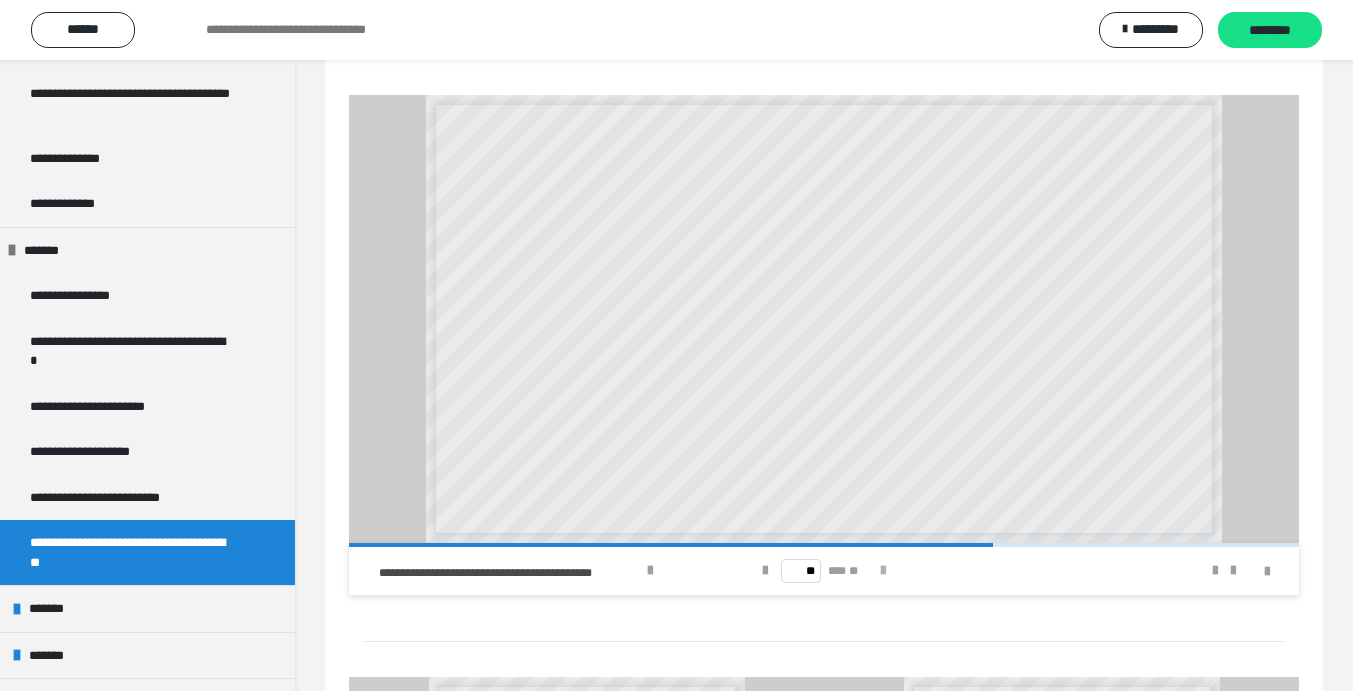 click at bounding box center [883, 571] 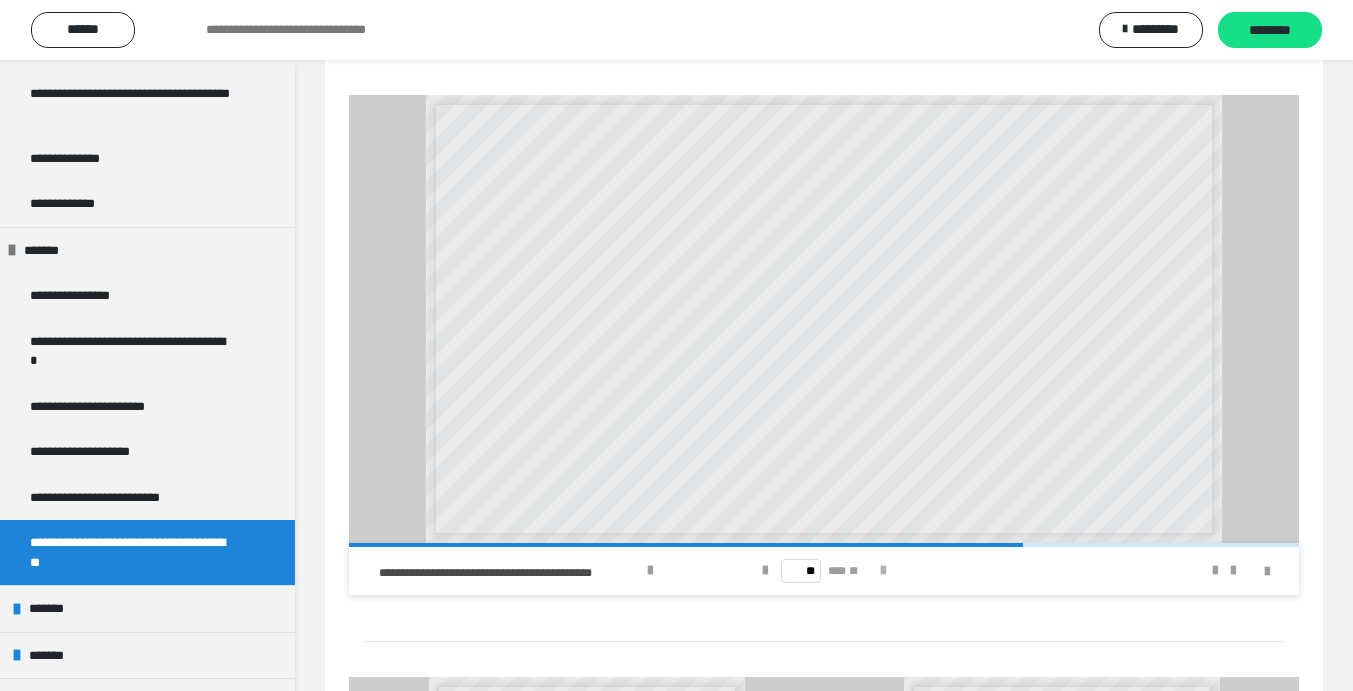 click at bounding box center [883, 571] 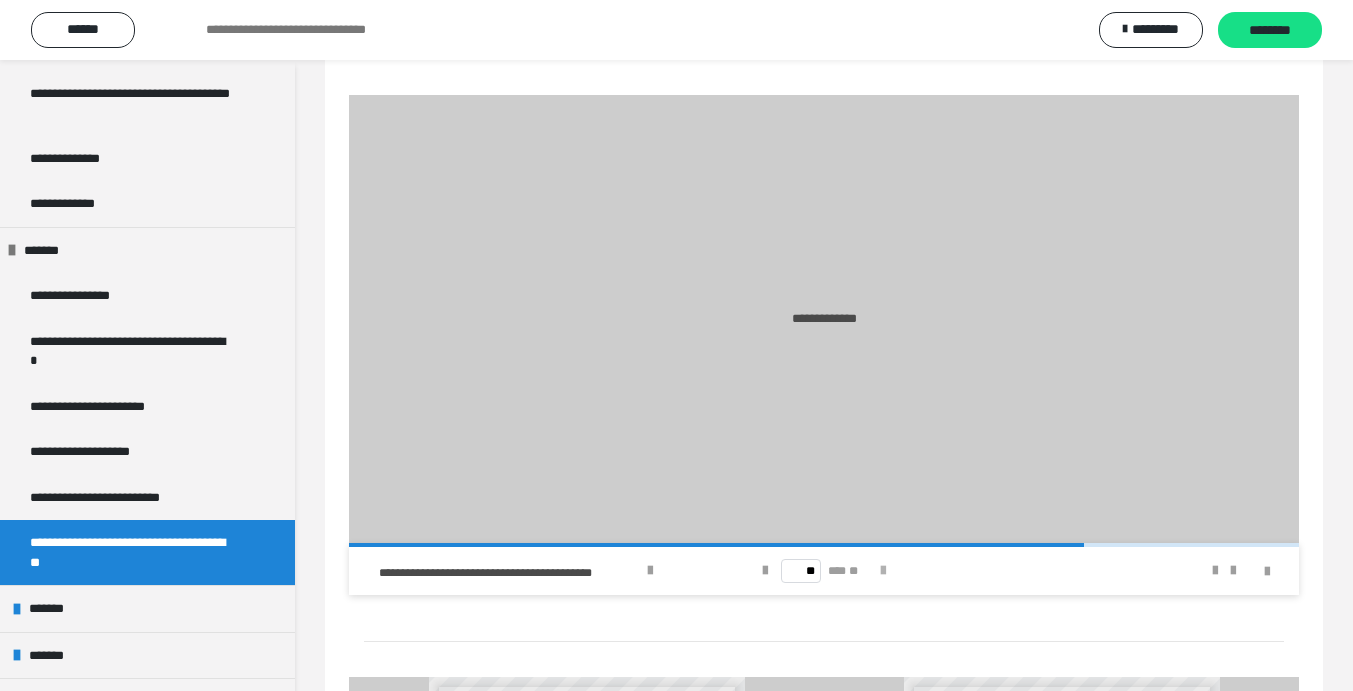 click at bounding box center [883, 571] 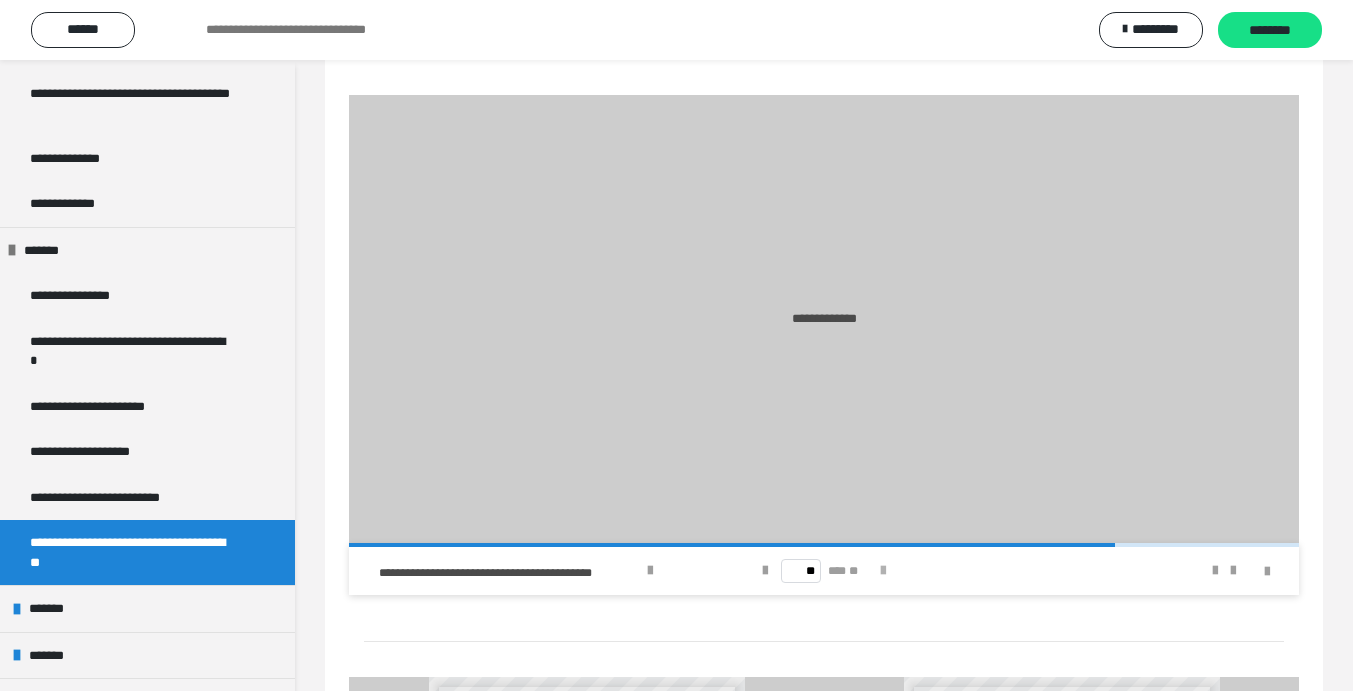 click at bounding box center [883, 571] 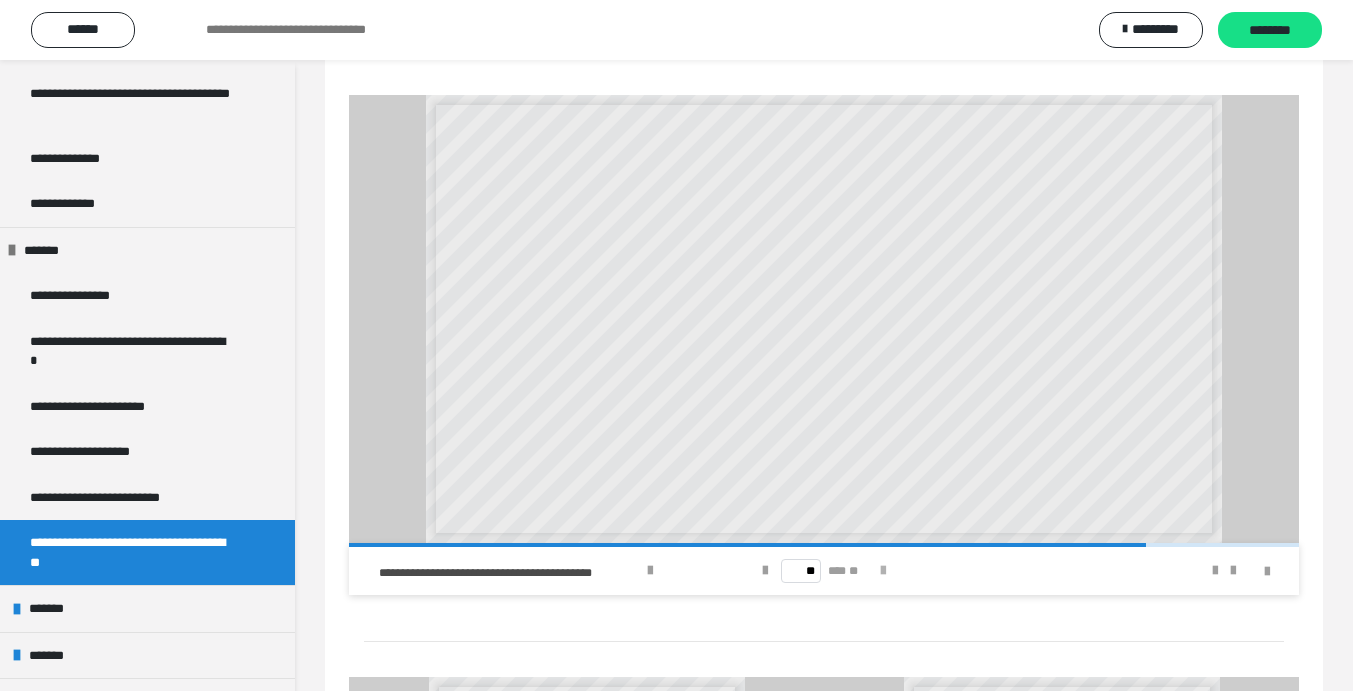 click at bounding box center (883, 571) 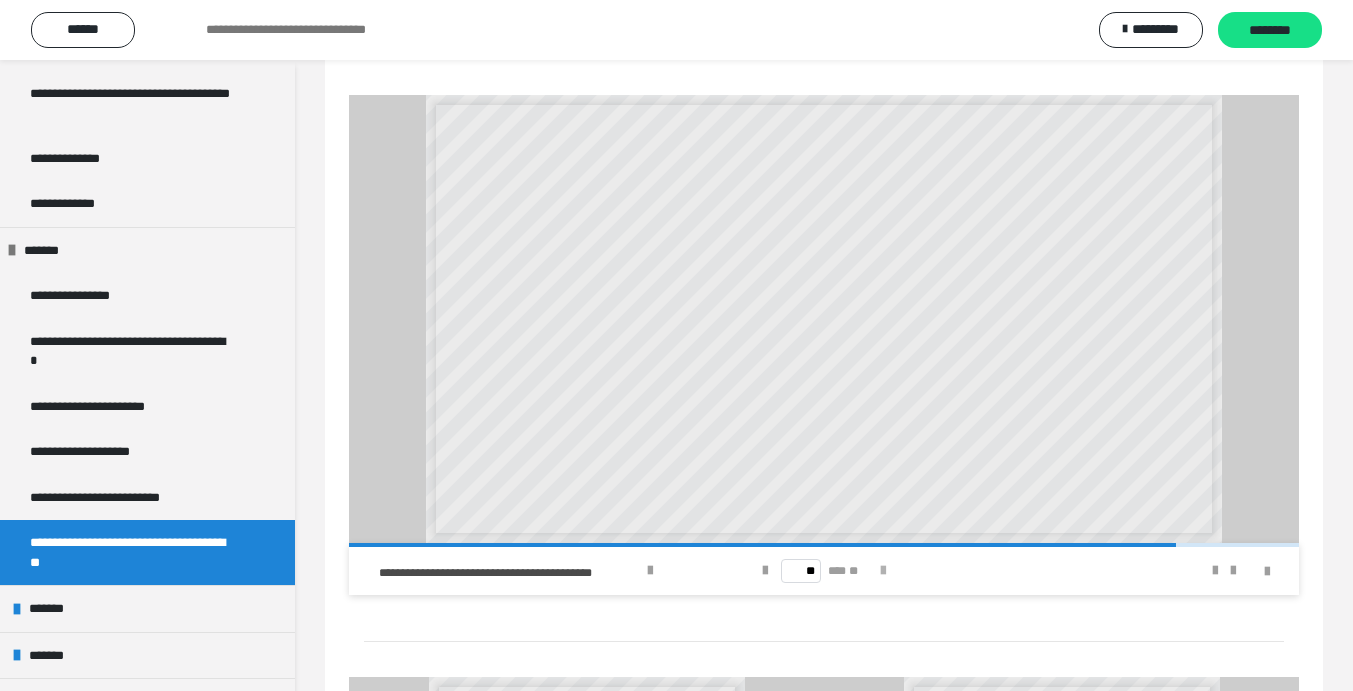 click at bounding box center [883, 571] 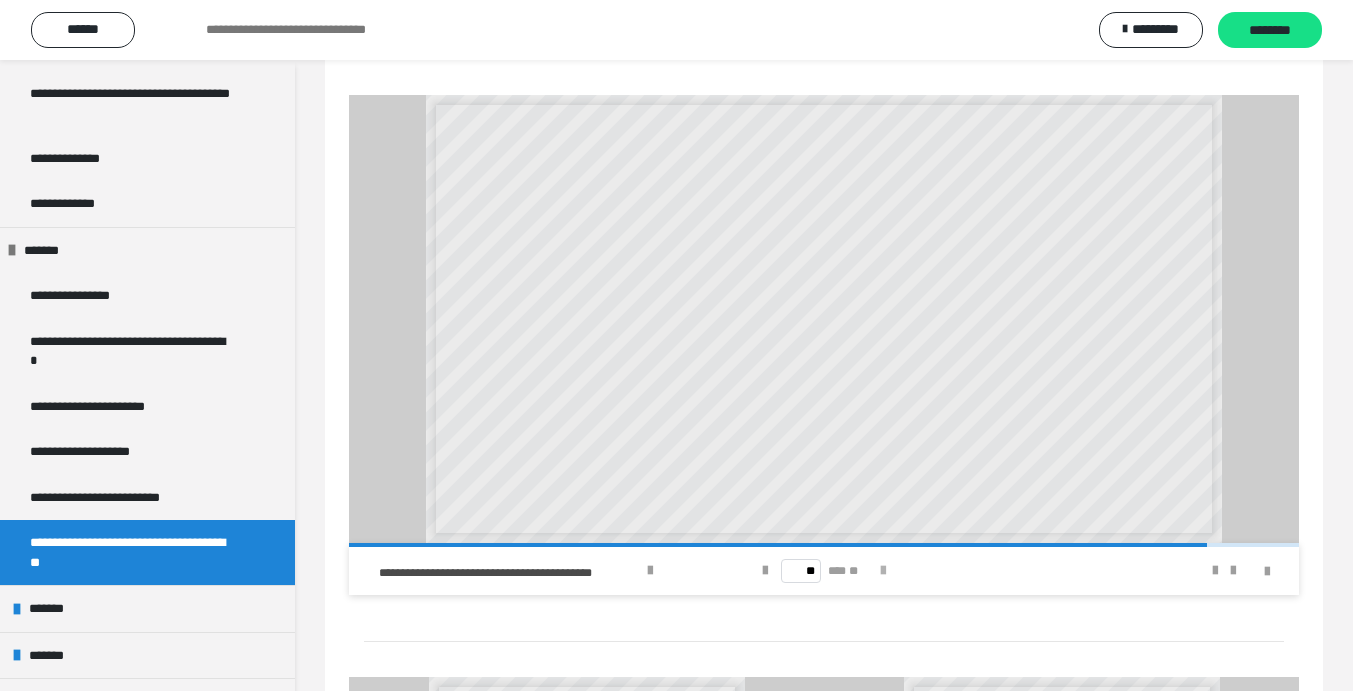 click at bounding box center [883, 571] 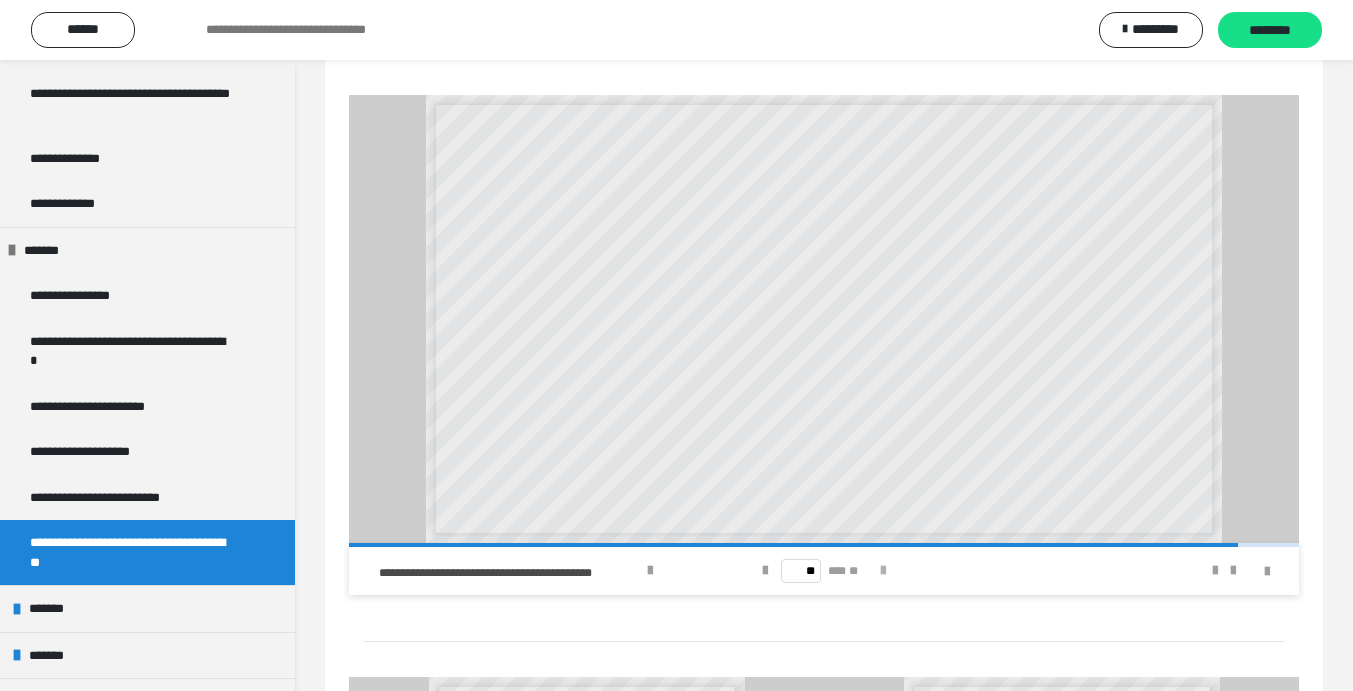 click at bounding box center [883, 571] 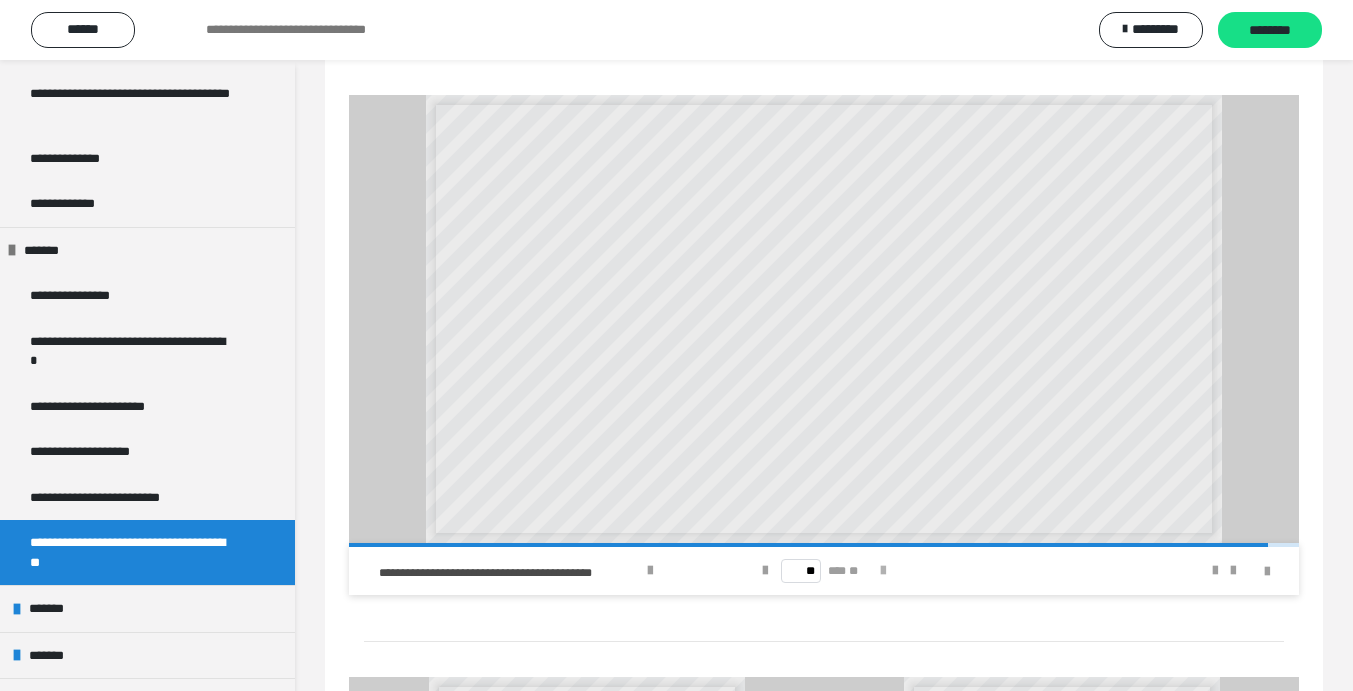click at bounding box center (883, 571) 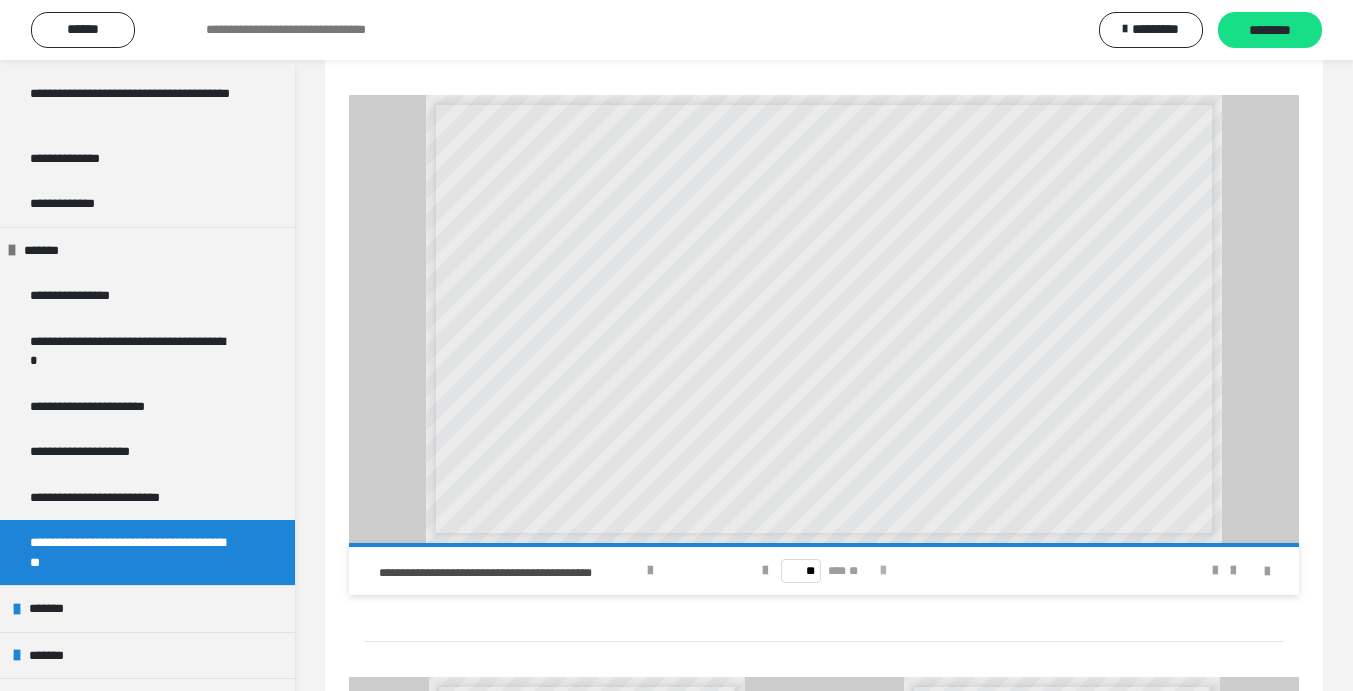 click on "** *** **" at bounding box center [824, 571] 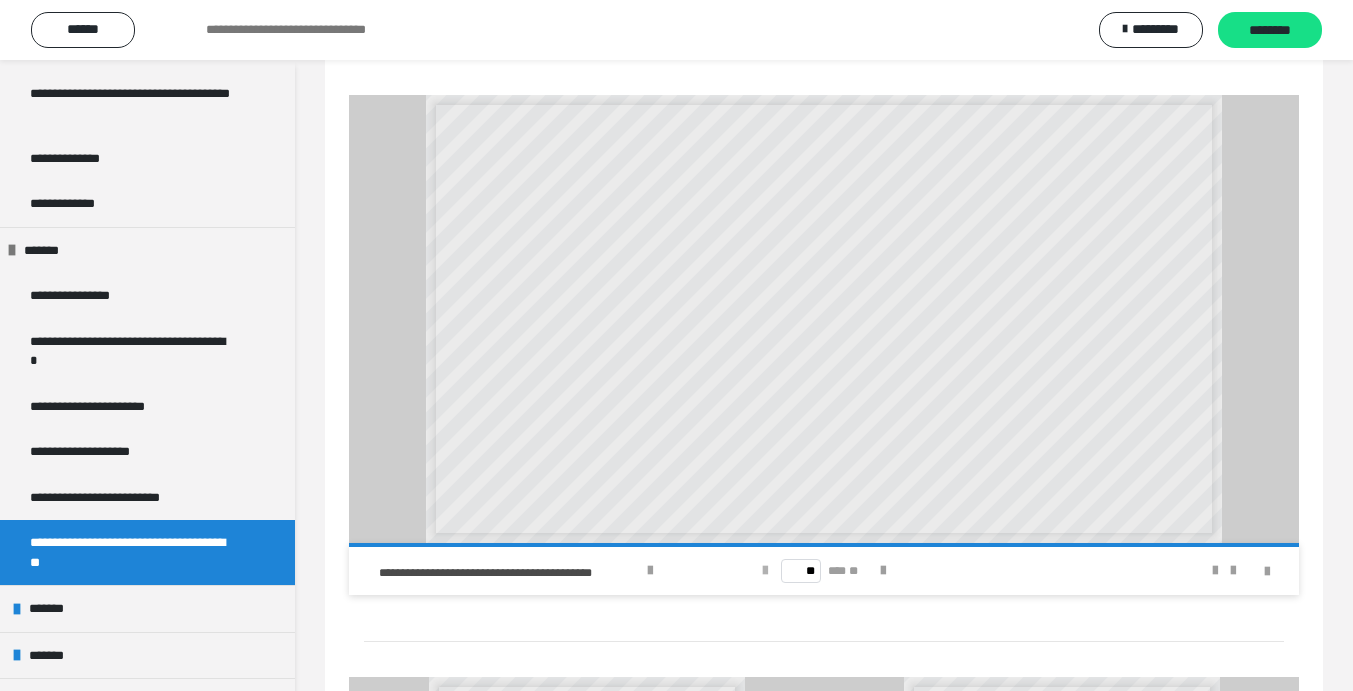 click at bounding box center [765, 571] 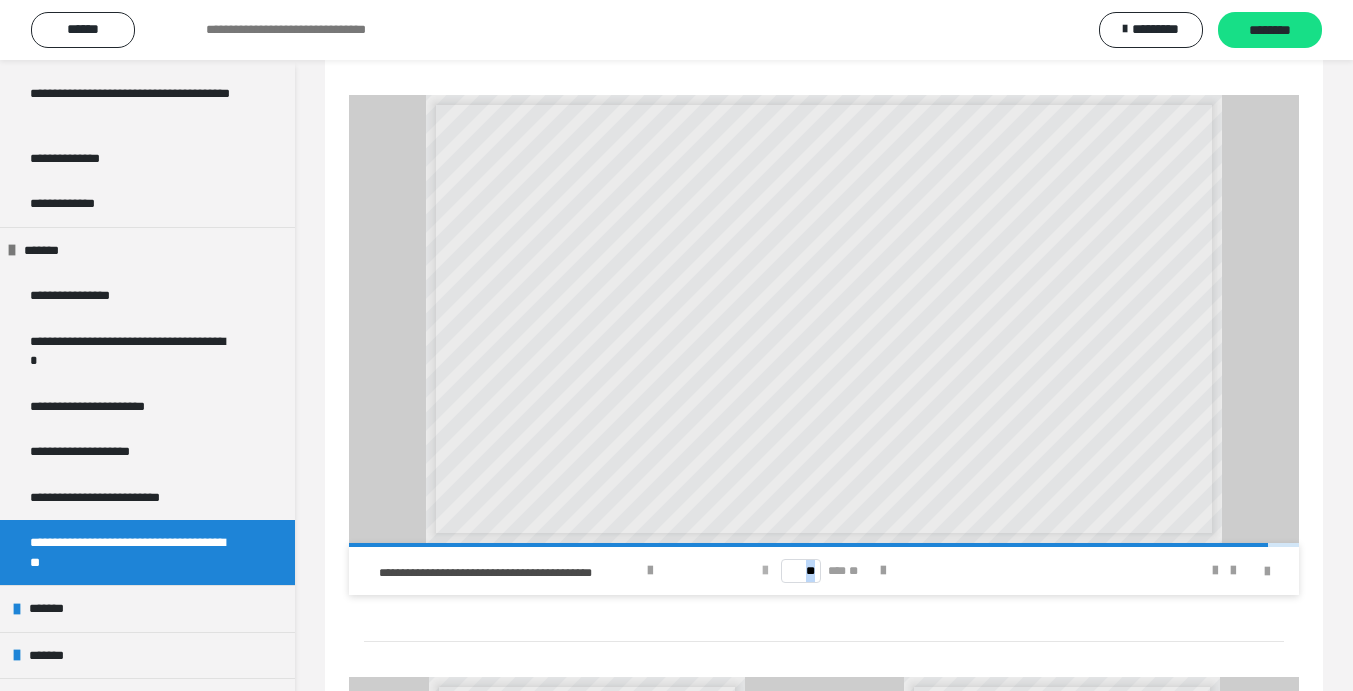 click at bounding box center (765, 571) 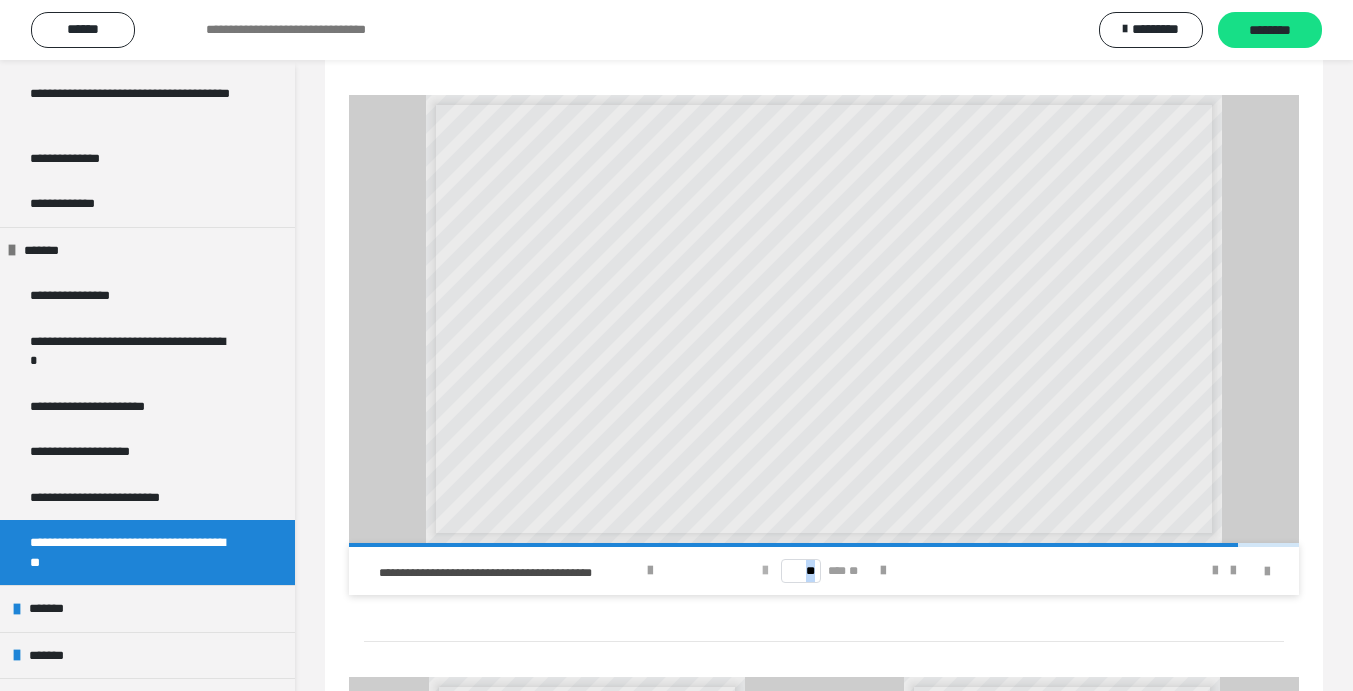 click at bounding box center (765, 571) 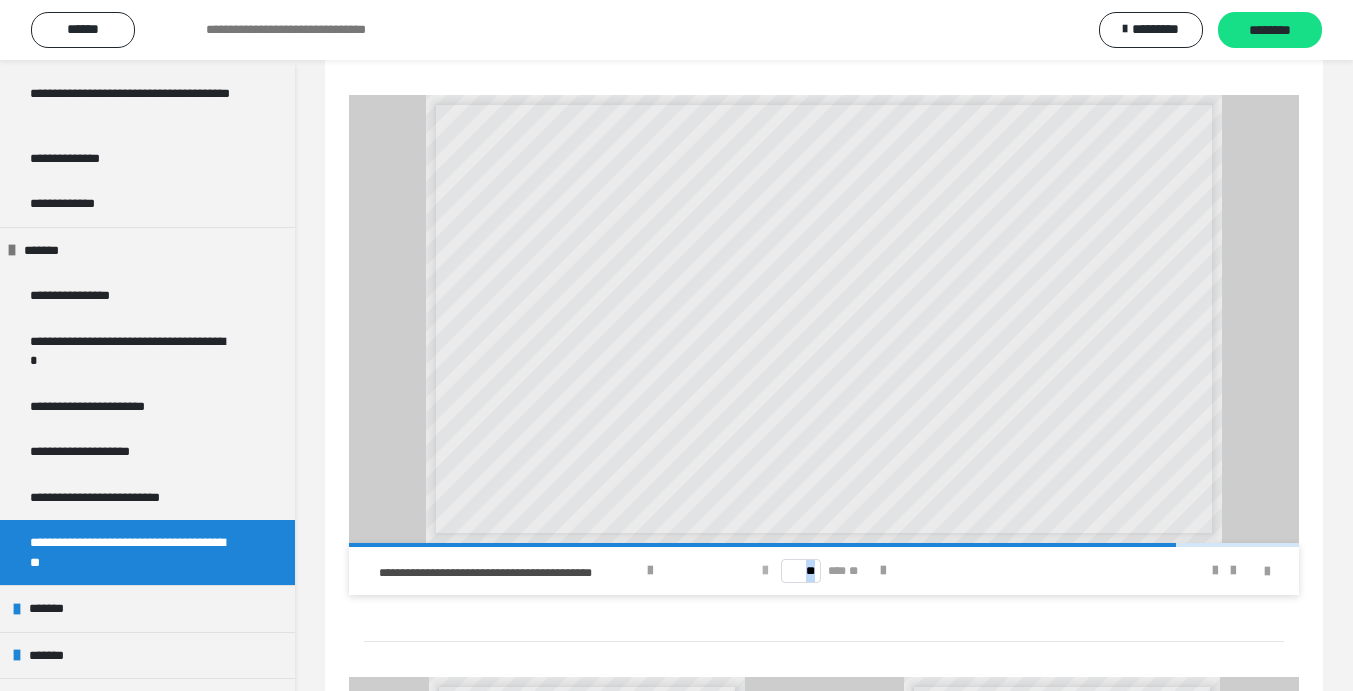click at bounding box center (765, 571) 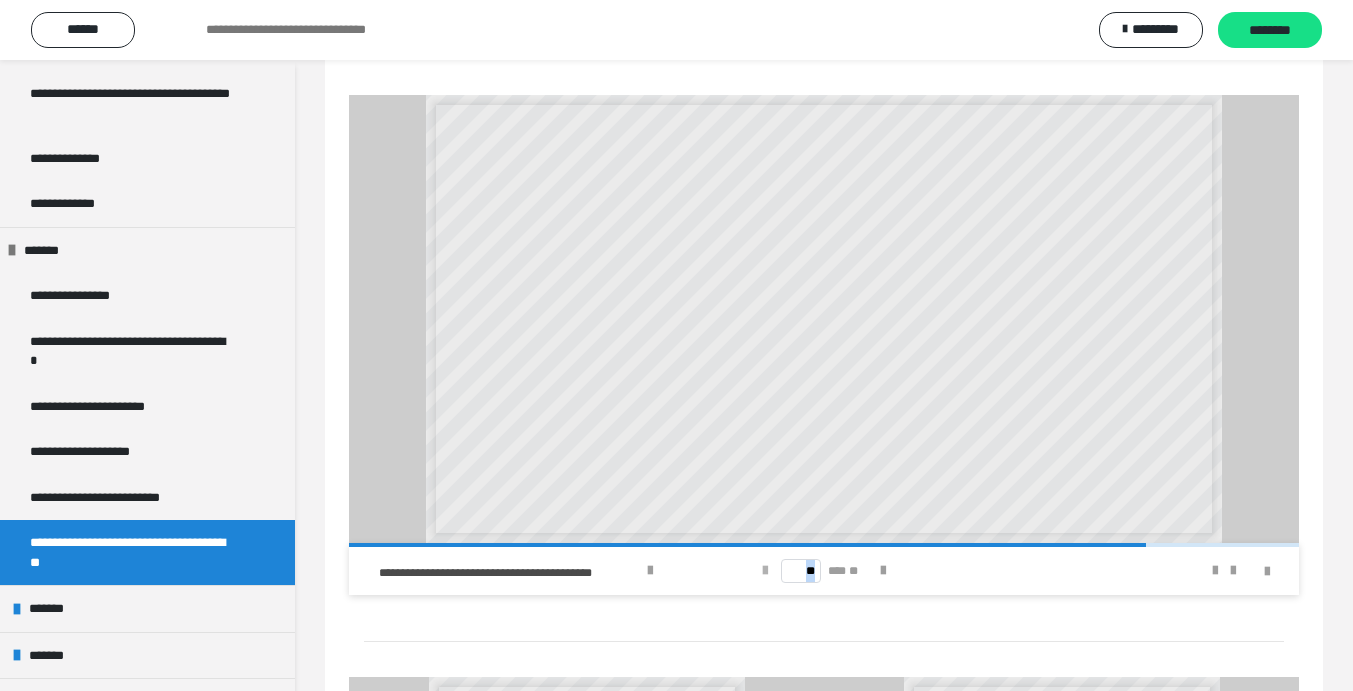 click at bounding box center (765, 571) 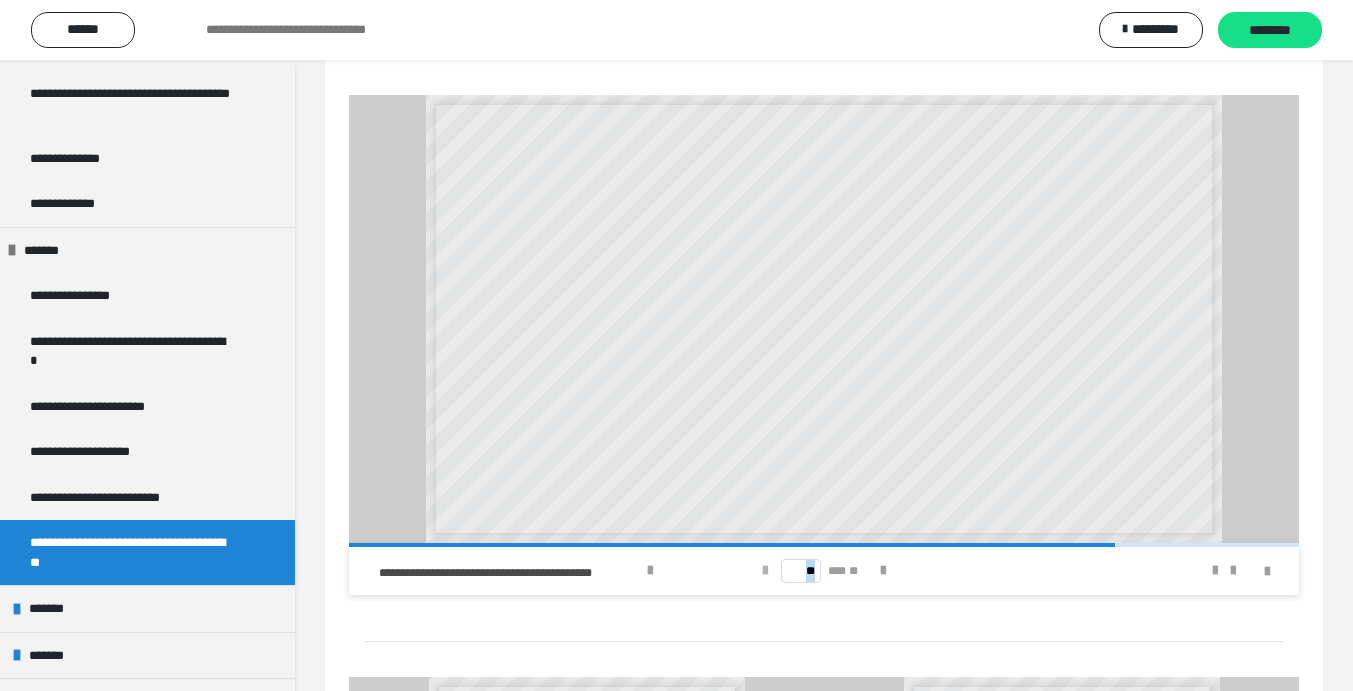 click at bounding box center (765, 571) 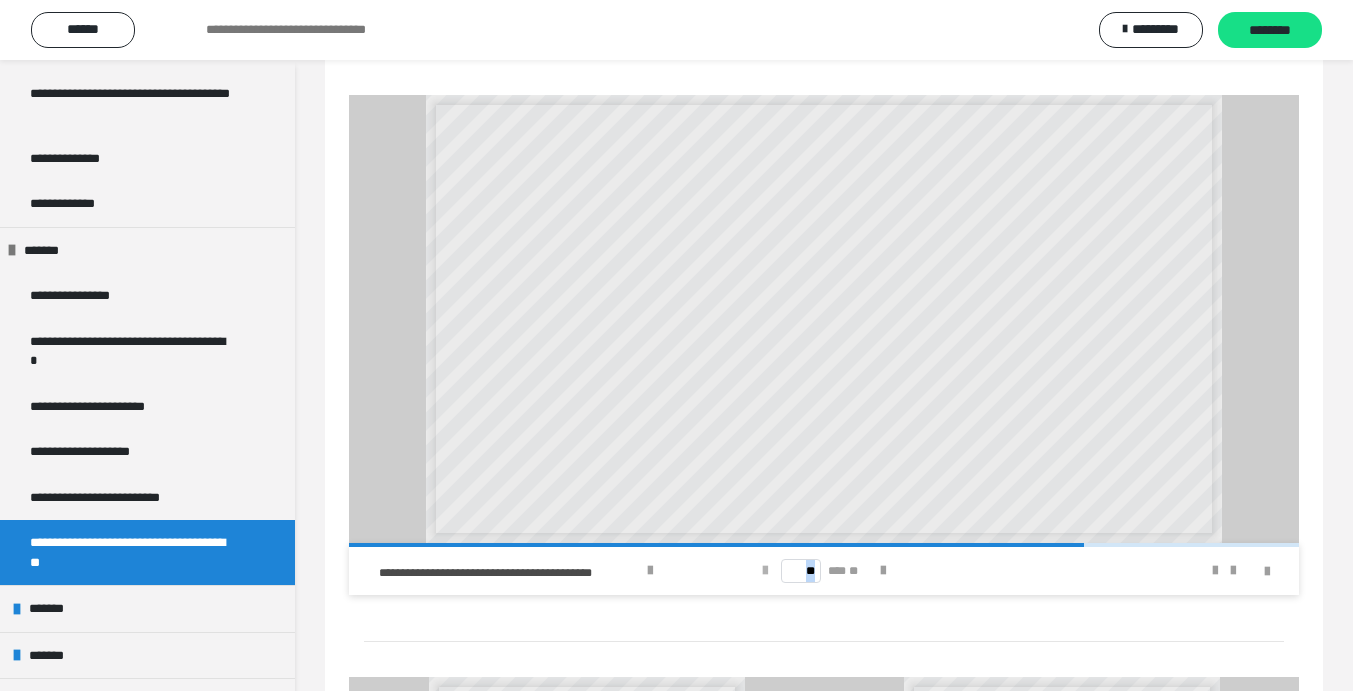 click at bounding box center (765, 571) 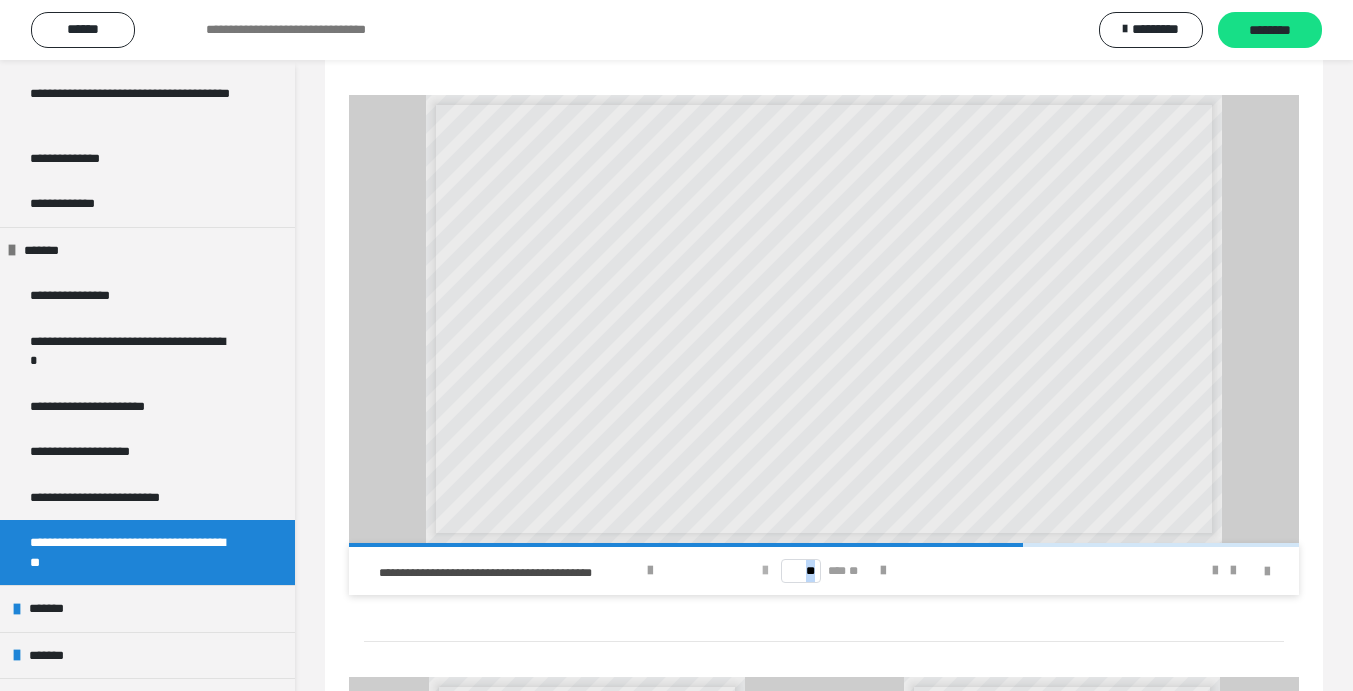click at bounding box center (765, 571) 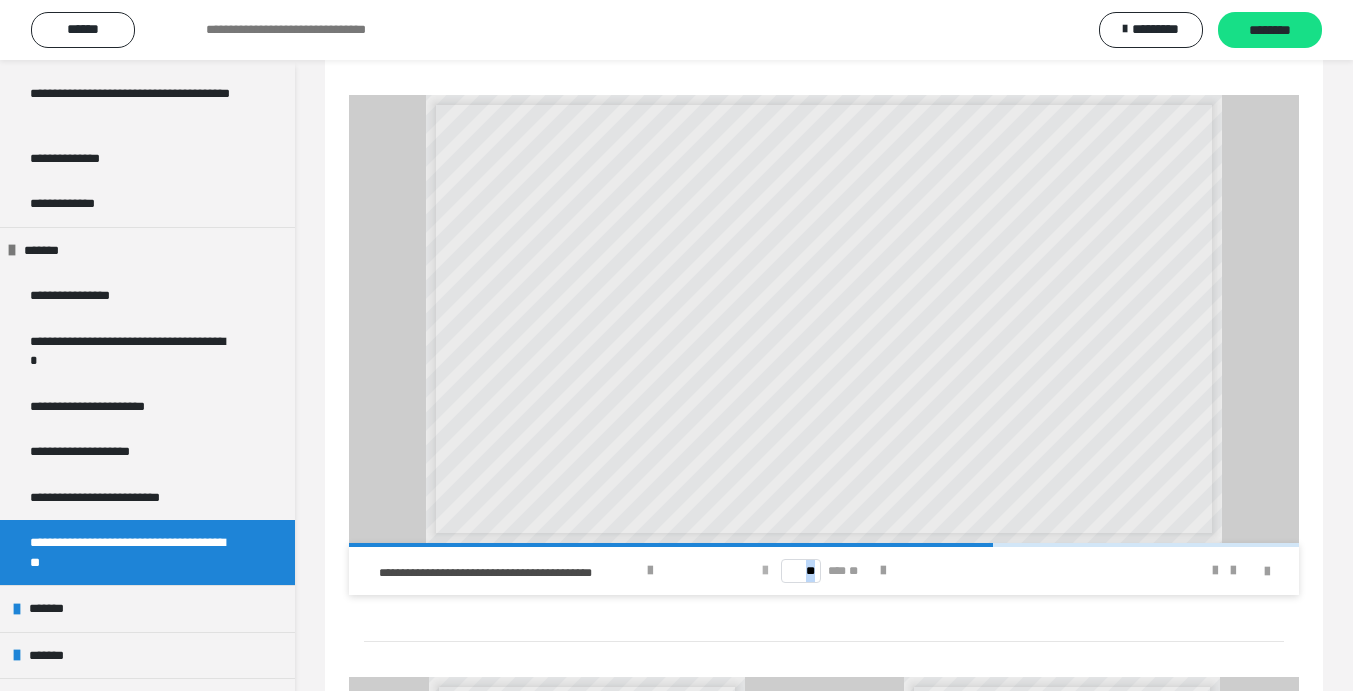 click at bounding box center (765, 571) 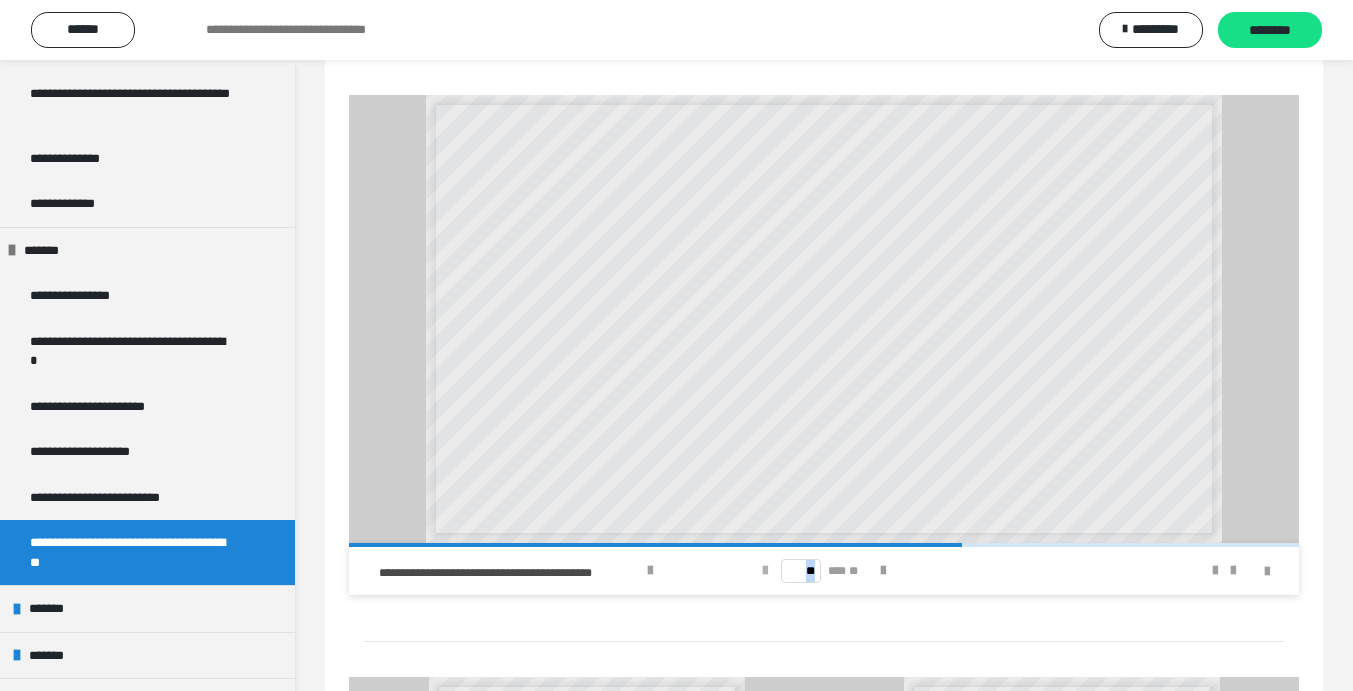 click at bounding box center [765, 571] 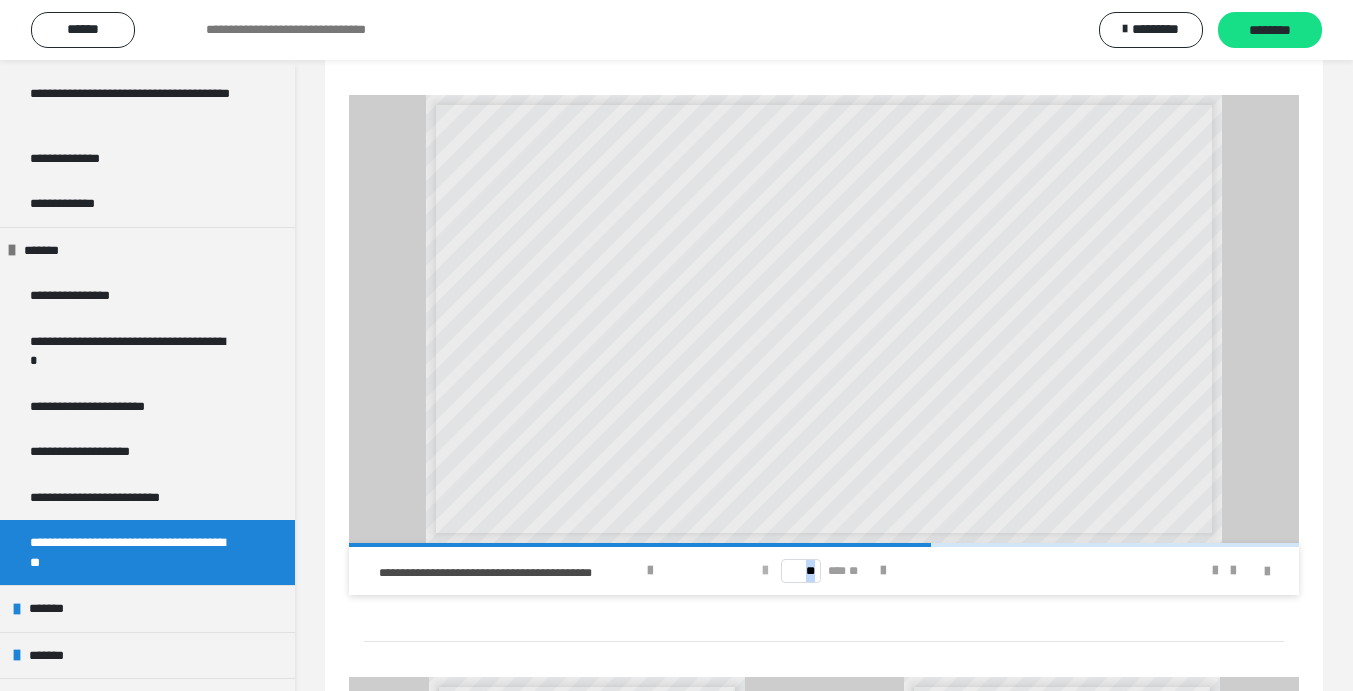 click at bounding box center [765, 571] 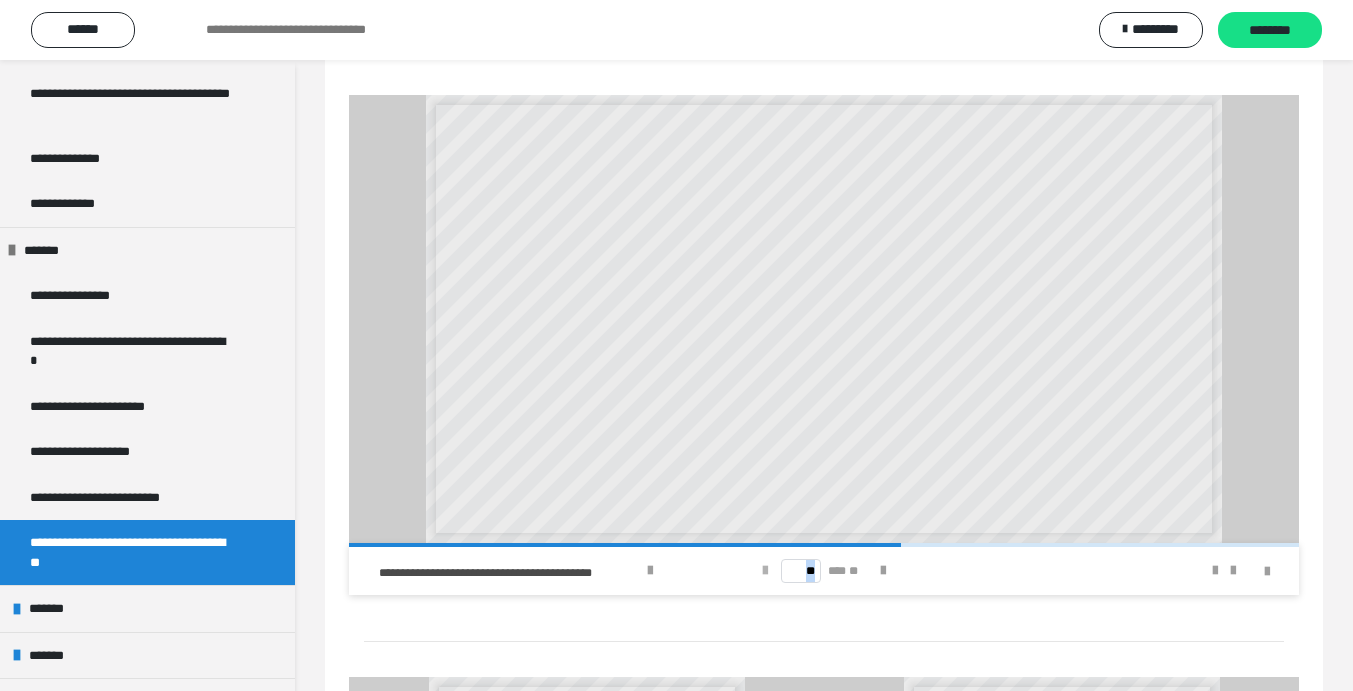 click at bounding box center [765, 571] 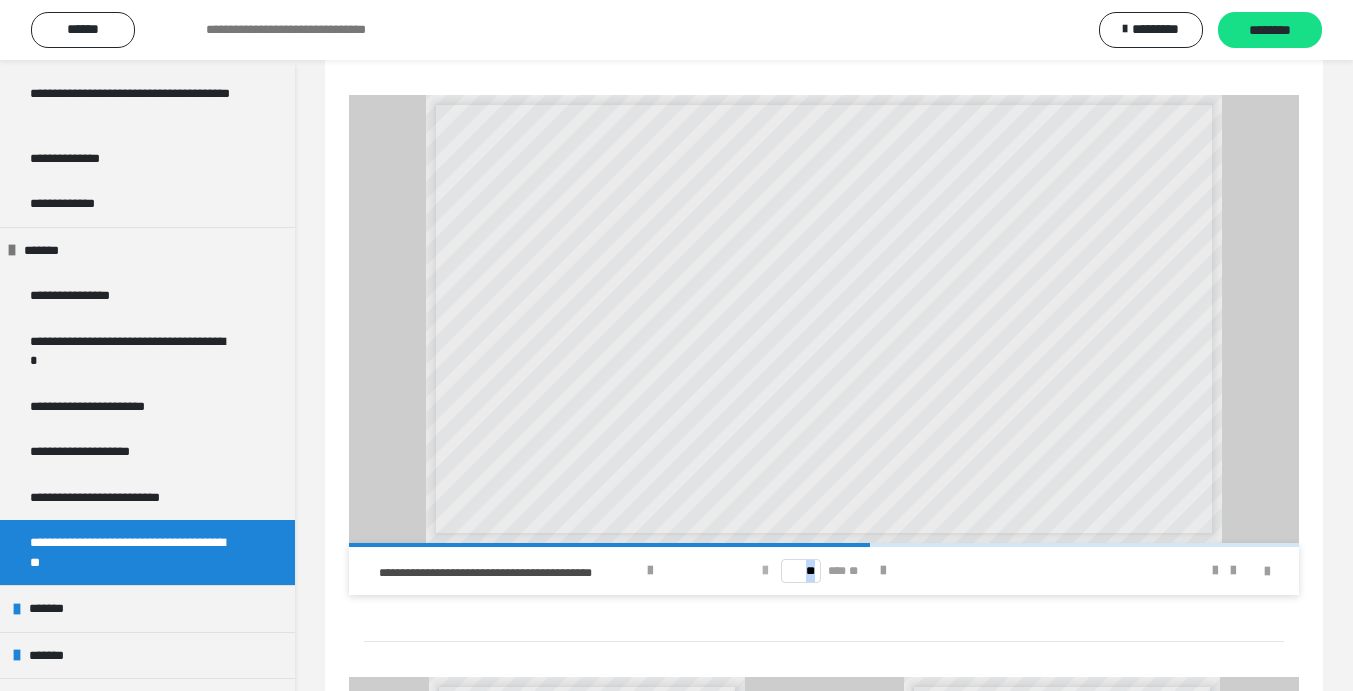 click at bounding box center [765, 571] 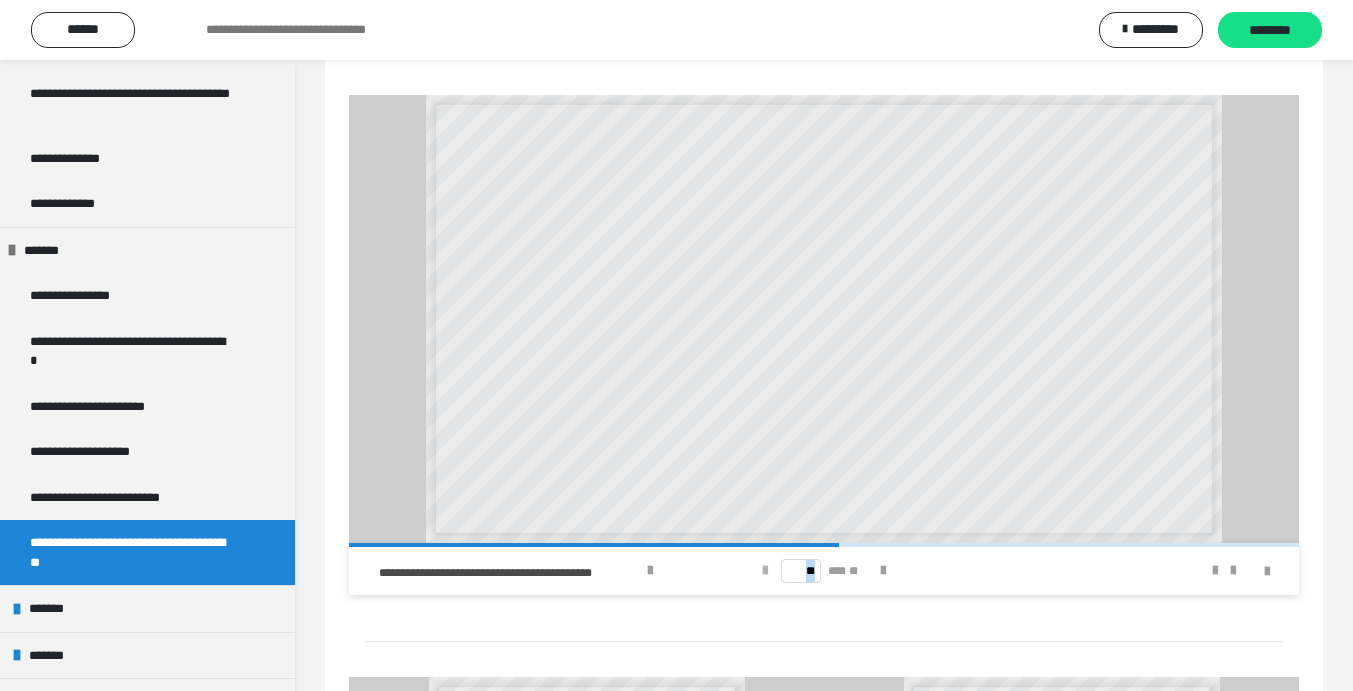 click at bounding box center [765, 571] 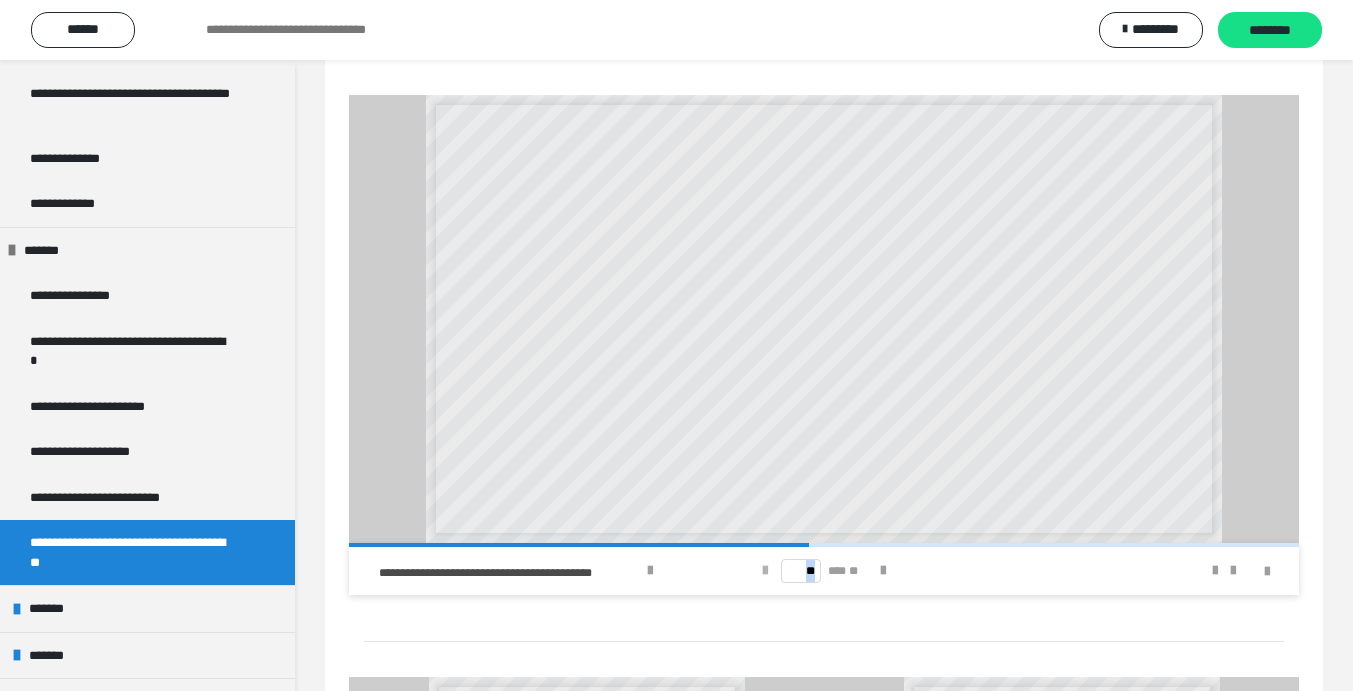 click at bounding box center [765, 571] 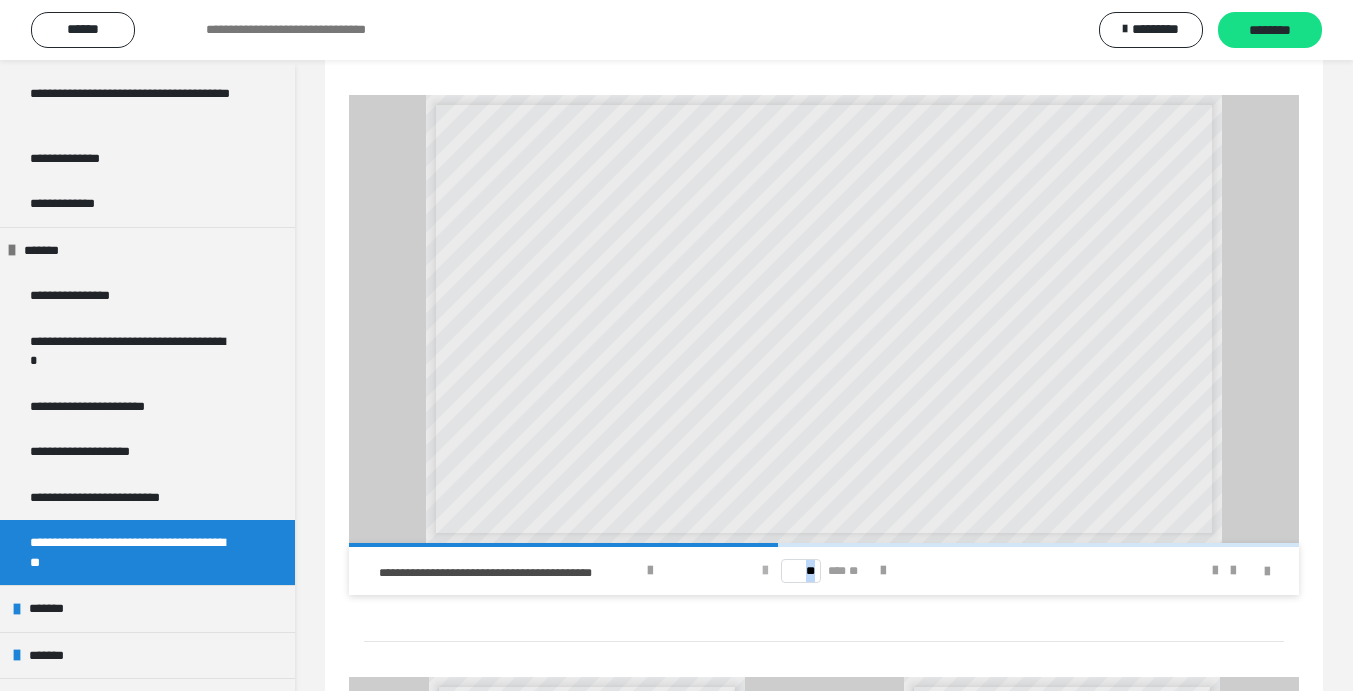 click at bounding box center (765, 571) 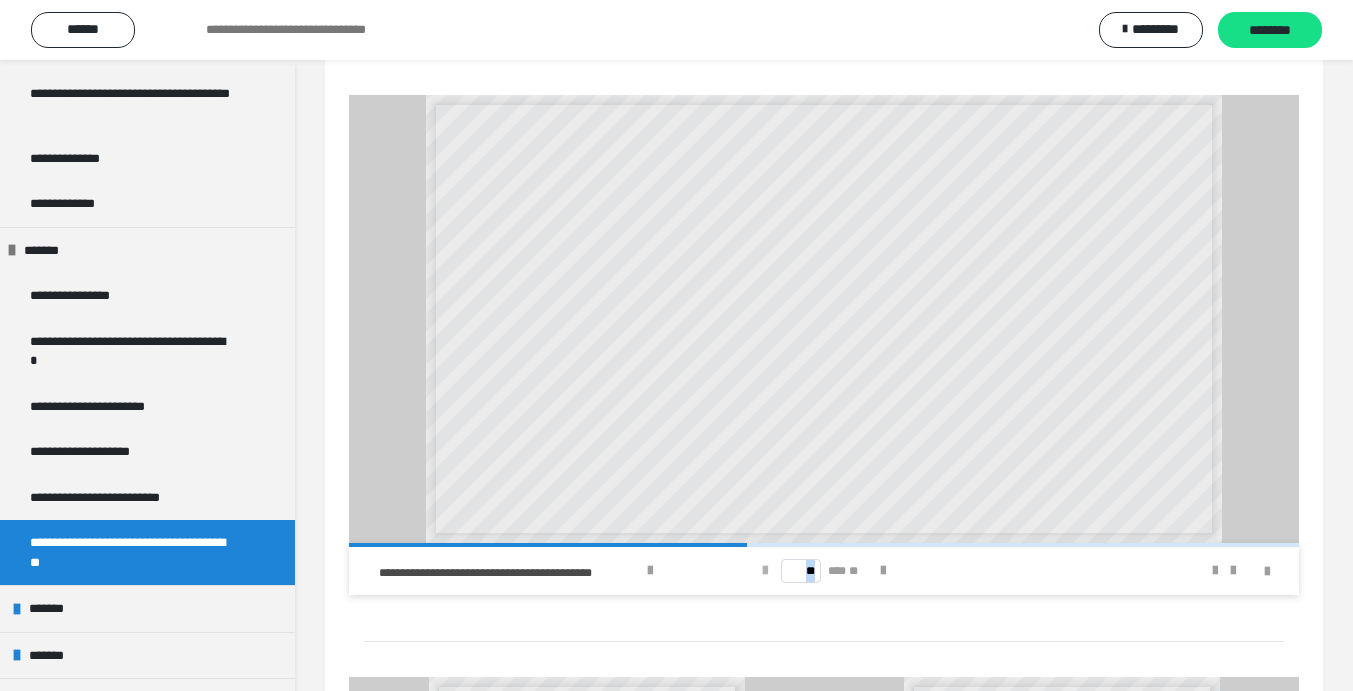 click at bounding box center [765, 571] 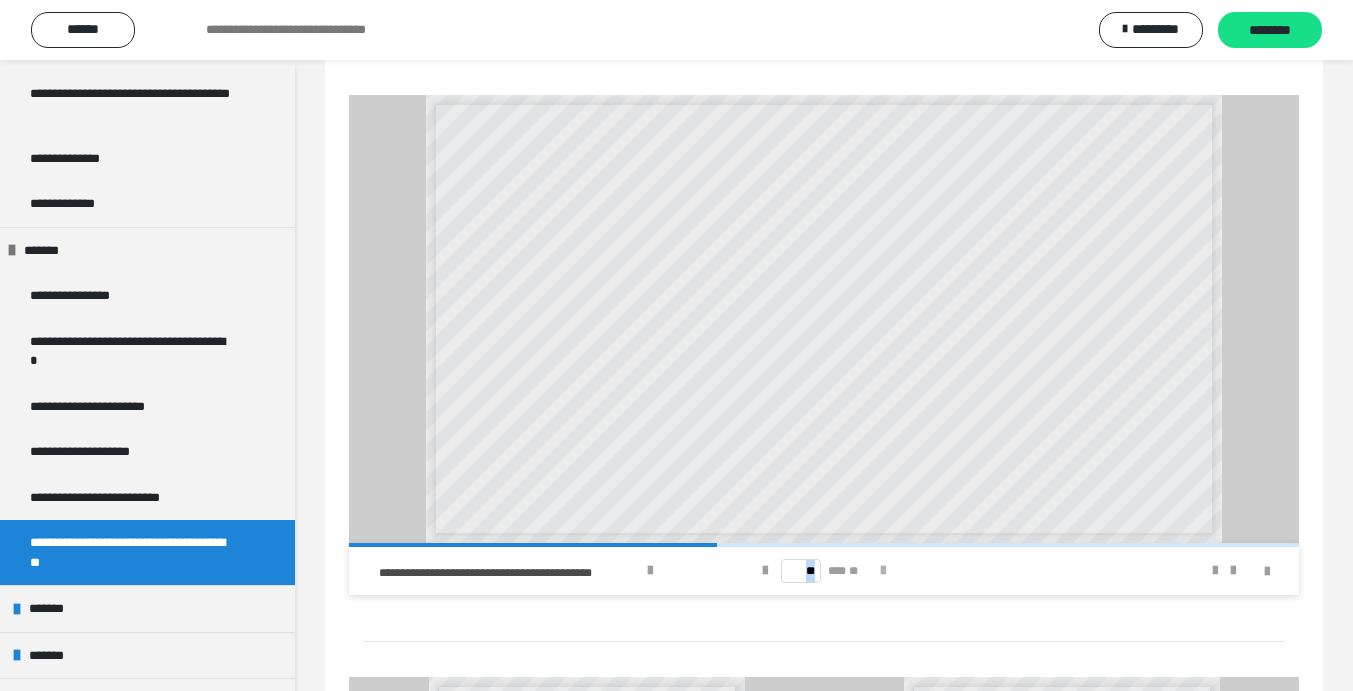 click at bounding box center [883, 571] 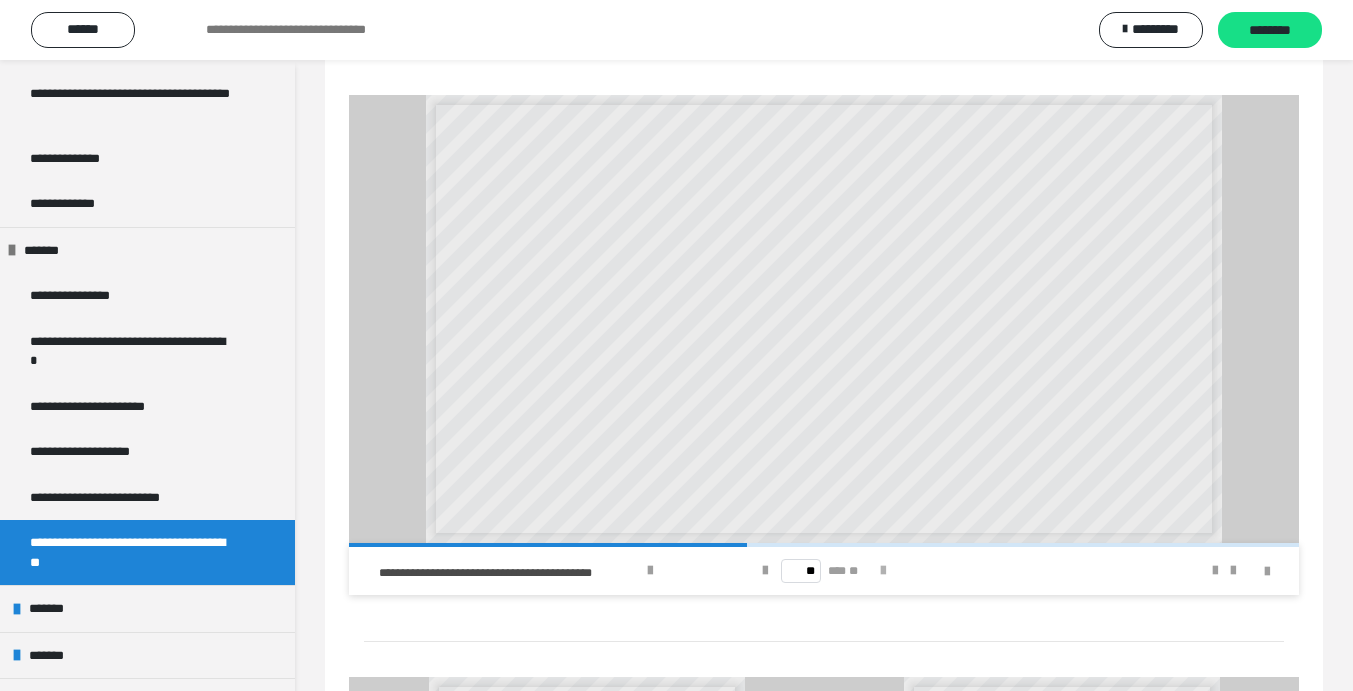 click at bounding box center (883, 571) 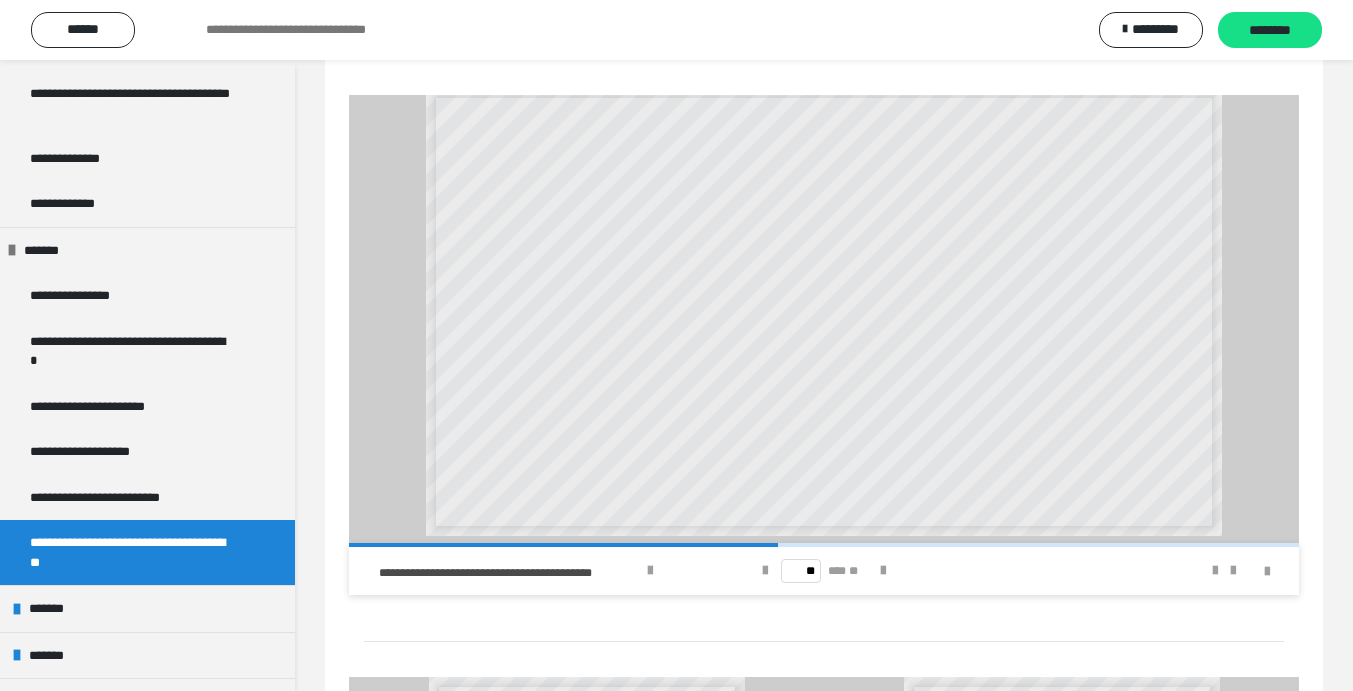 scroll, scrollTop: 6, scrollLeft: 0, axis: vertical 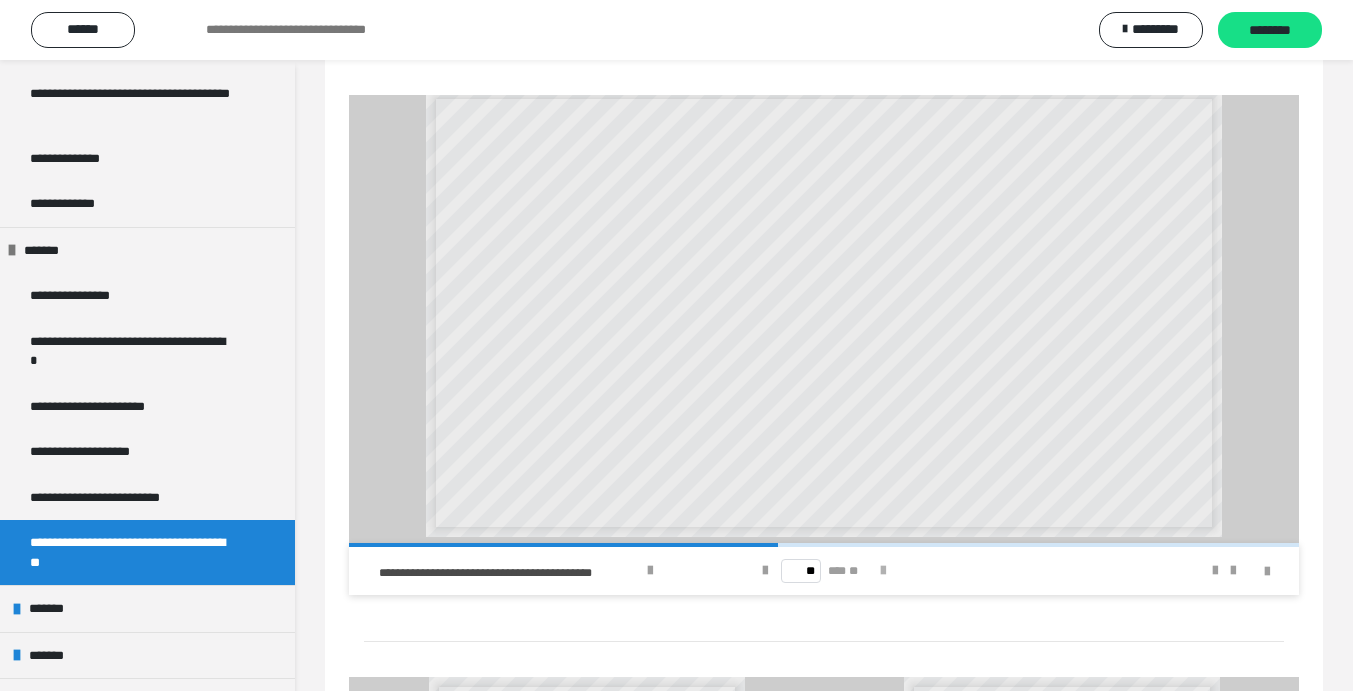 click at bounding box center [883, 571] 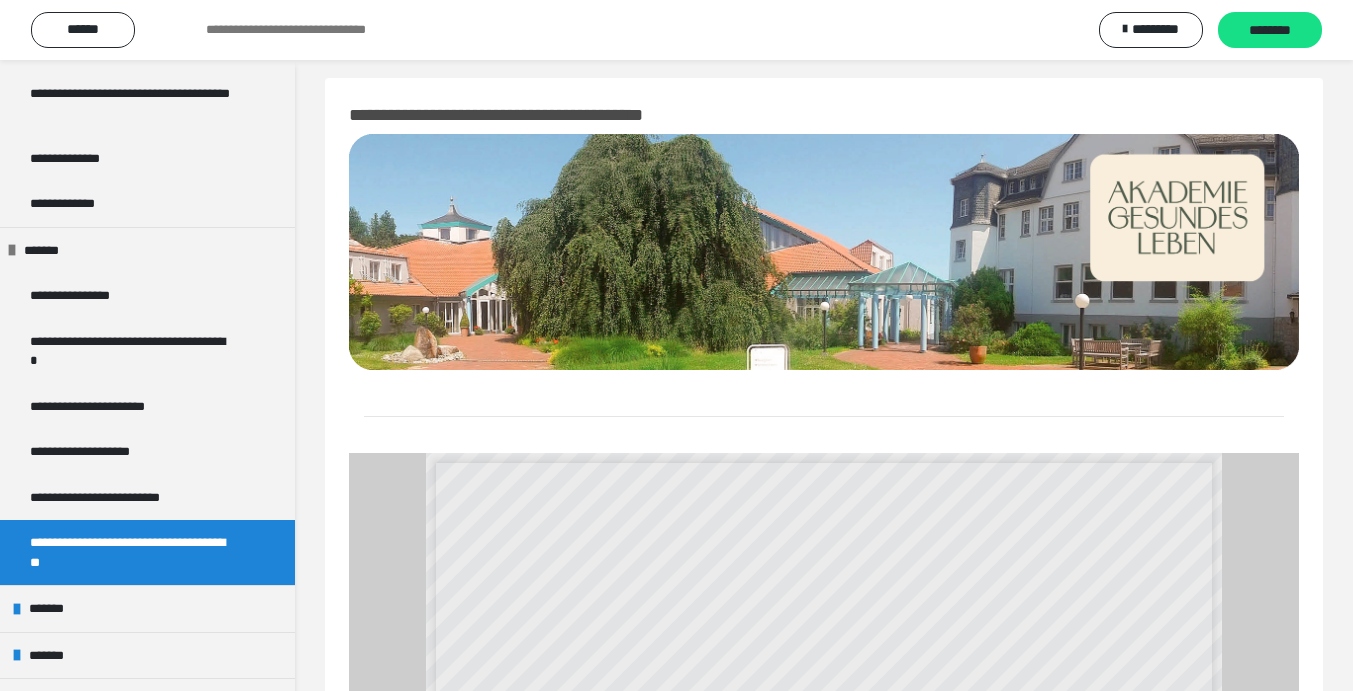 scroll, scrollTop: 0, scrollLeft: 0, axis: both 